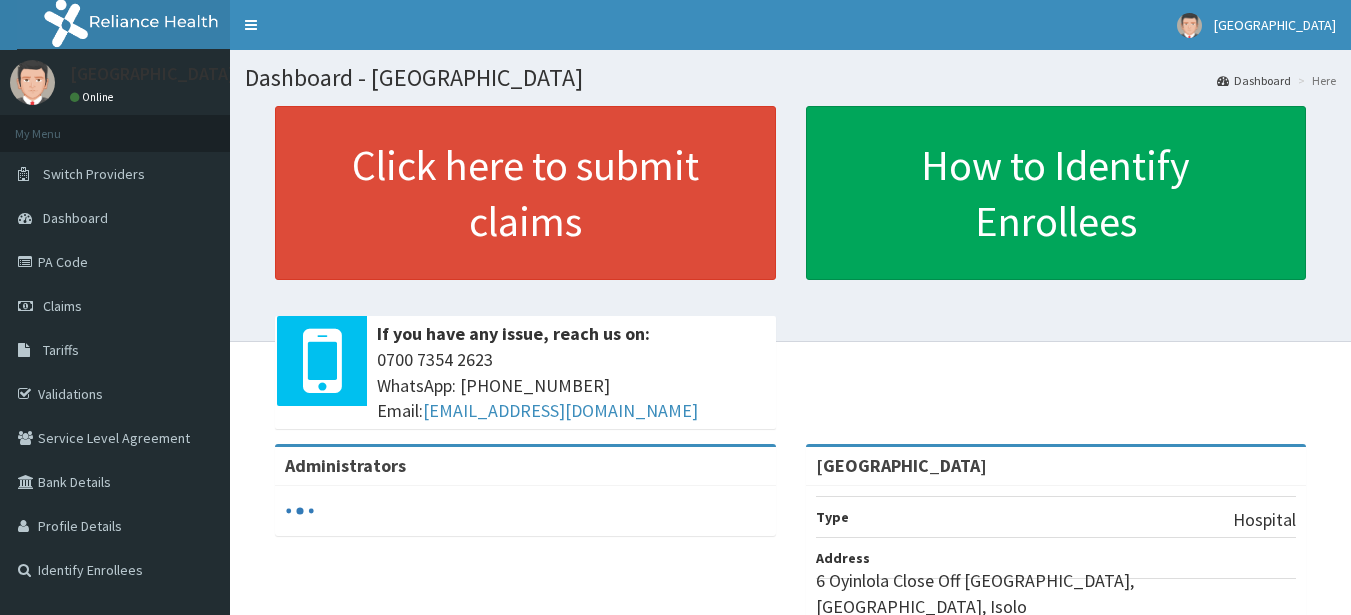 scroll, scrollTop: 0, scrollLeft: 0, axis: both 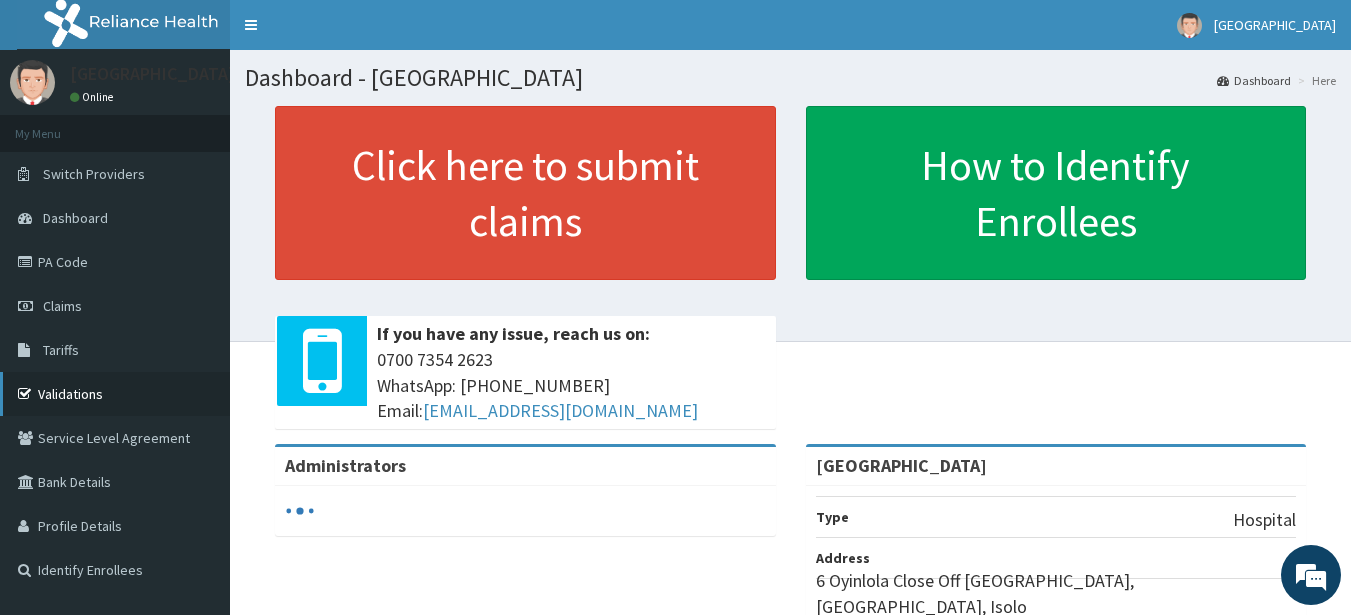 click on "Validations" at bounding box center (115, 394) 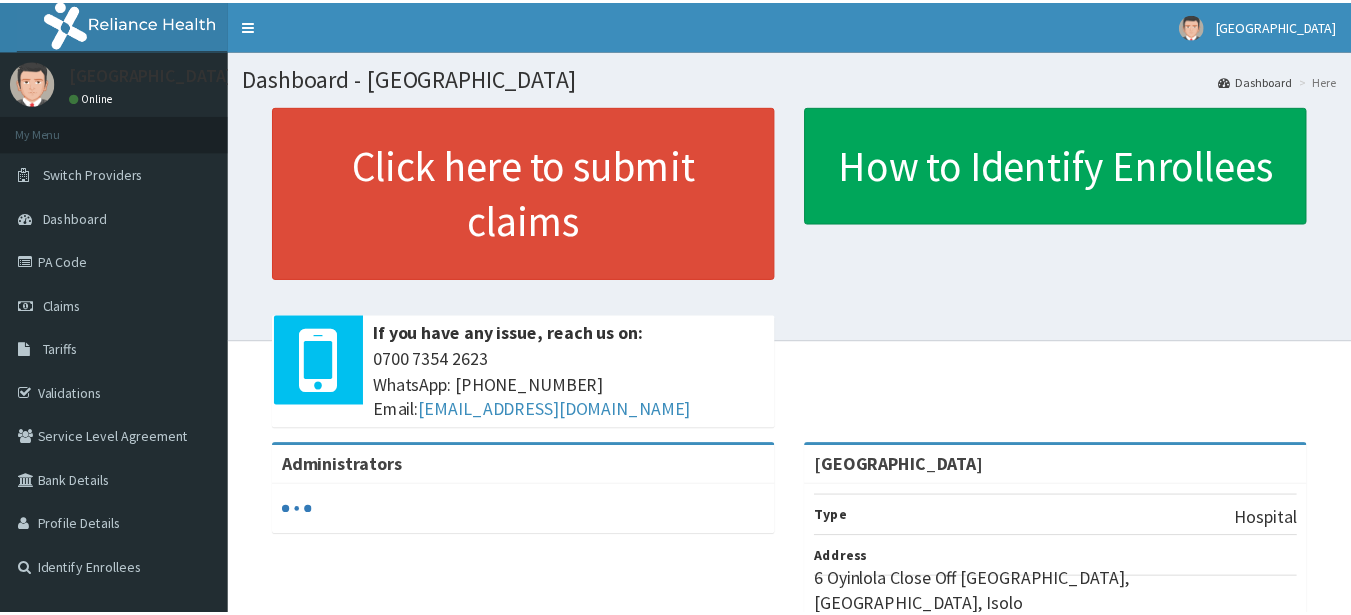 scroll, scrollTop: 0, scrollLeft: 0, axis: both 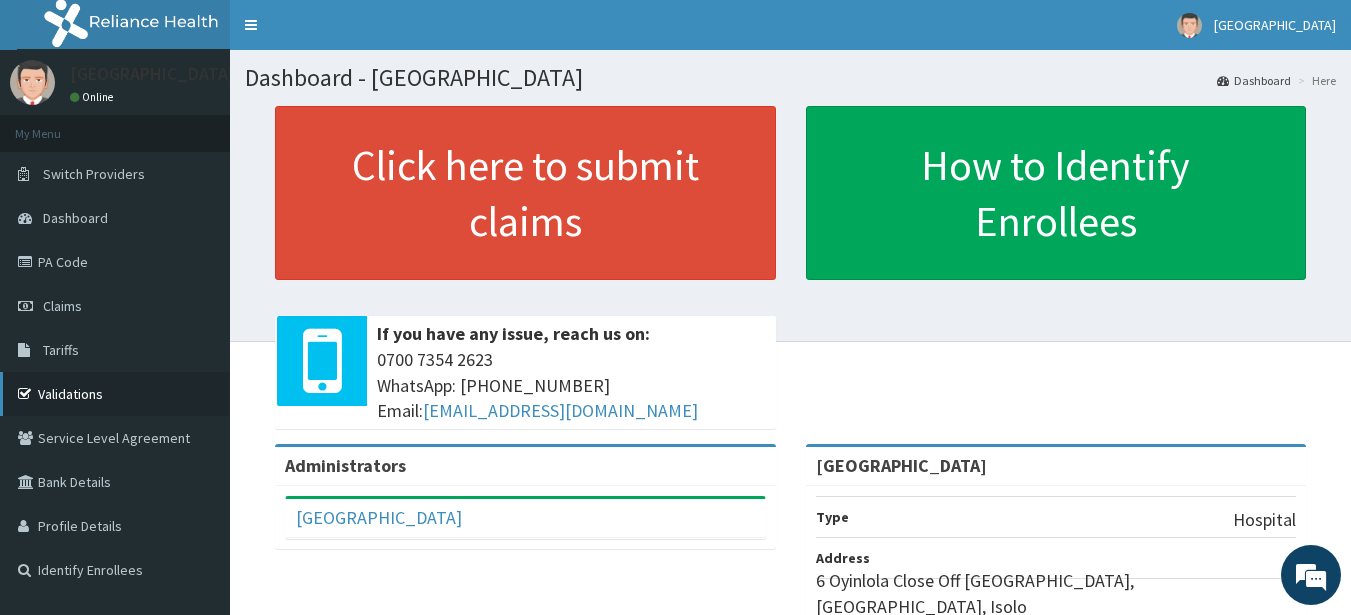 click on "Validations" at bounding box center (115, 394) 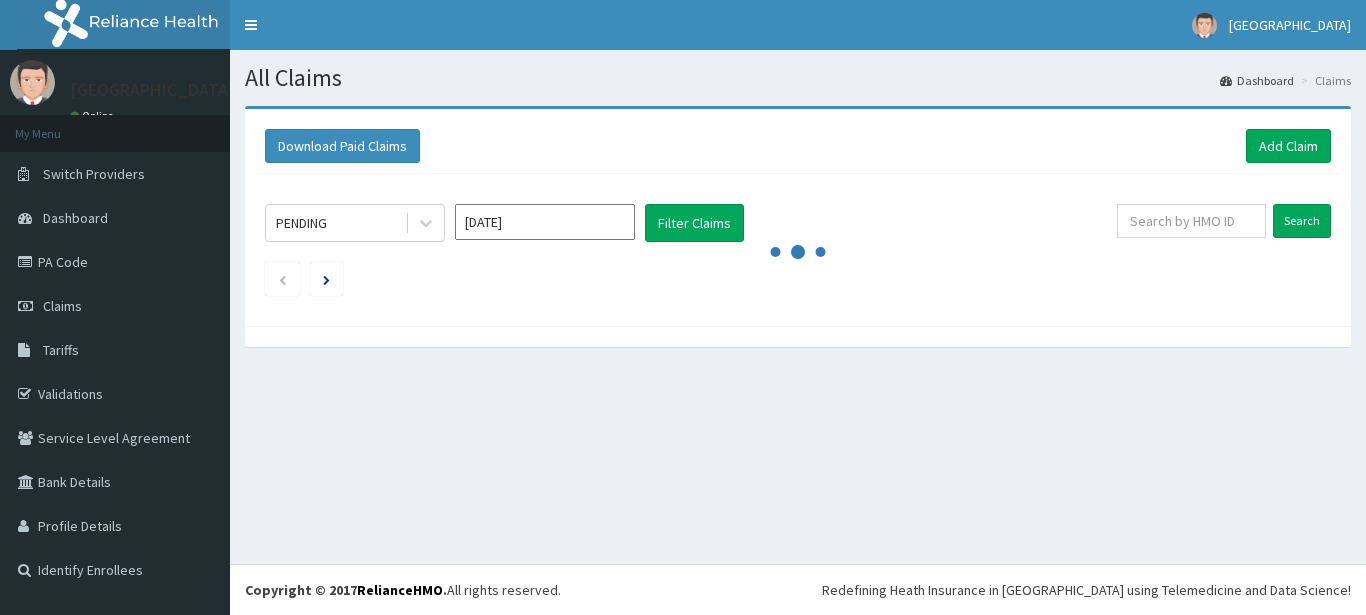 scroll, scrollTop: 0, scrollLeft: 0, axis: both 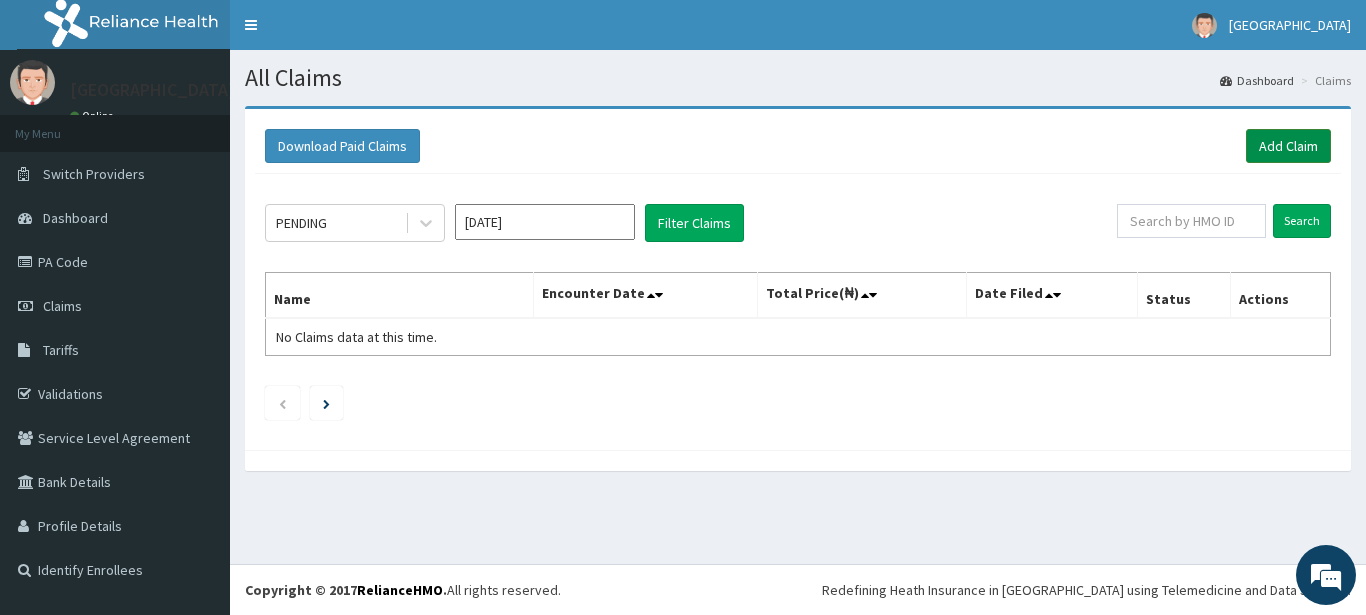 click on "Add Claim" at bounding box center [1288, 146] 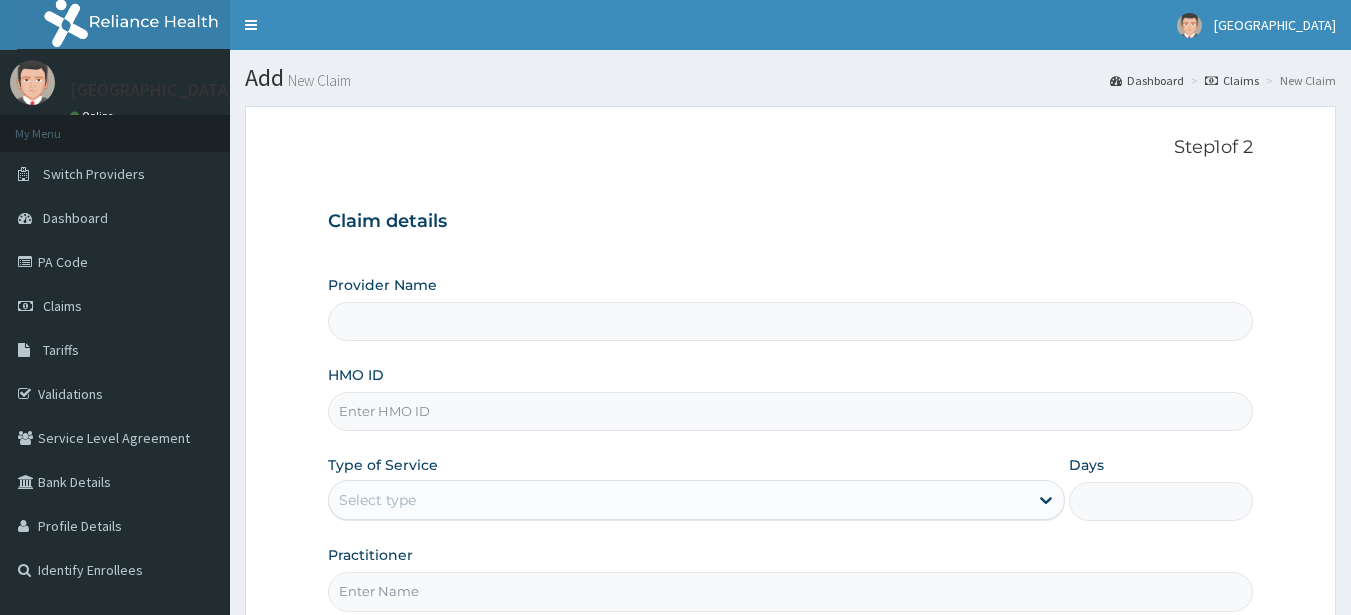 scroll, scrollTop: 0, scrollLeft: 0, axis: both 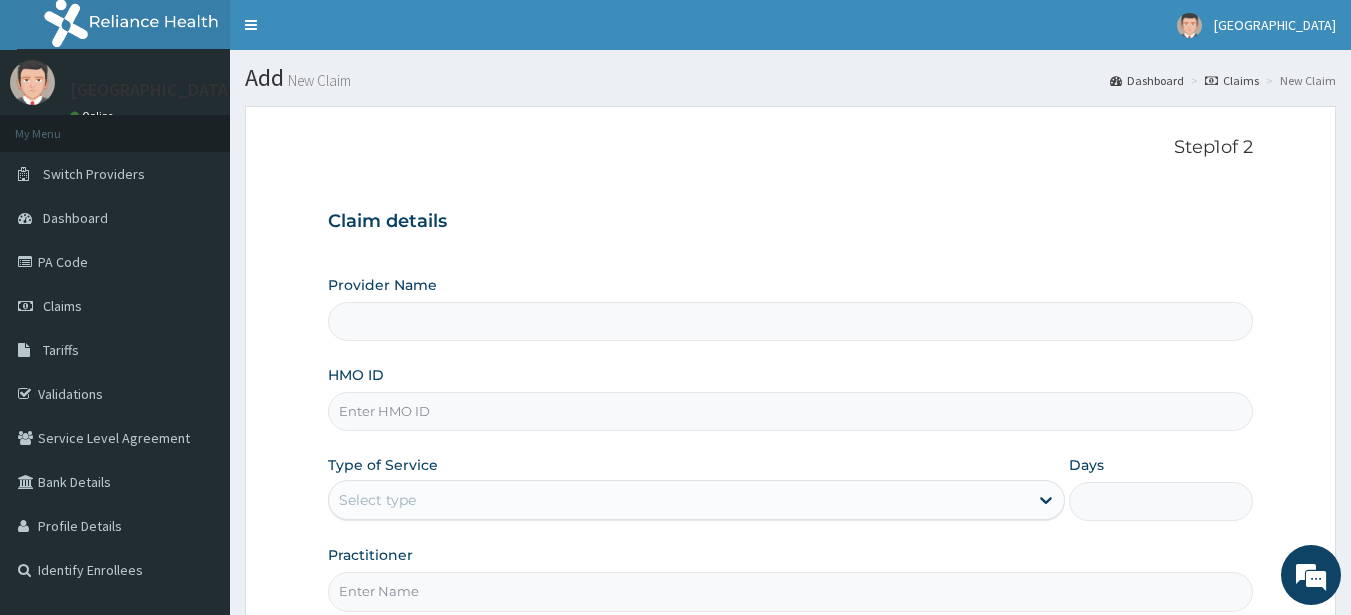 type on "[GEOGRAPHIC_DATA]" 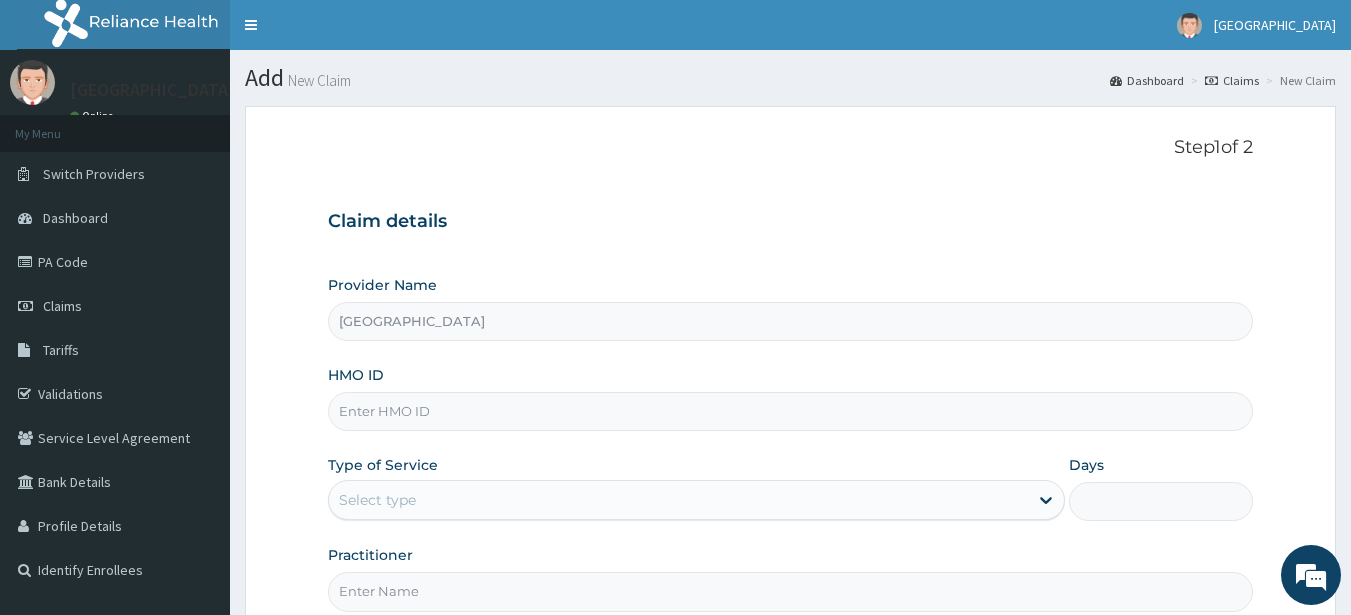 scroll, scrollTop: 100, scrollLeft: 0, axis: vertical 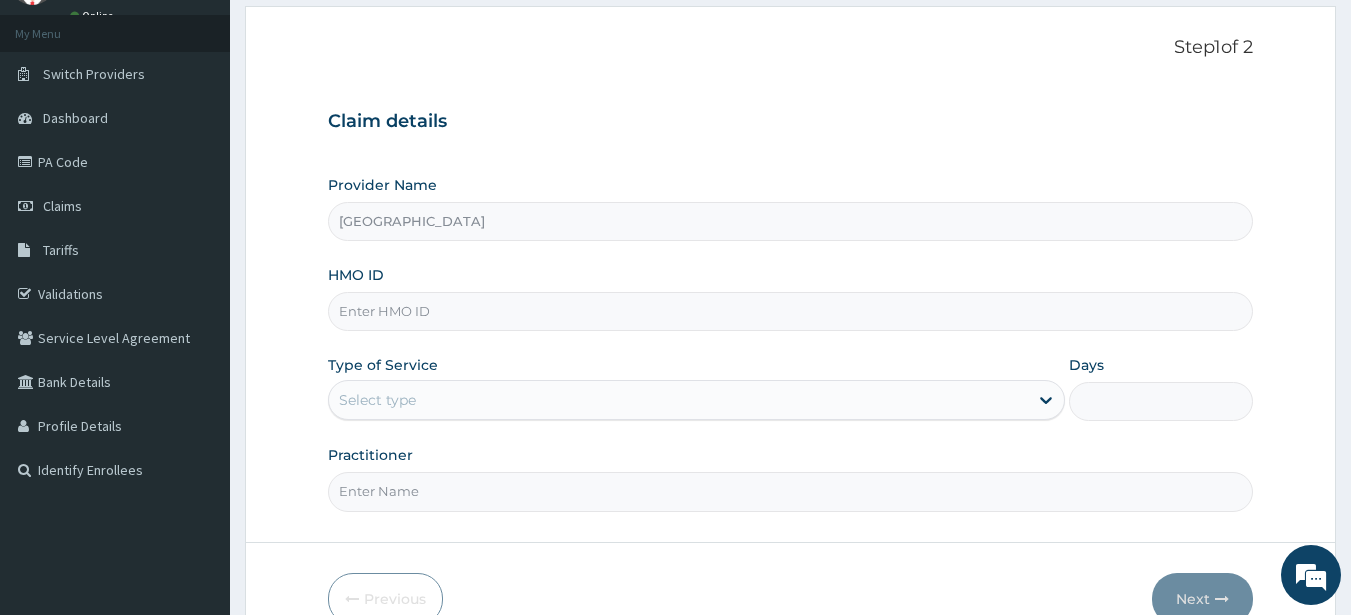 click on "HMO ID" at bounding box center (791, 311) 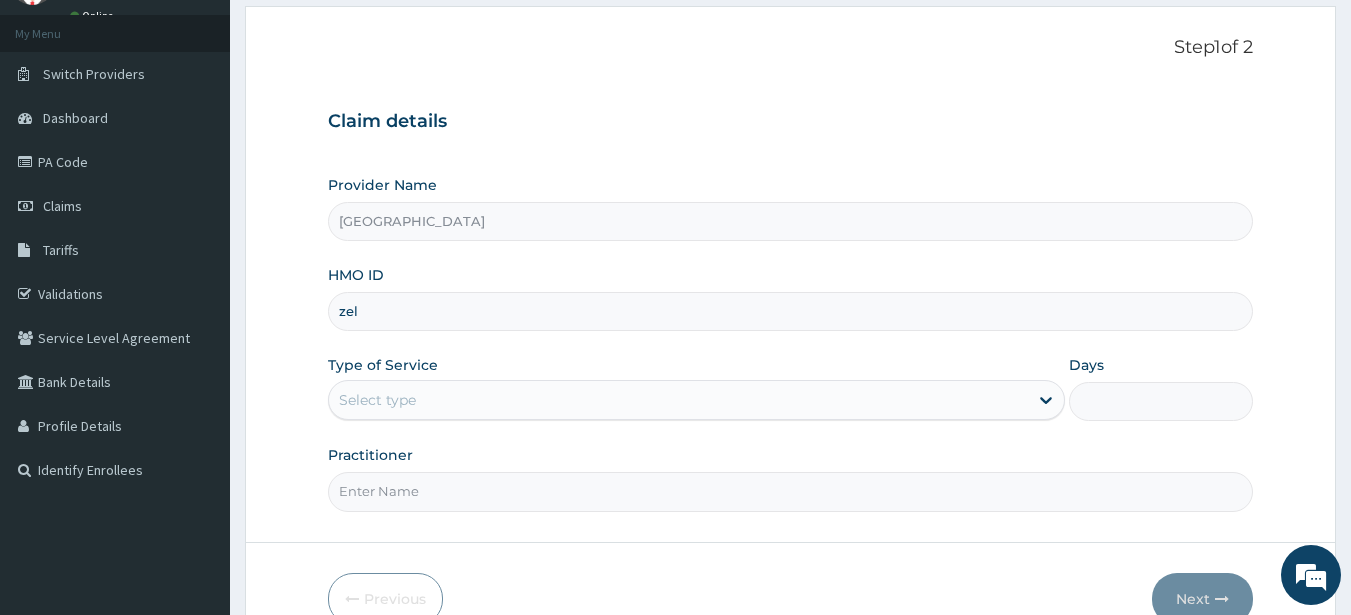 scroll, scrollTop: 0, scrollLeft: 0, axis: both 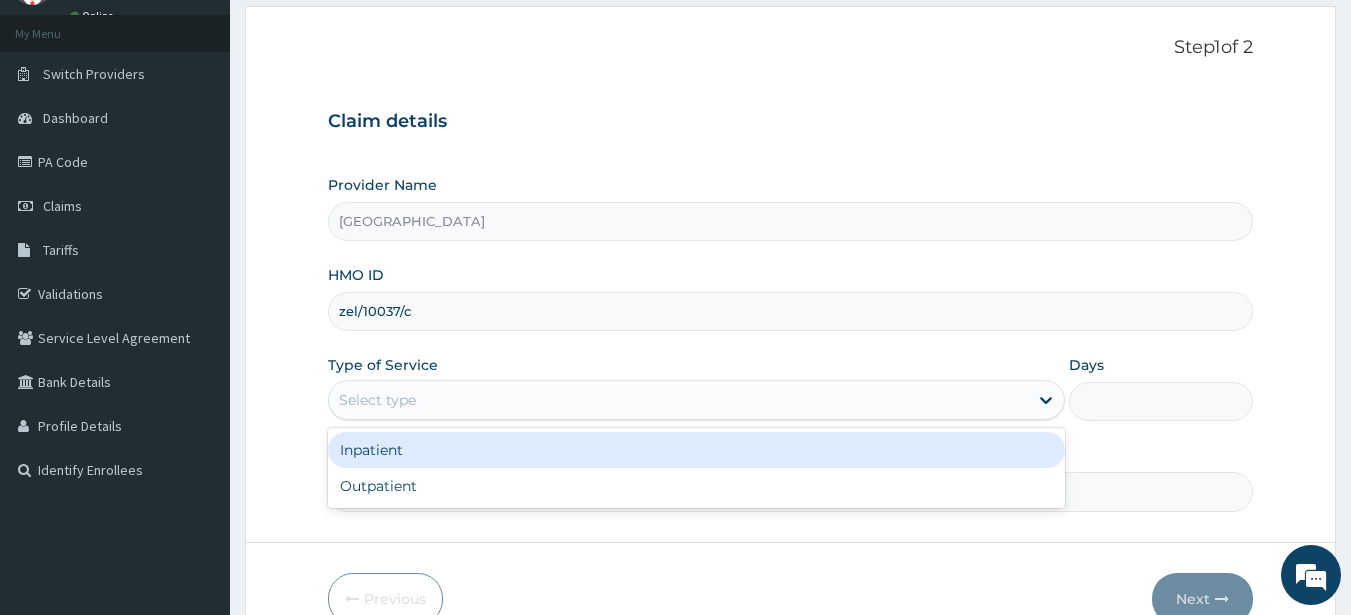 click on "Select type" at bounding box center (678, 400) 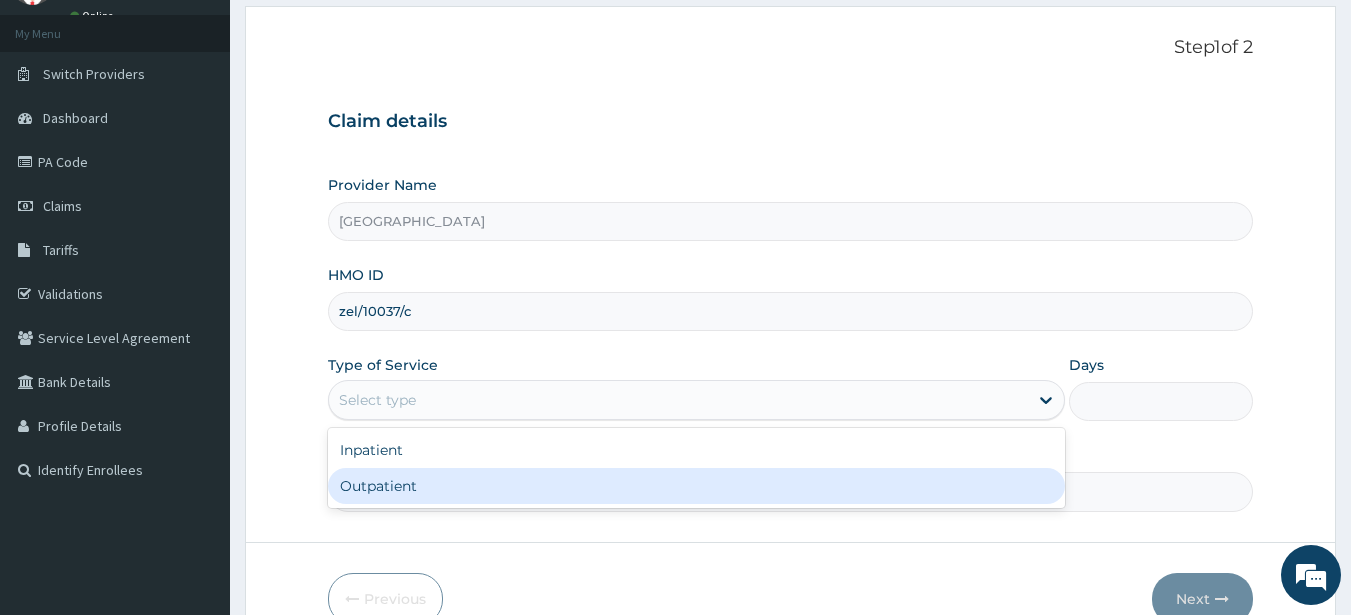 click on "Outpatient" at bounding box center [696, 486] 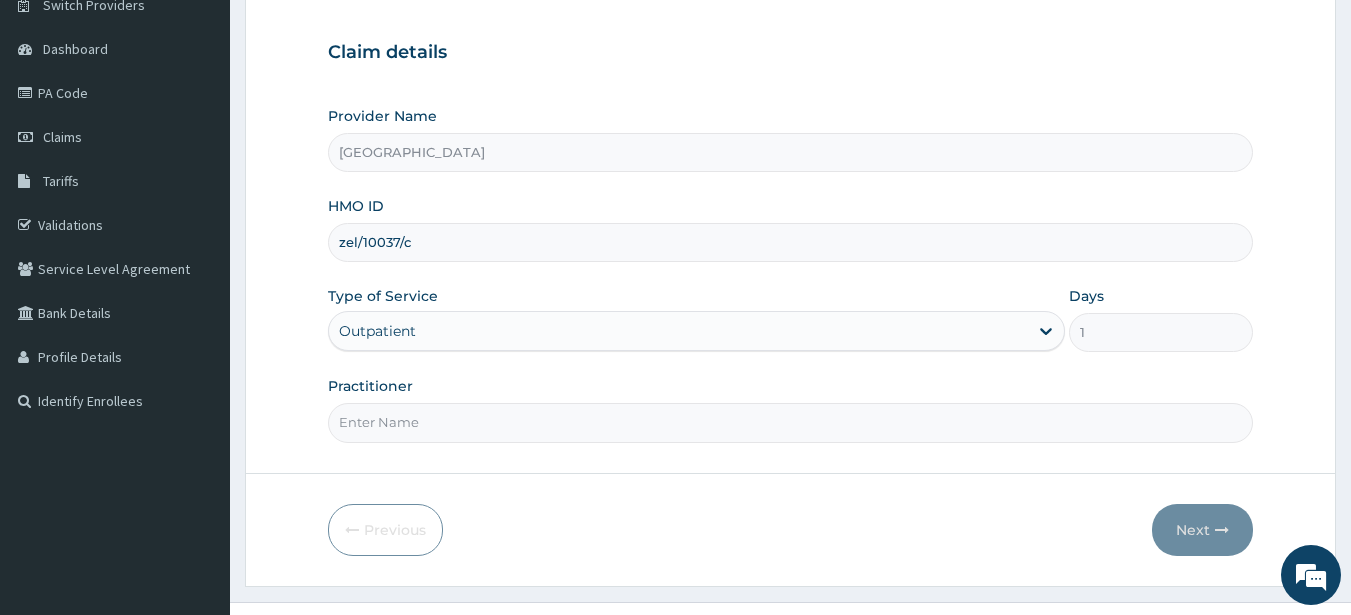 scroll, scrollTop: 200, scrollLeft: 0, axis: vertical 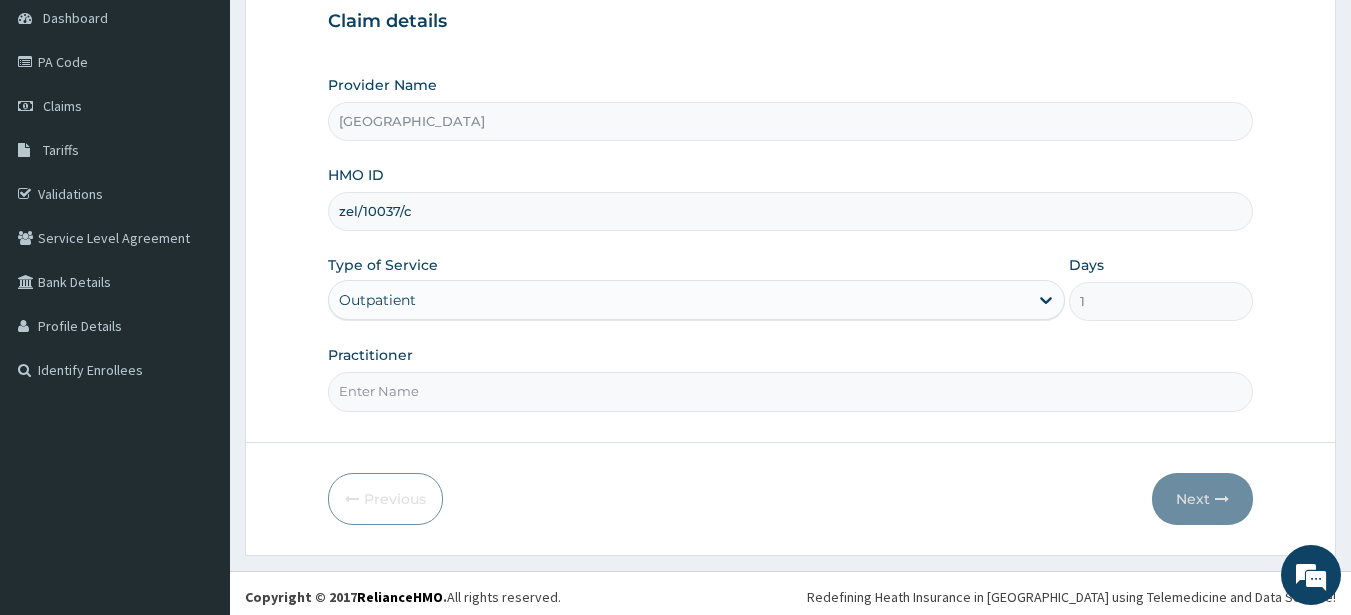 click on "Practitioner" at bounding box center (791, 391) 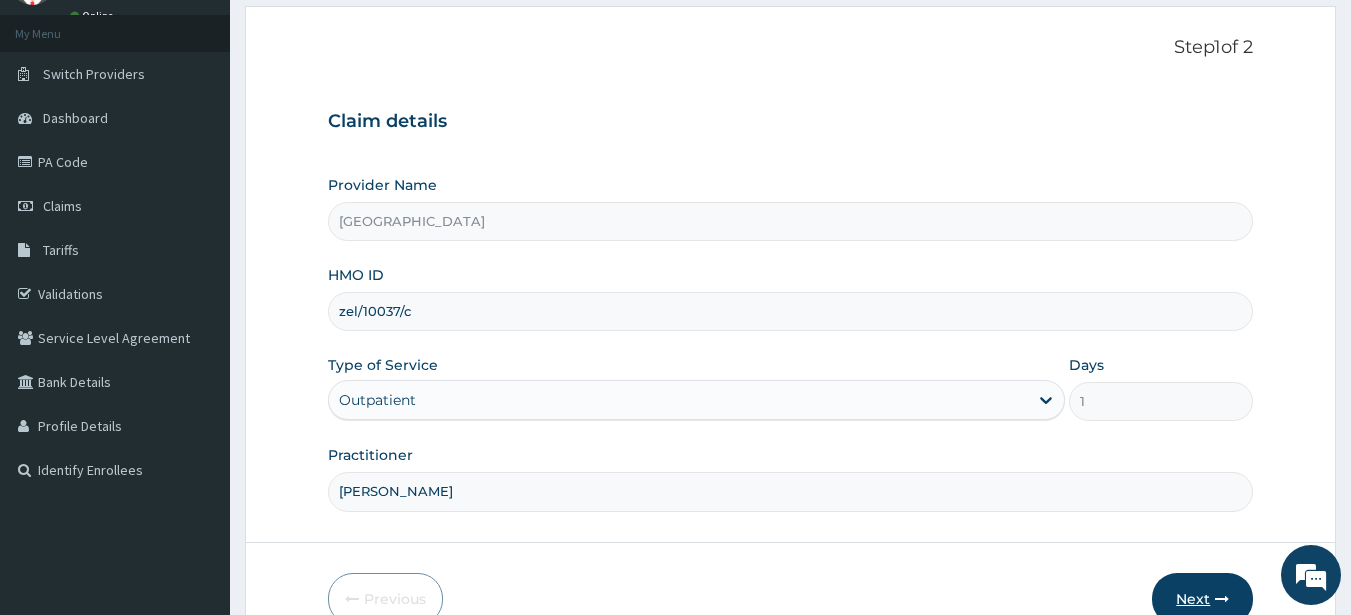 scroll, scrollTop: 200, scrollLeft: 0, axis: vertical 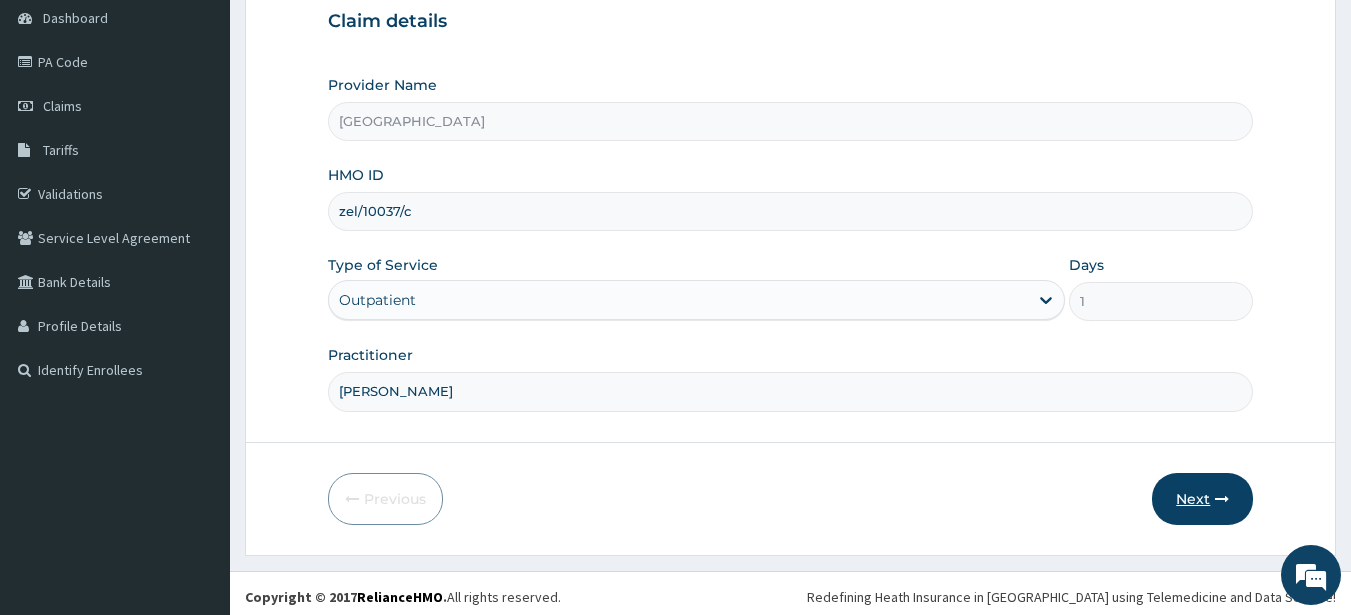 type on "dr stella" 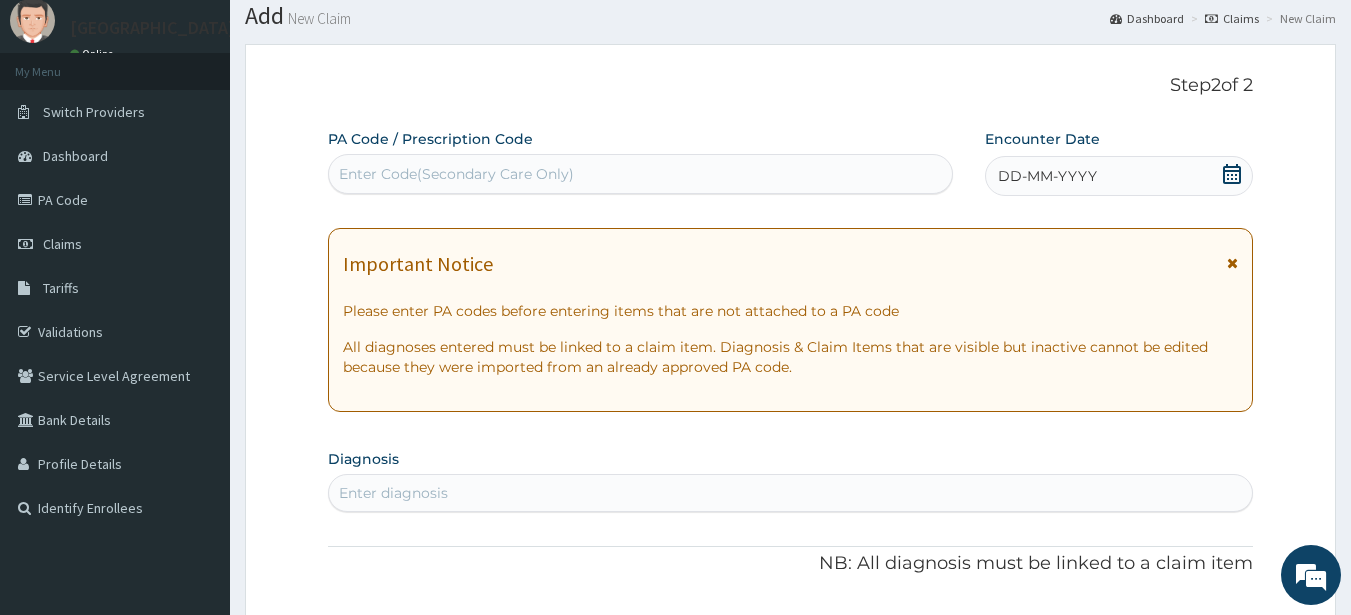 scroll, scrollTop: 0, scrollLeft: 0, axis: both 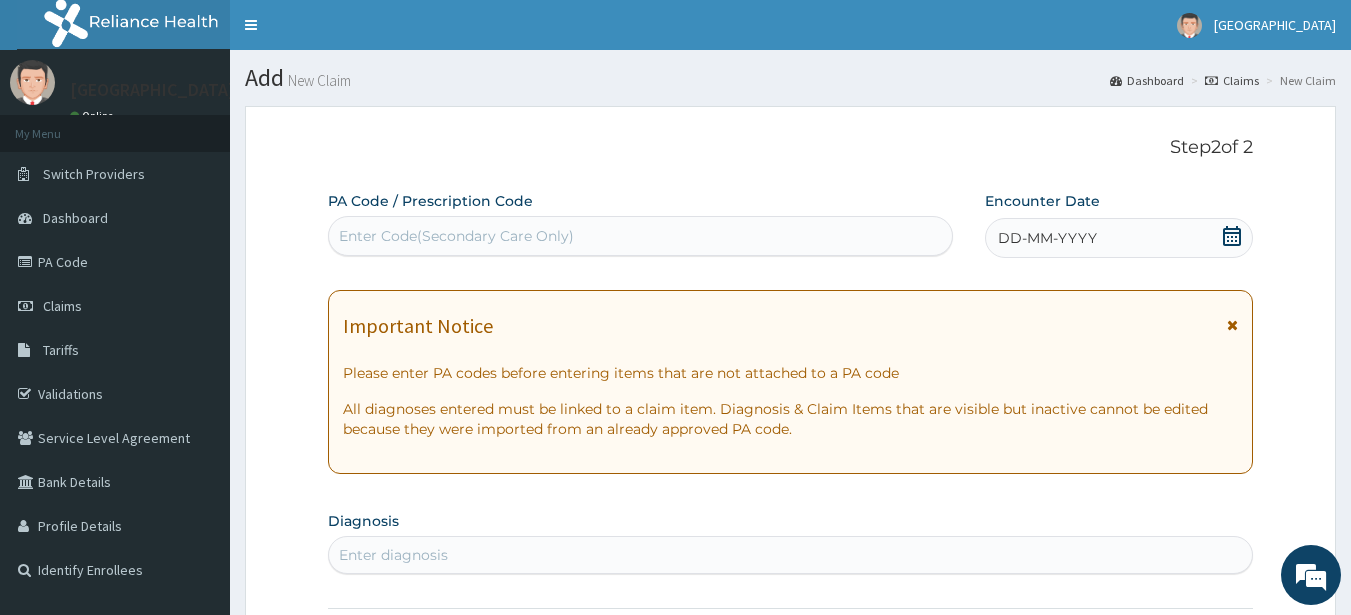 click on "DD-MM-YYYY" at bounding box center (1047, 238) 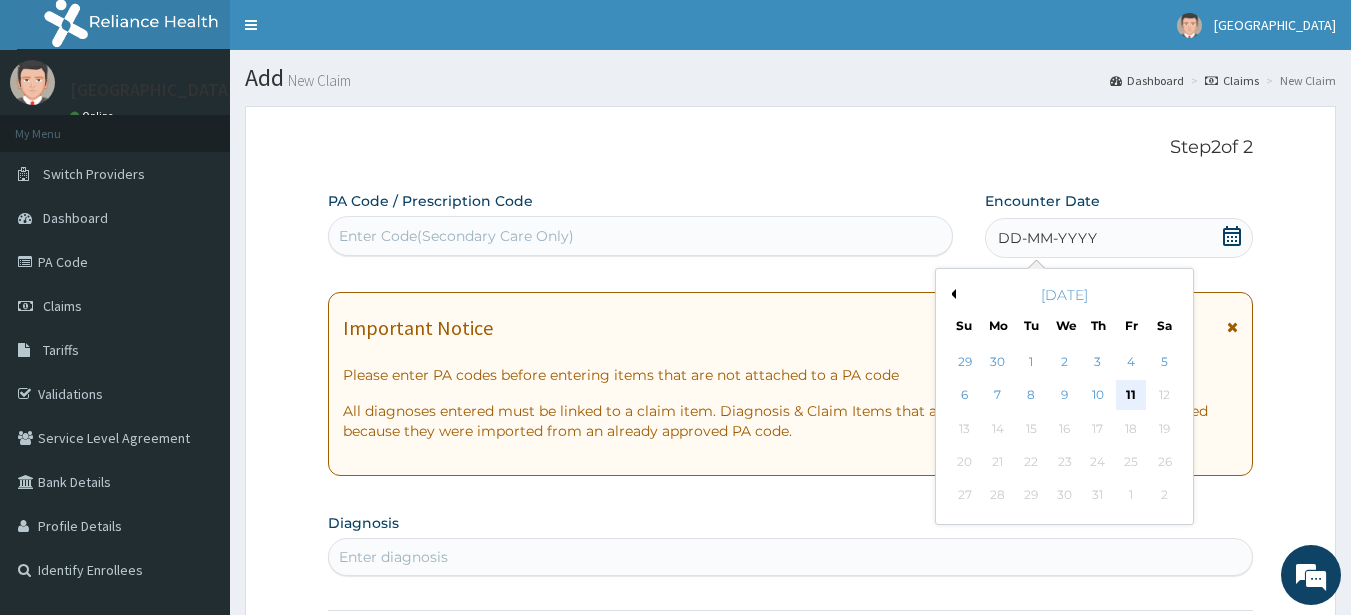 click on "11" at bounding box center (1131, 396) 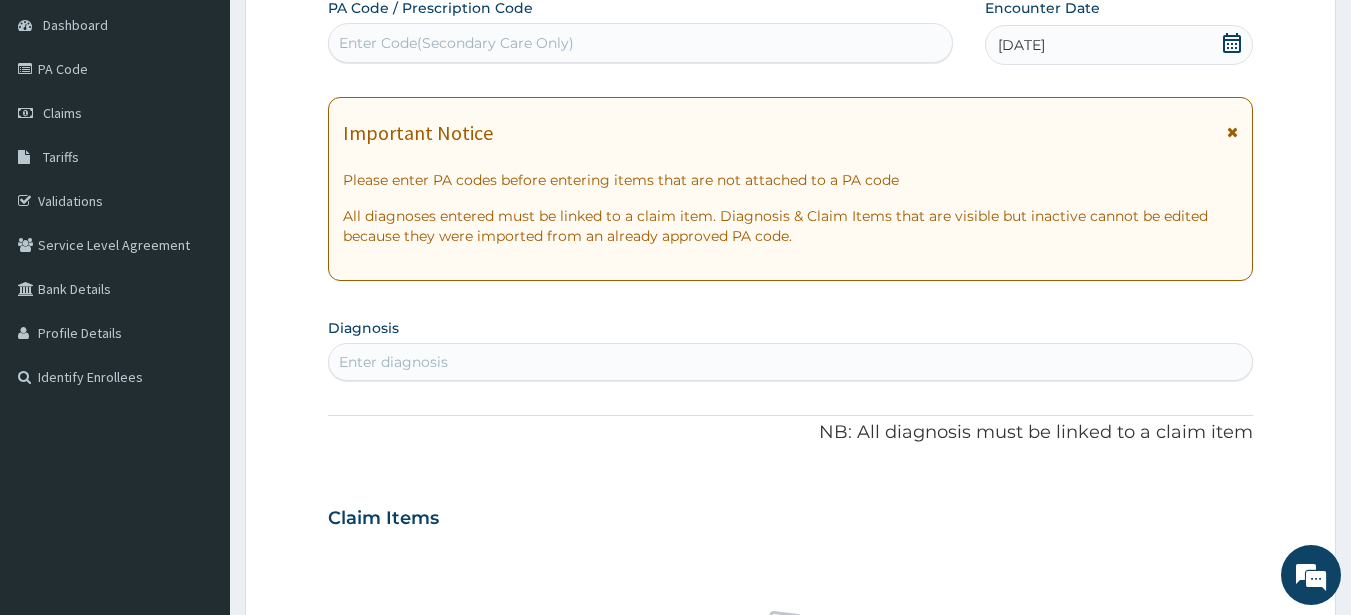 scroll, scrollTop: 200, scrollLeft: 0, axis: vertical 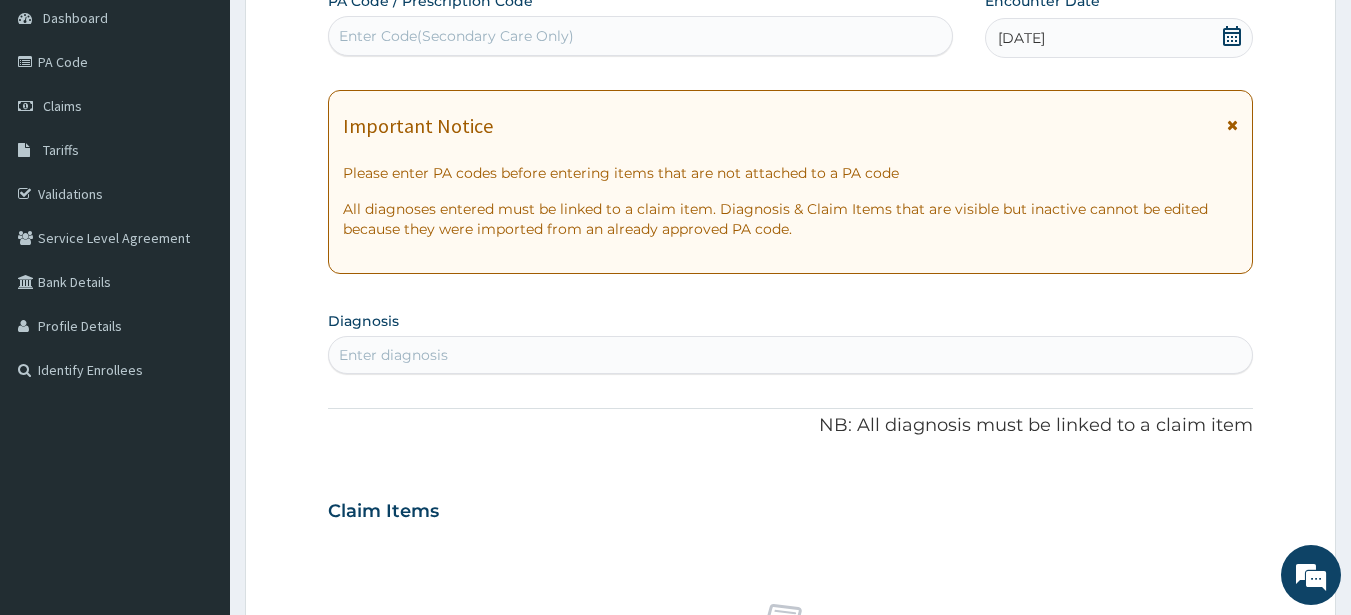 click on "Enter diagnosis" at bounding box center (791, 355) 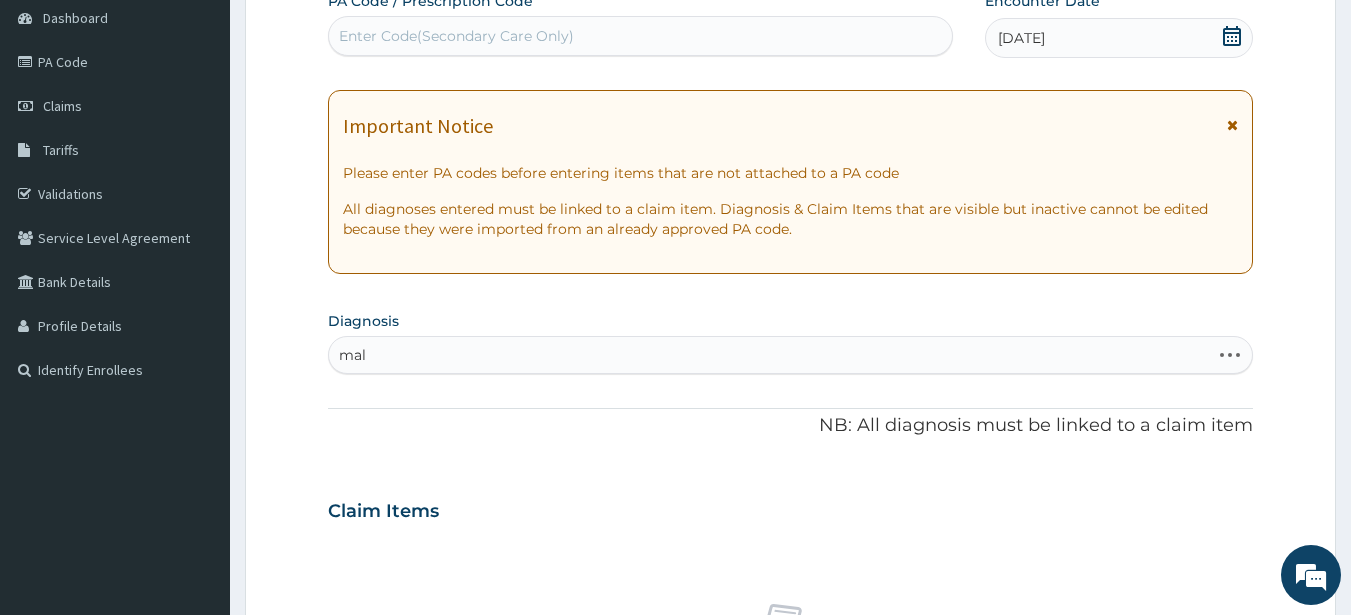 type on "mala" 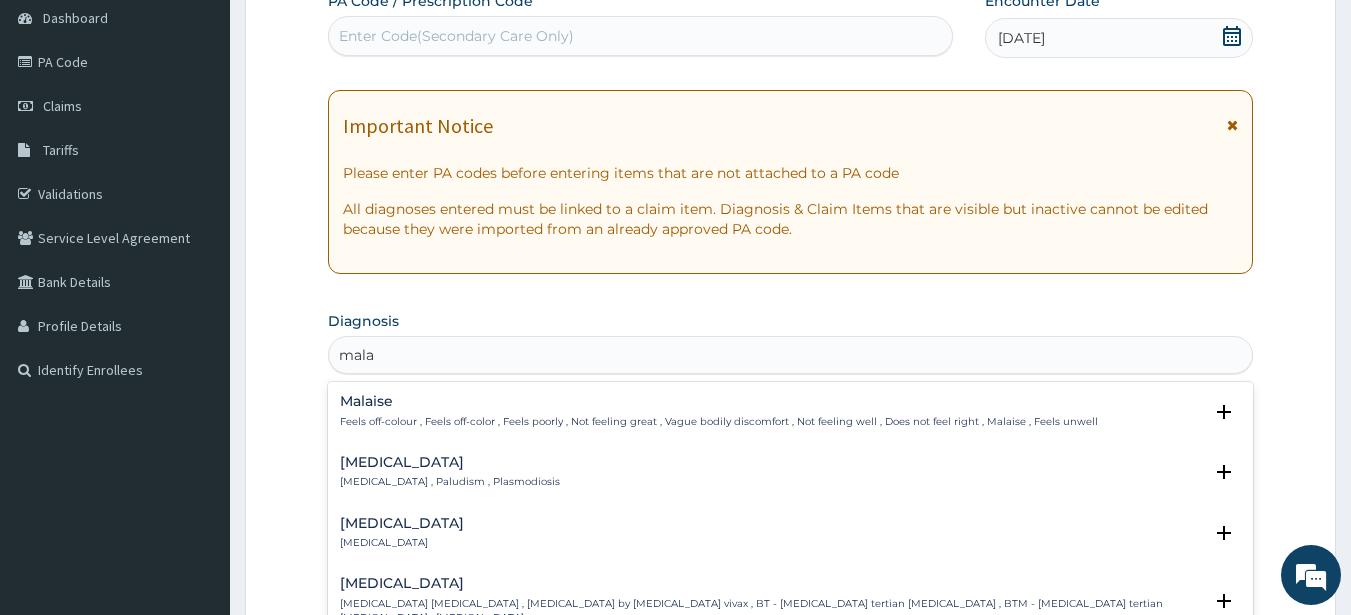 click on "Malaria Malaria , Paludism , Plasmodiosis" at bounding box center (450, 472) 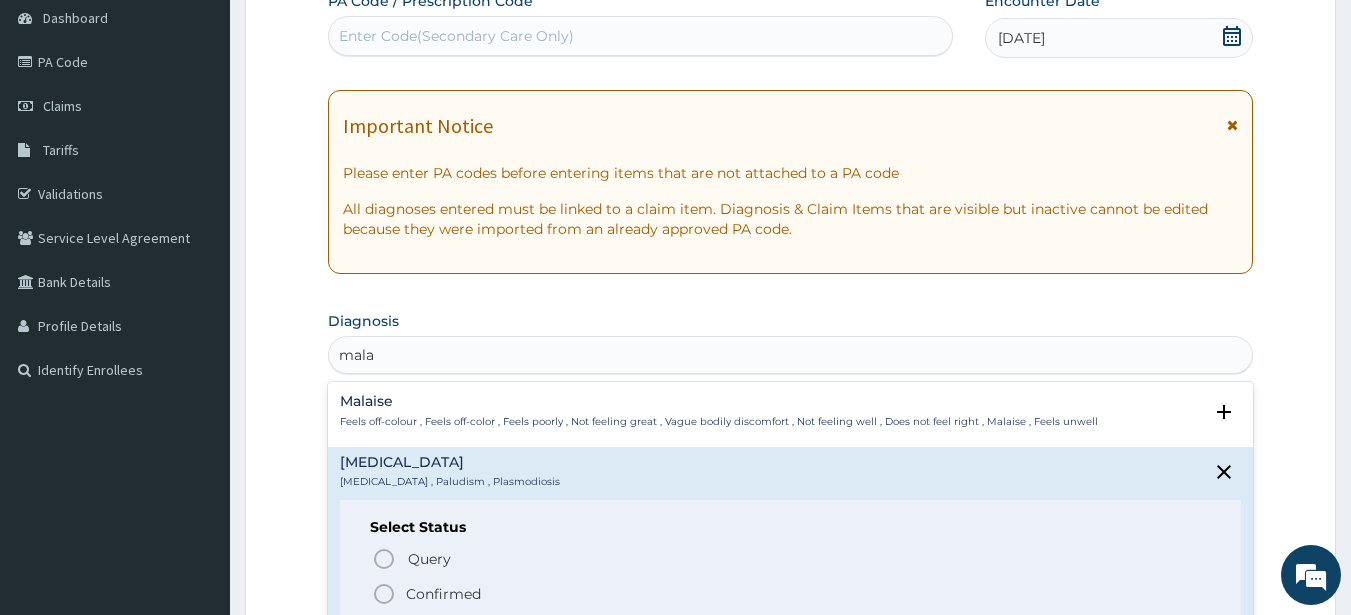 drag, startPoint x: 389, startPoint y: 591, endPoint x: 397, endPoint y: 558, distance: 33.955853 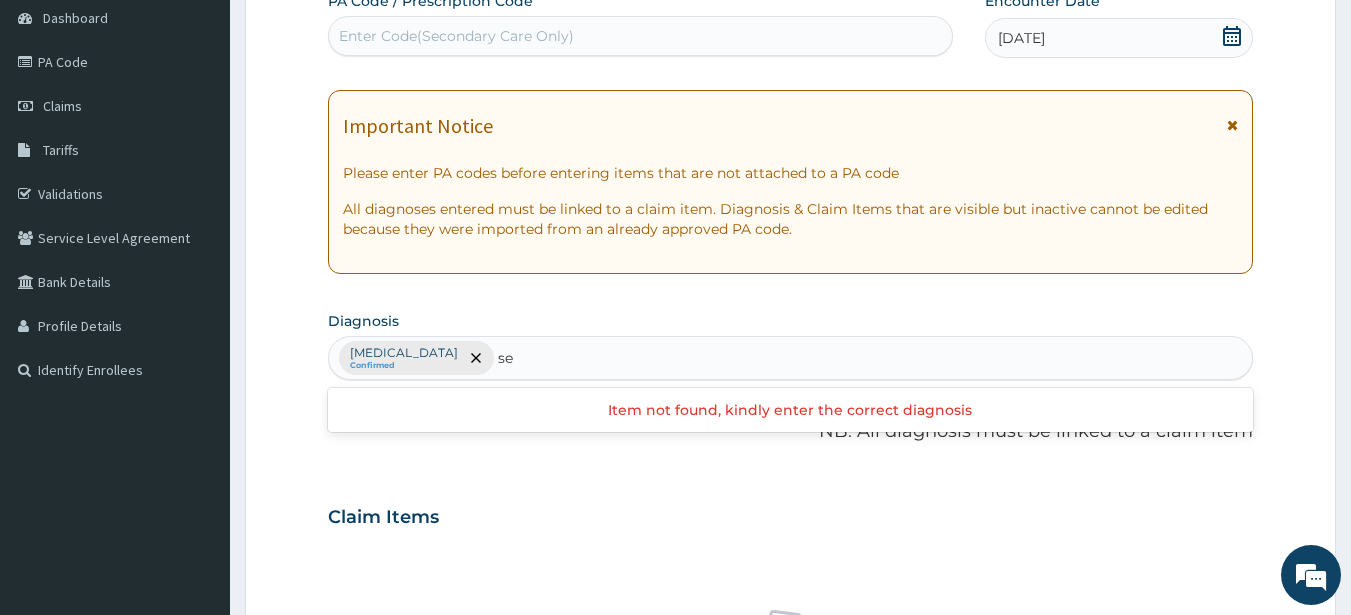 type on "sep" 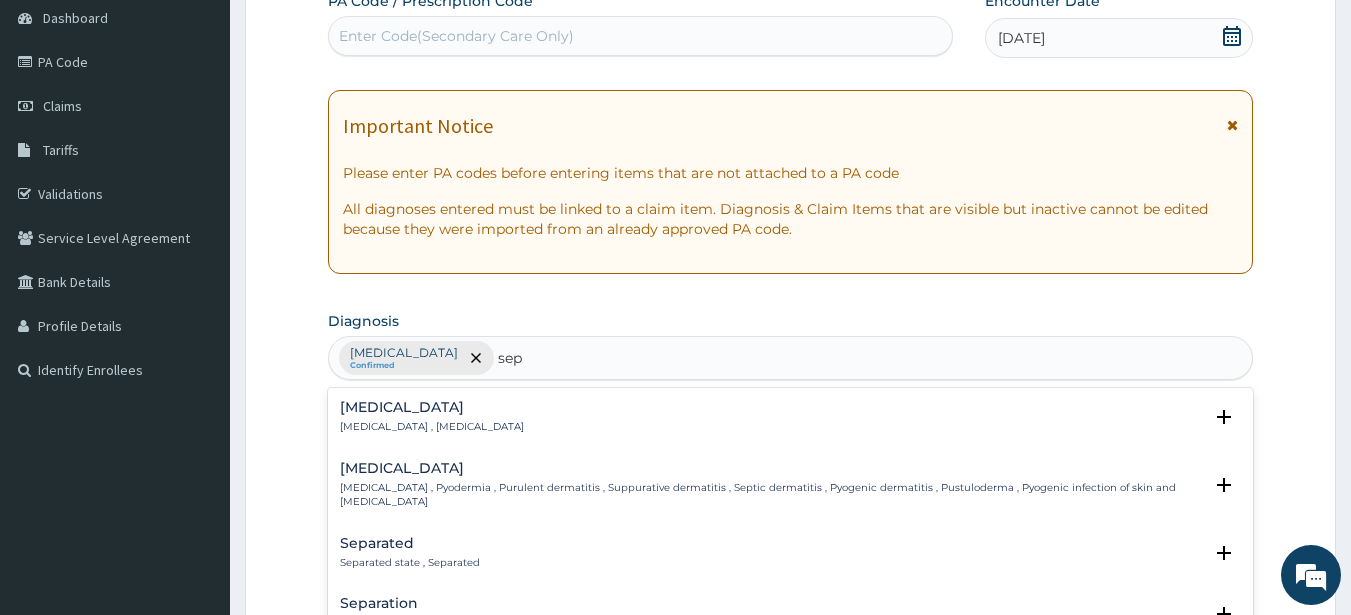 click on "Sepsis Systemic infection , Sepsis" at bounding box center [791, 417] 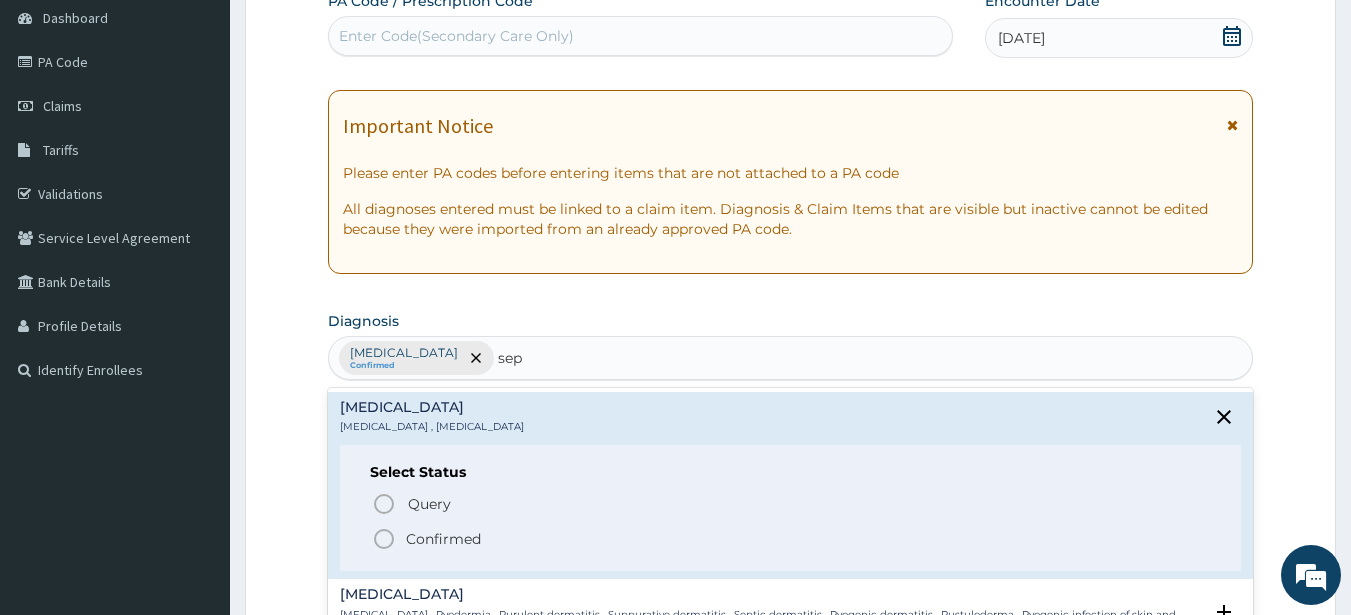 click 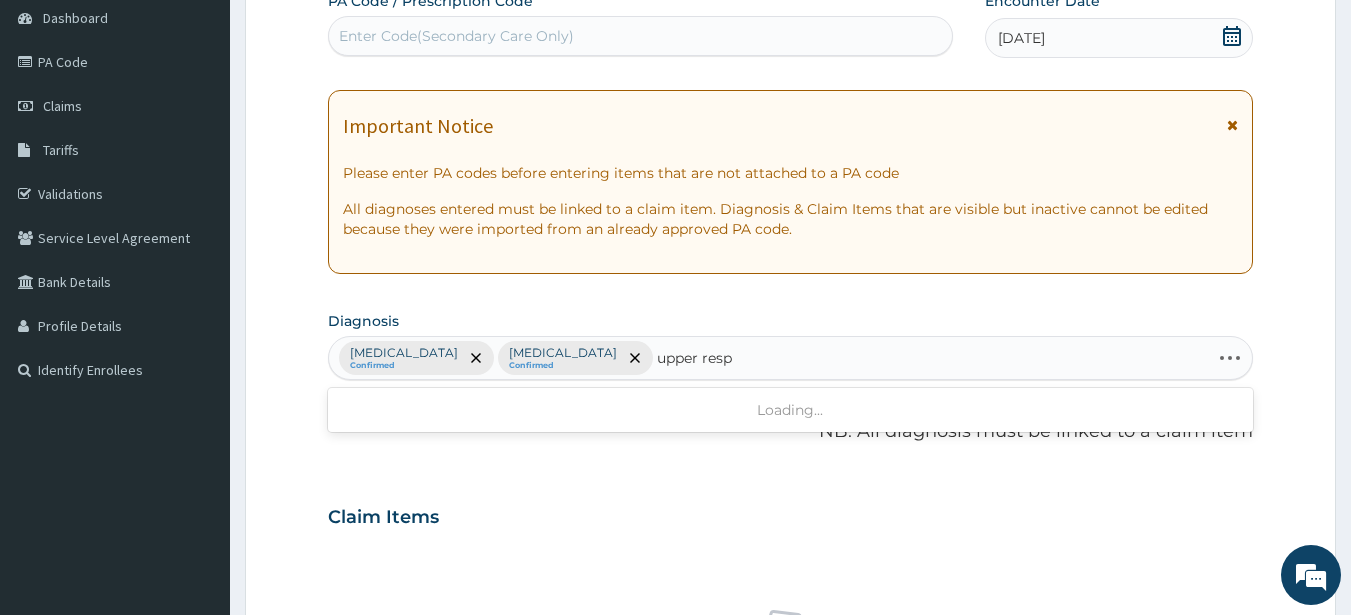 type on "upper respi" 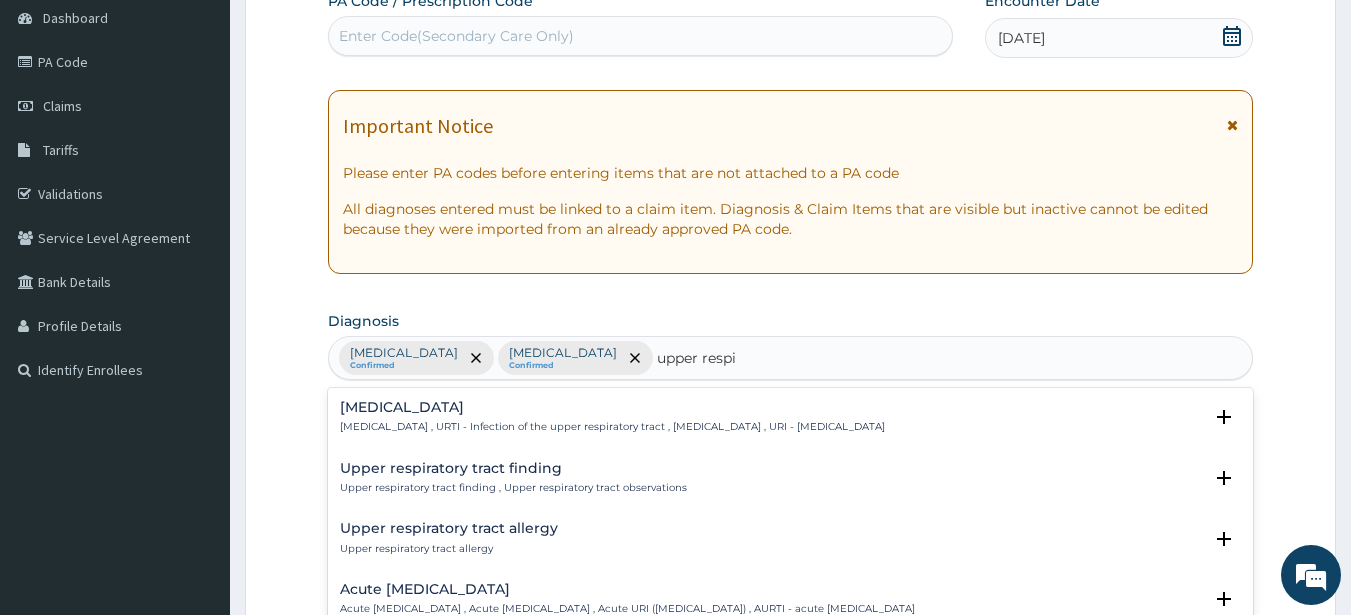 click on "Upper respiratory infection" at bounding box center [612, 407] 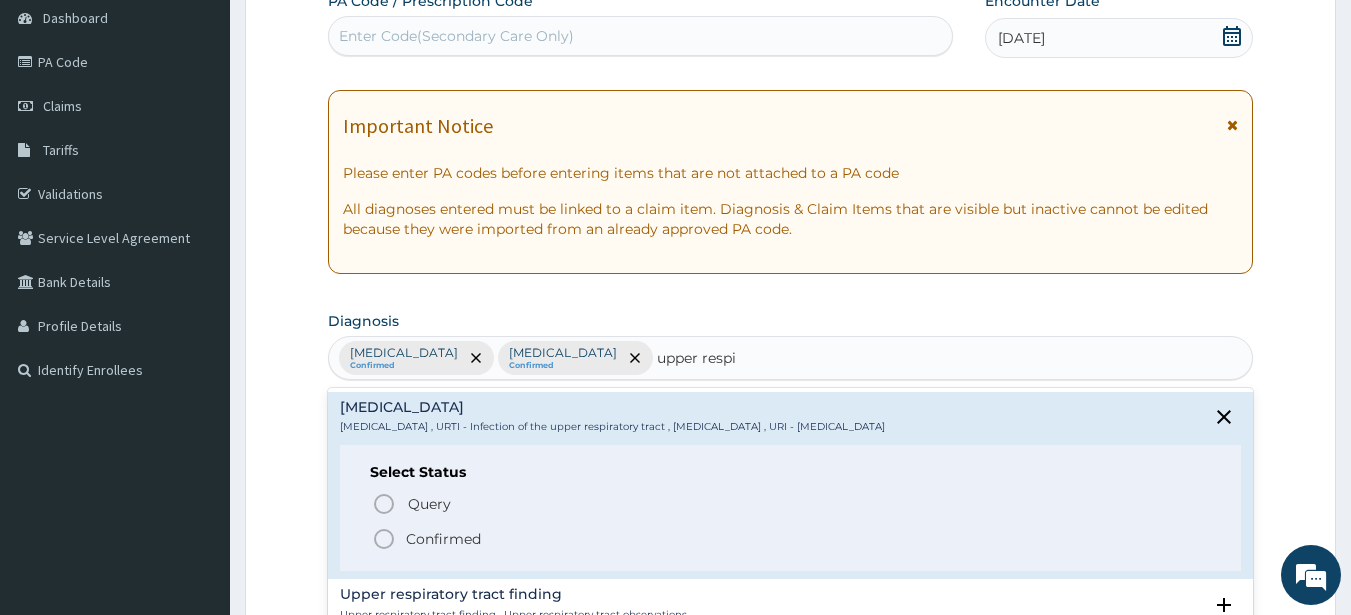 click 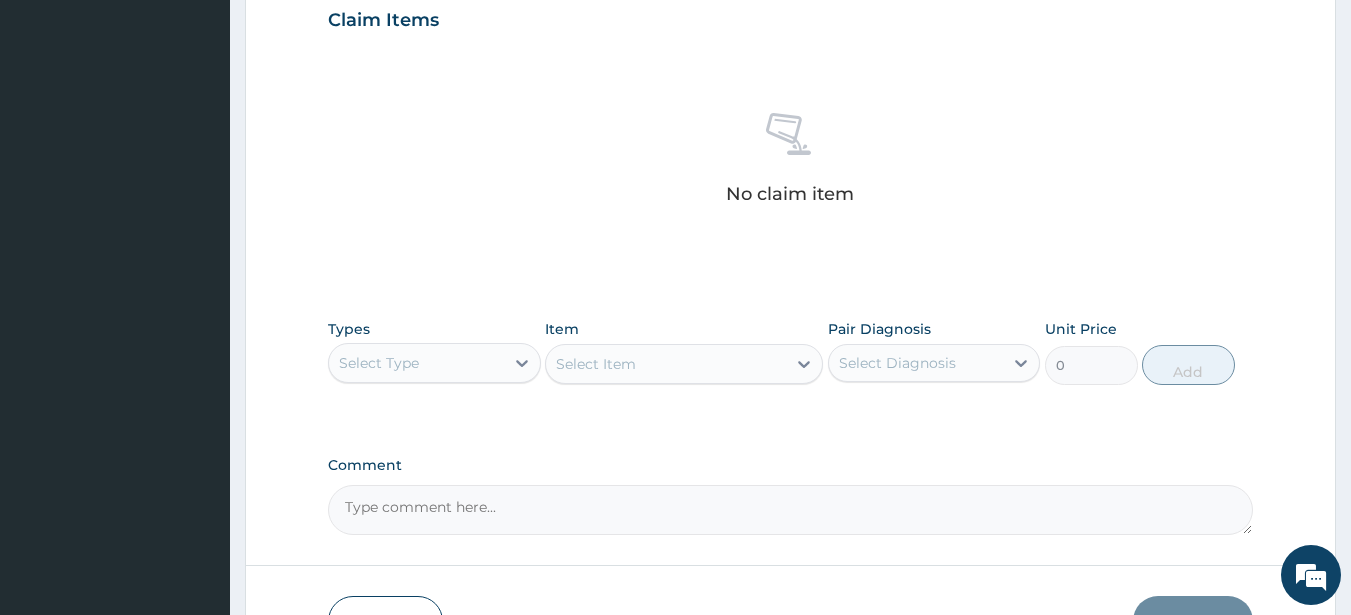 scroll, scrollTop: 700, scrollLeft: 0, axis: vertical 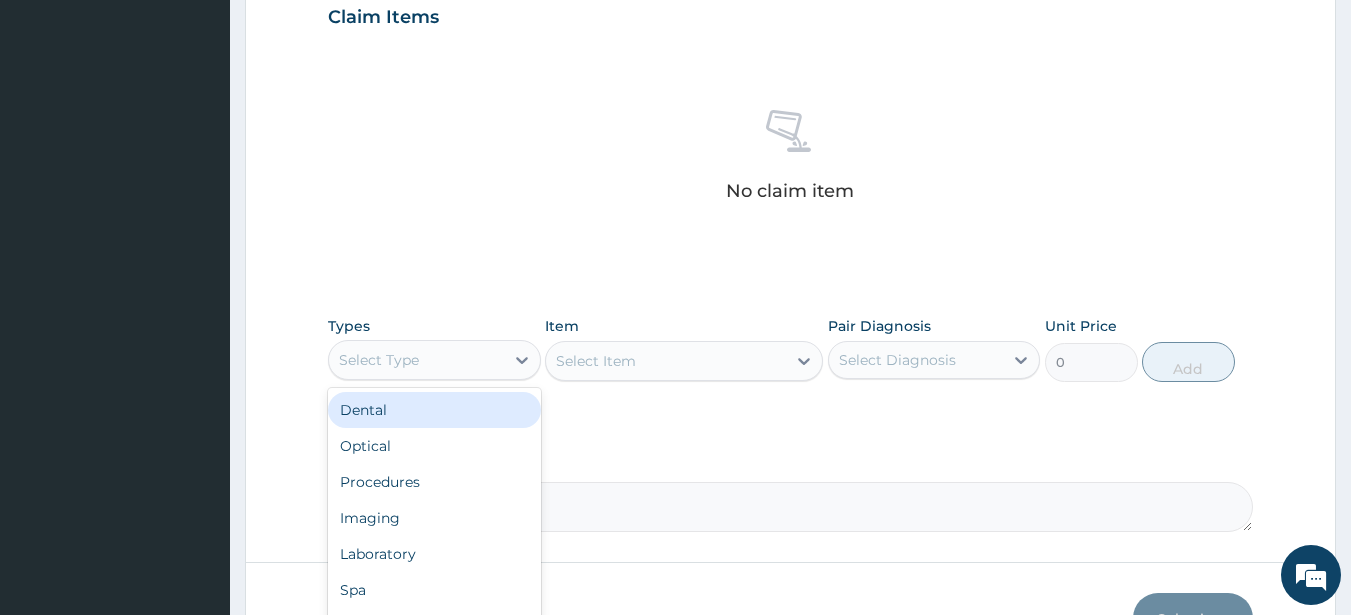 click on "Select Type" at bounding box center (416, 360) 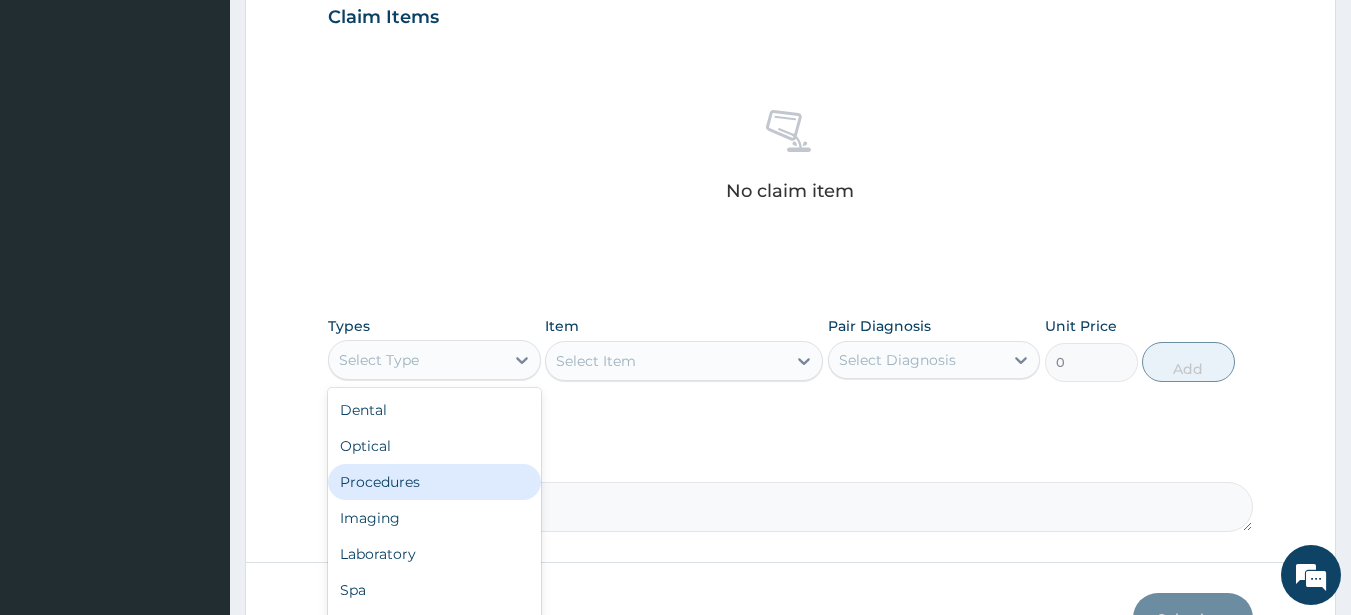 click on "Procedures" at bounding box center (434, 482) 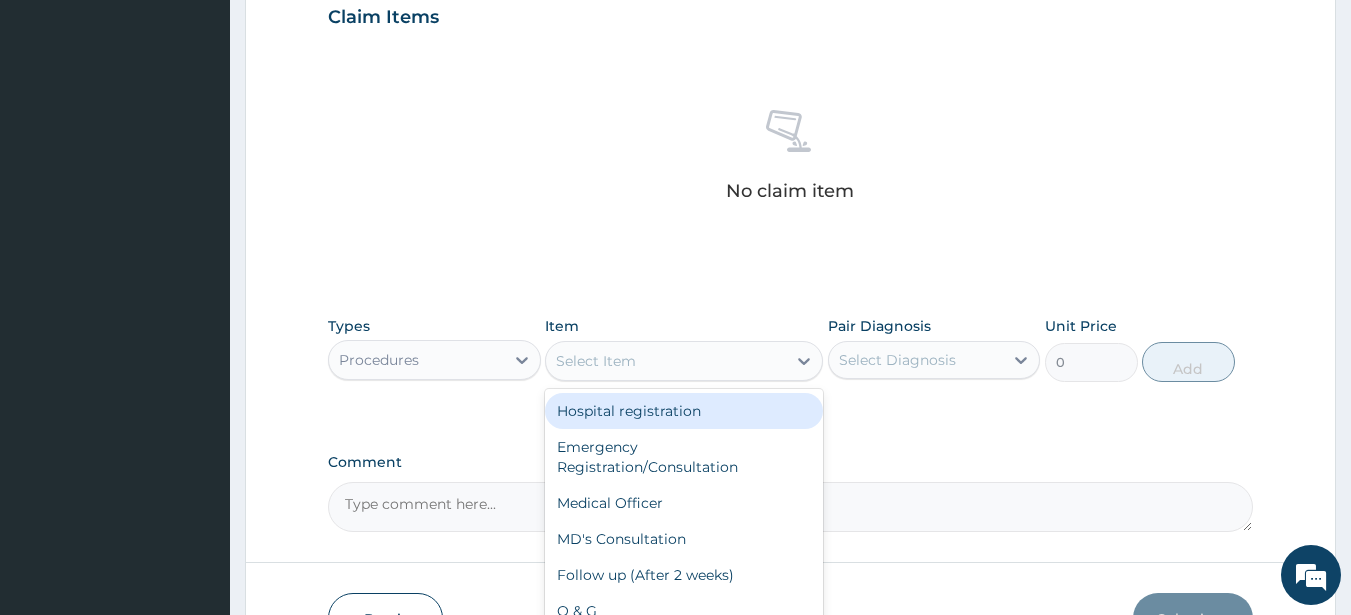 click on "Select Item" at bounding box center (596, 361) 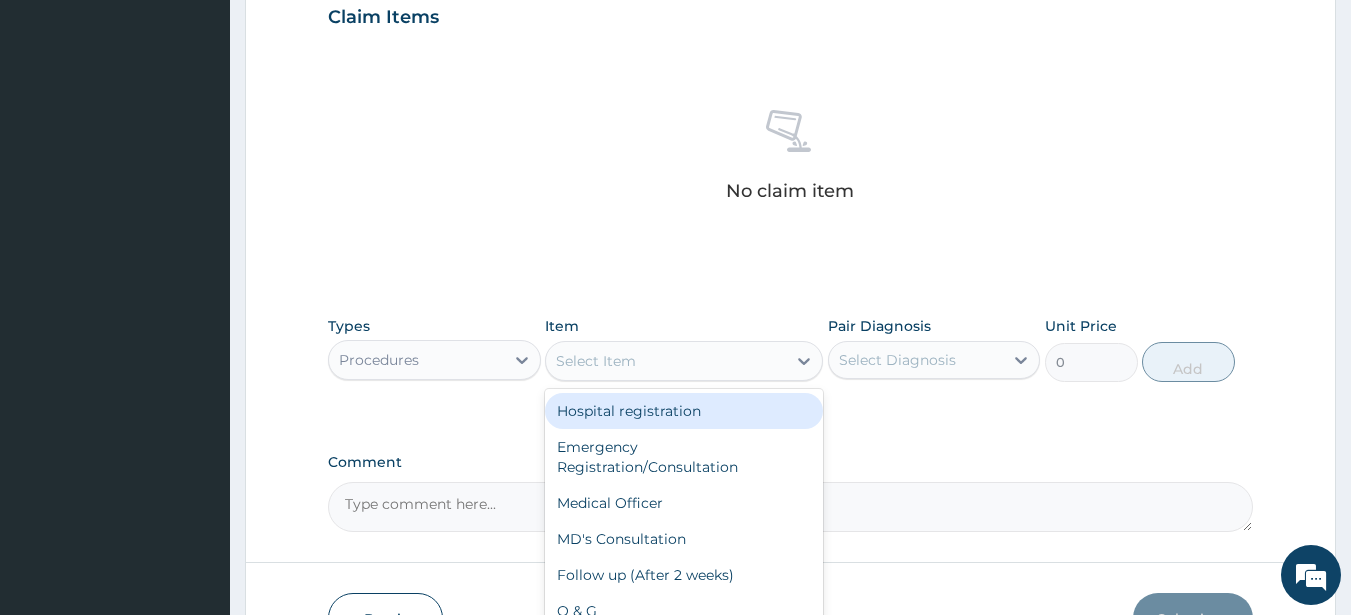 click on "Hospital registration" at bounding box center (684, 411) 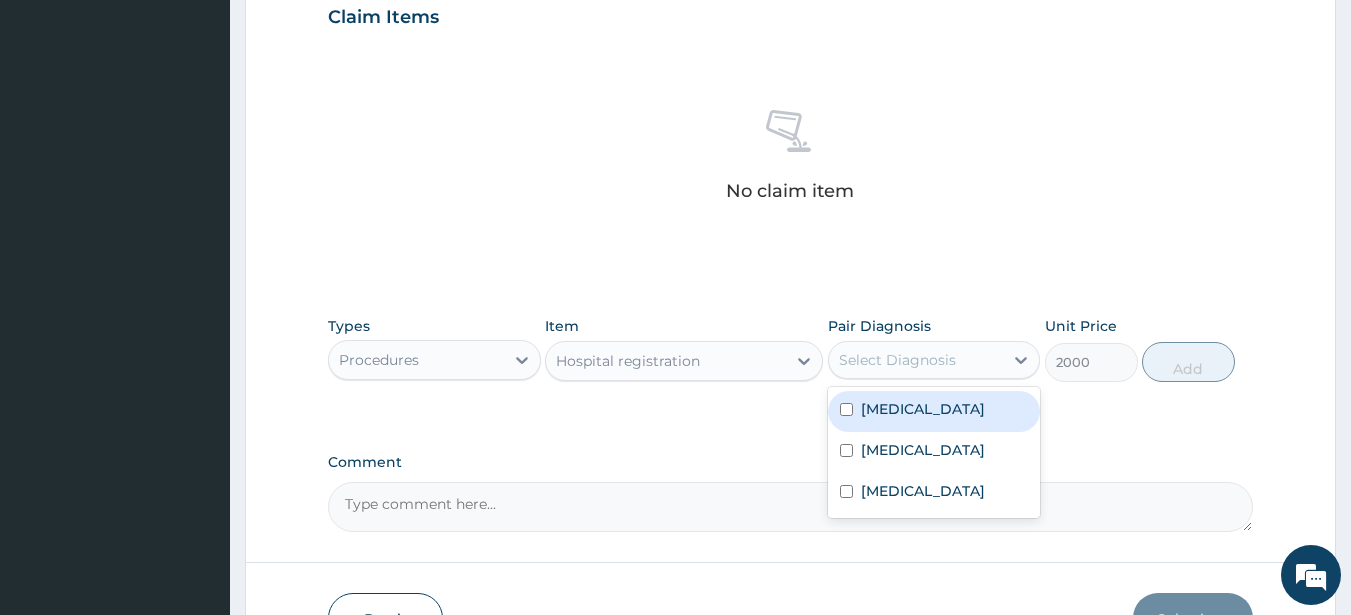 click on "Select Diagnosis" at bounding box center [897, 360] 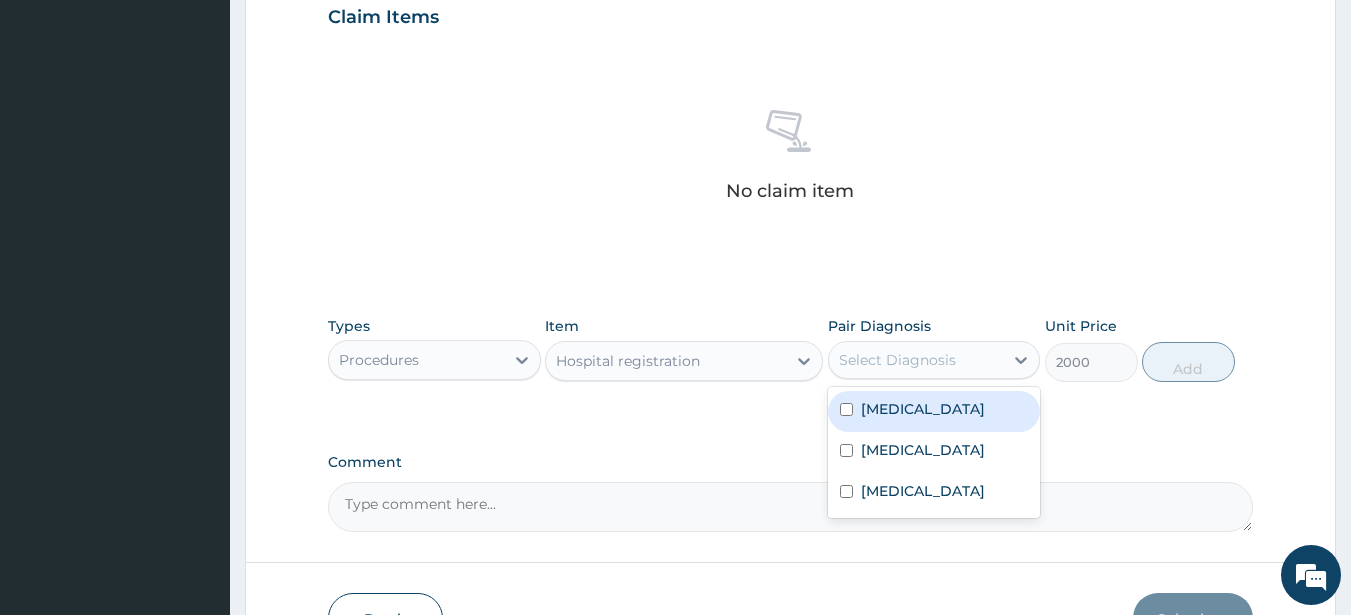 click on "Malaria" at bounding box center (923, 409) 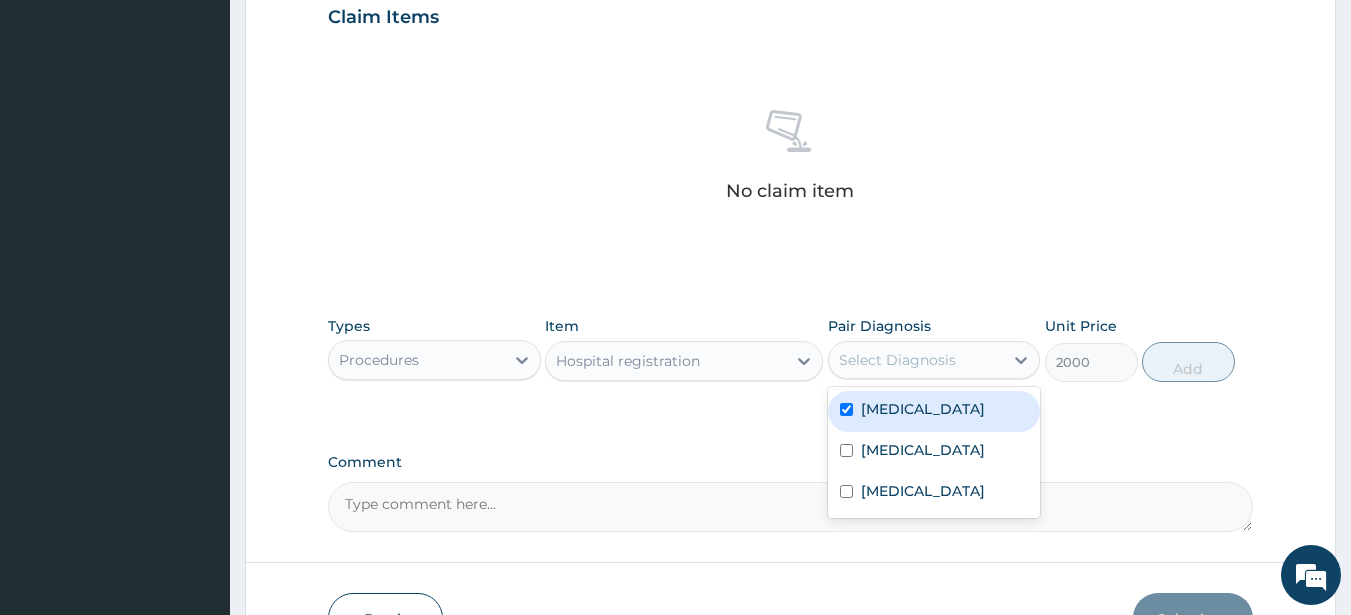 checkbox on "true" 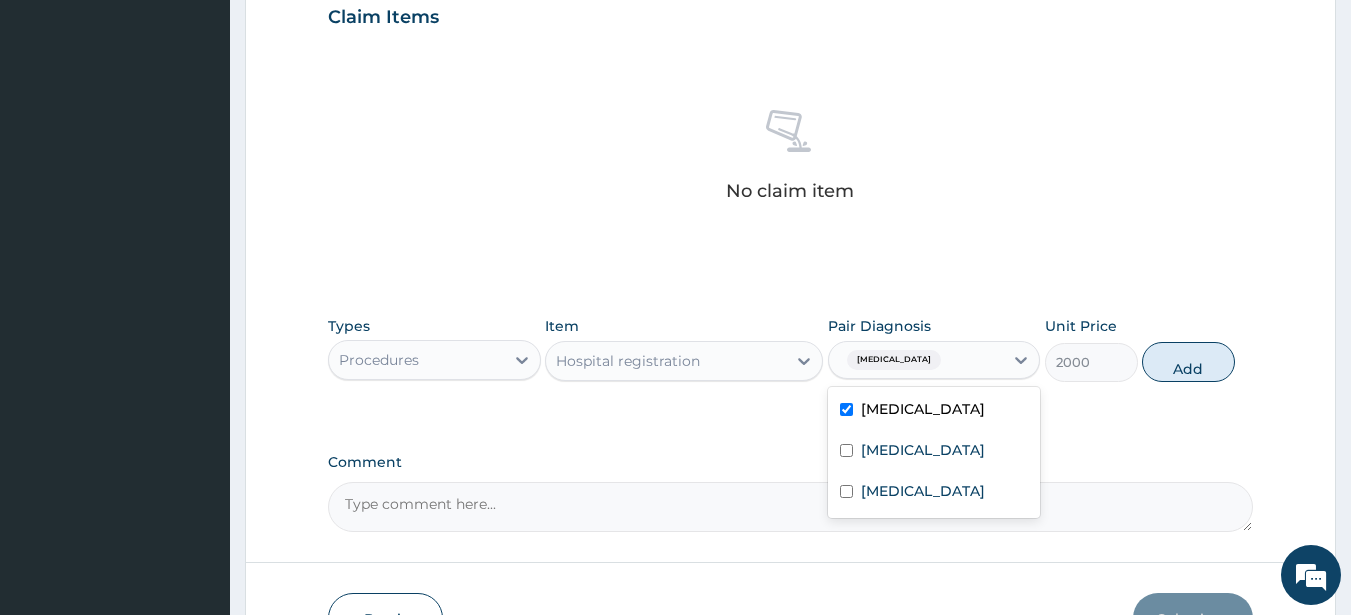 drag, startPoint x: 1193, startPoint y: 371, endPoint x: 1120, endPoint y: 384, distance: 74.1485 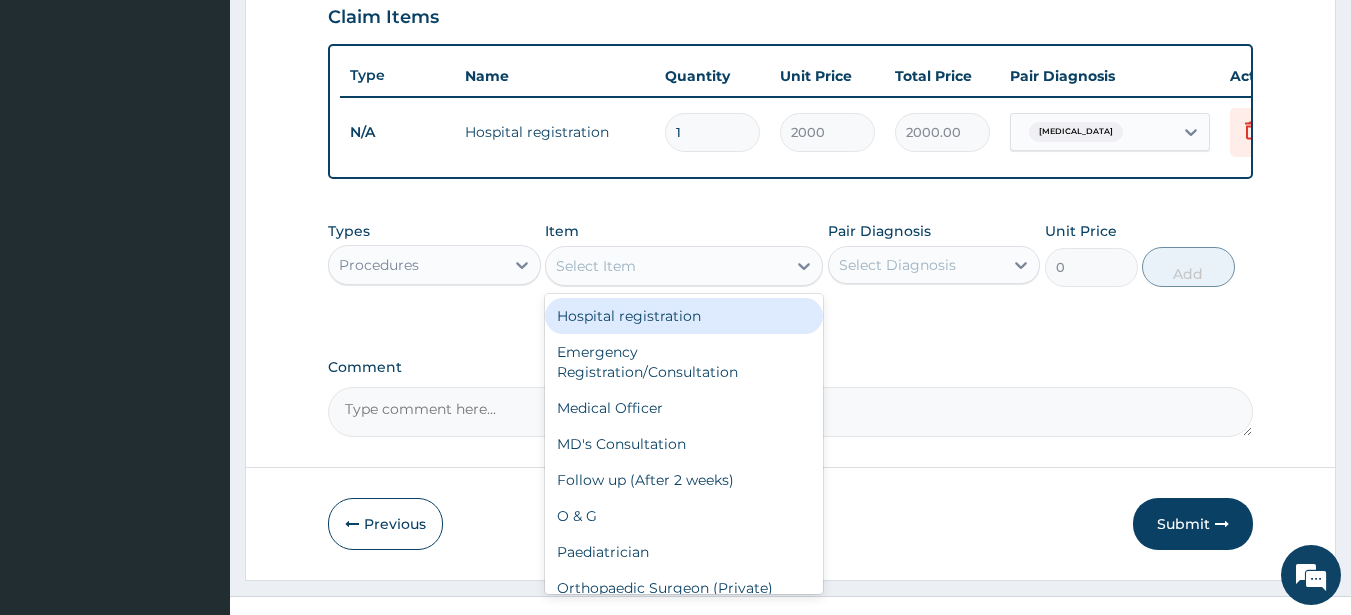 click on "Select Item" at bounding box center (666, 266) 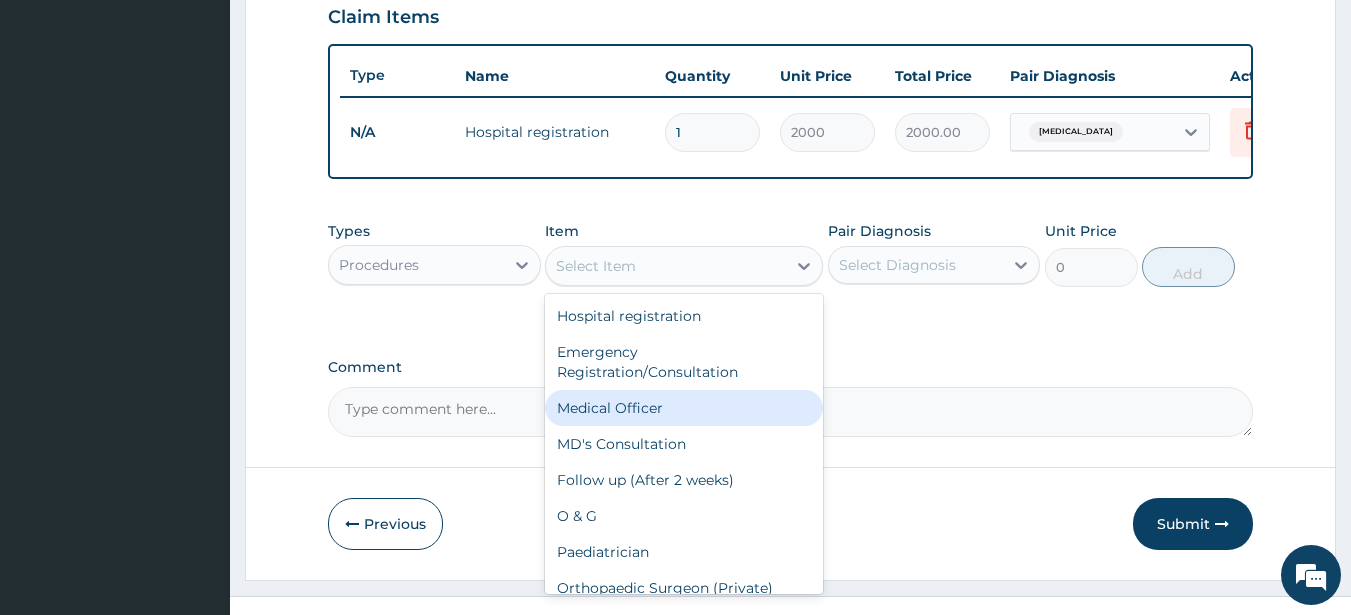 click on "Medical Officer" at bounding box center (684, 408) 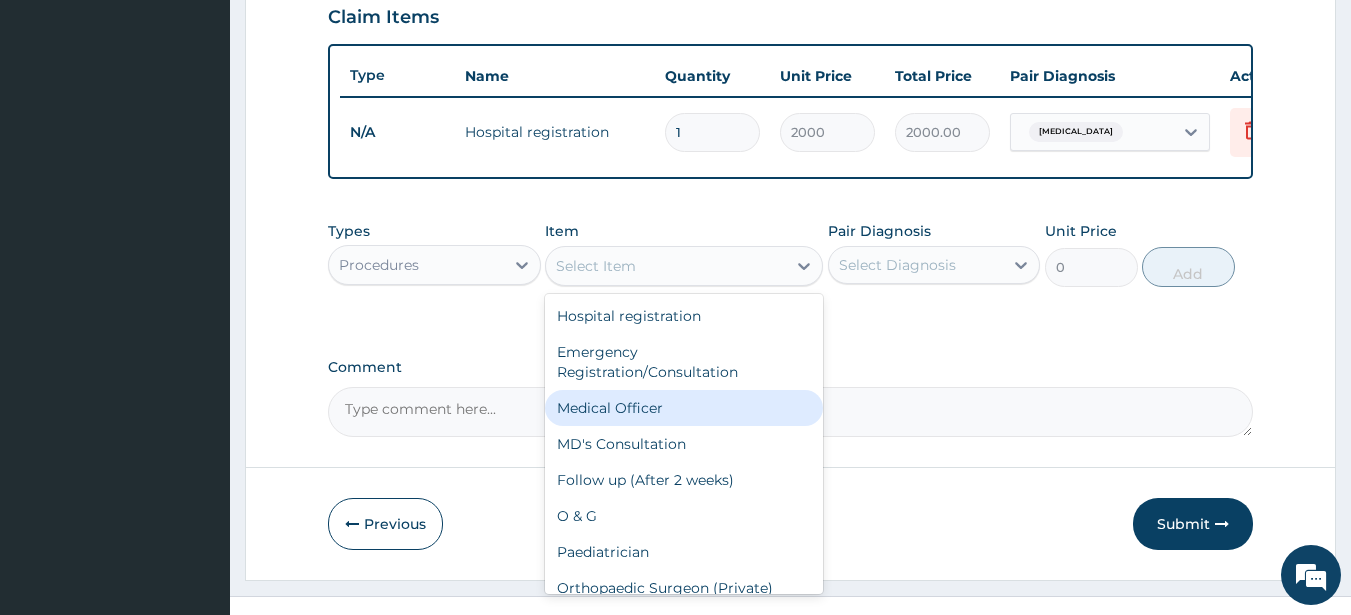 type on "3000" 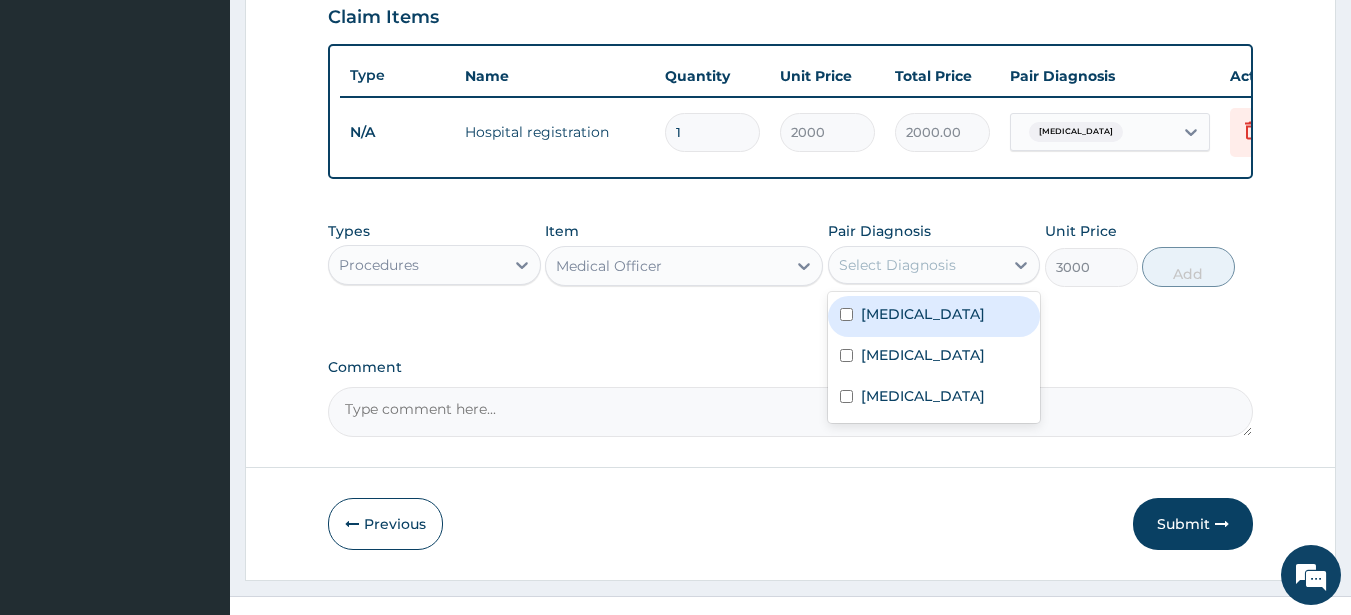 click on "Select Diagnosis" at bounding box center [897, 265] 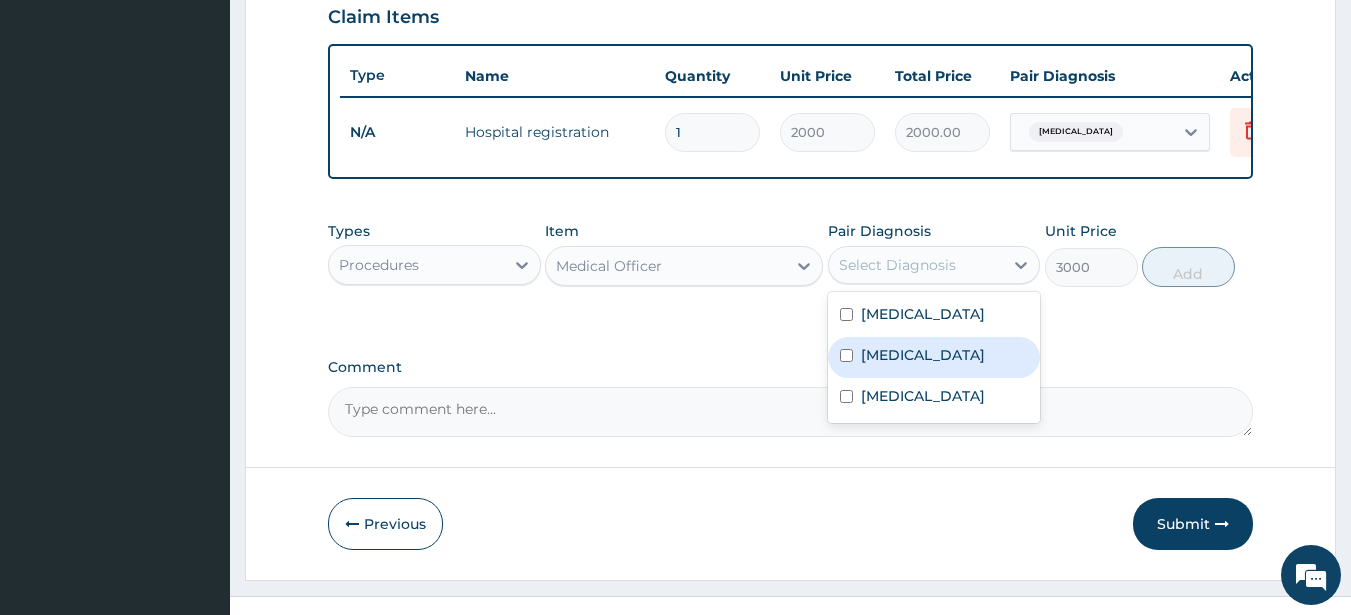 drag, startPoint x: 877, startPoint y: 378, endPoint x: 916, endPoint y: 338, distance: 55.86591 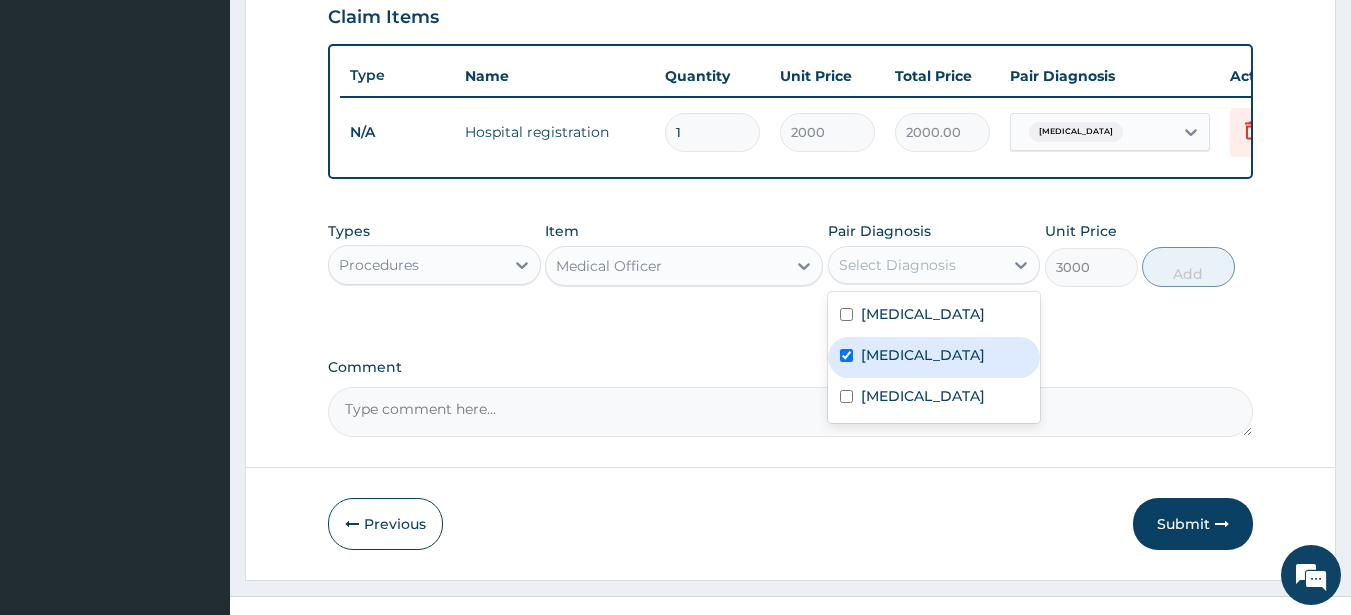 checkbox on "true" 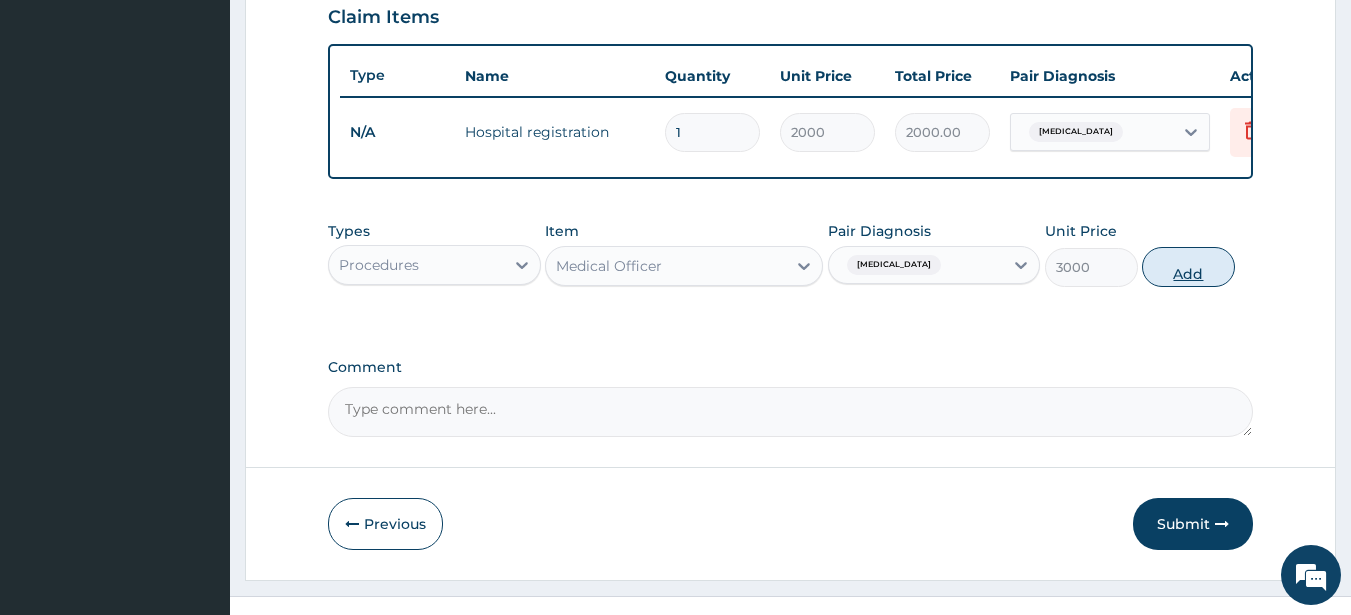 click on "Add" at bounding box center [1188, 267] 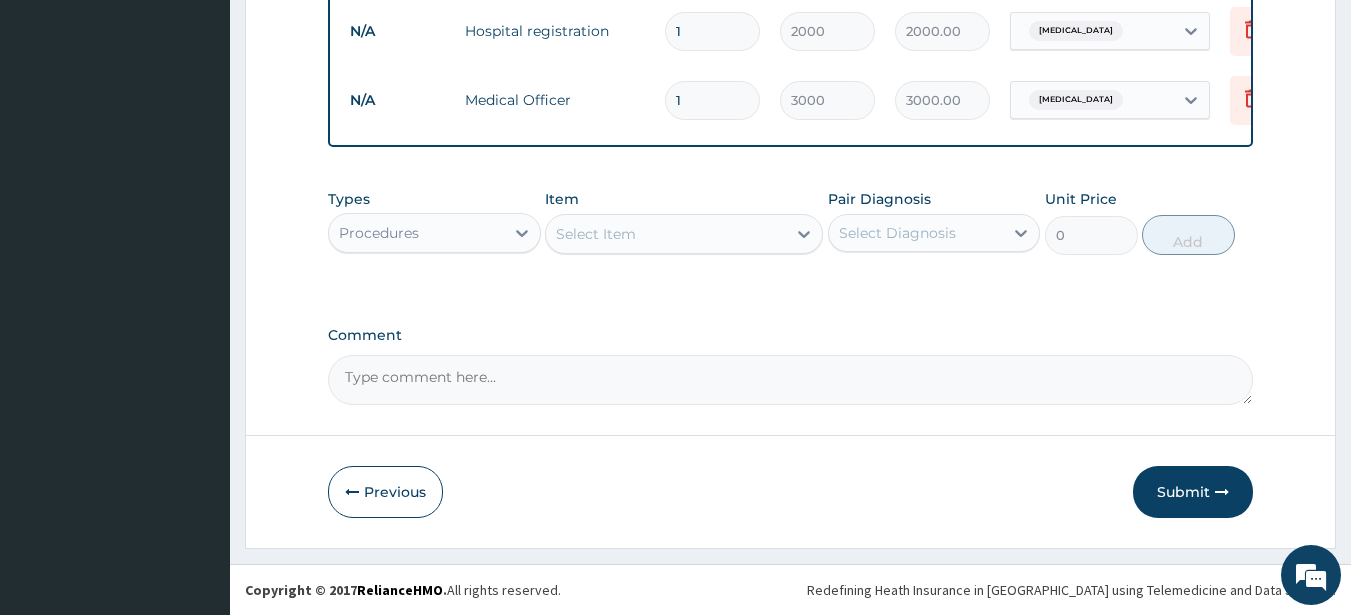 scroll, scrollTop: 816, scrollLeft: 0, axis: vertical 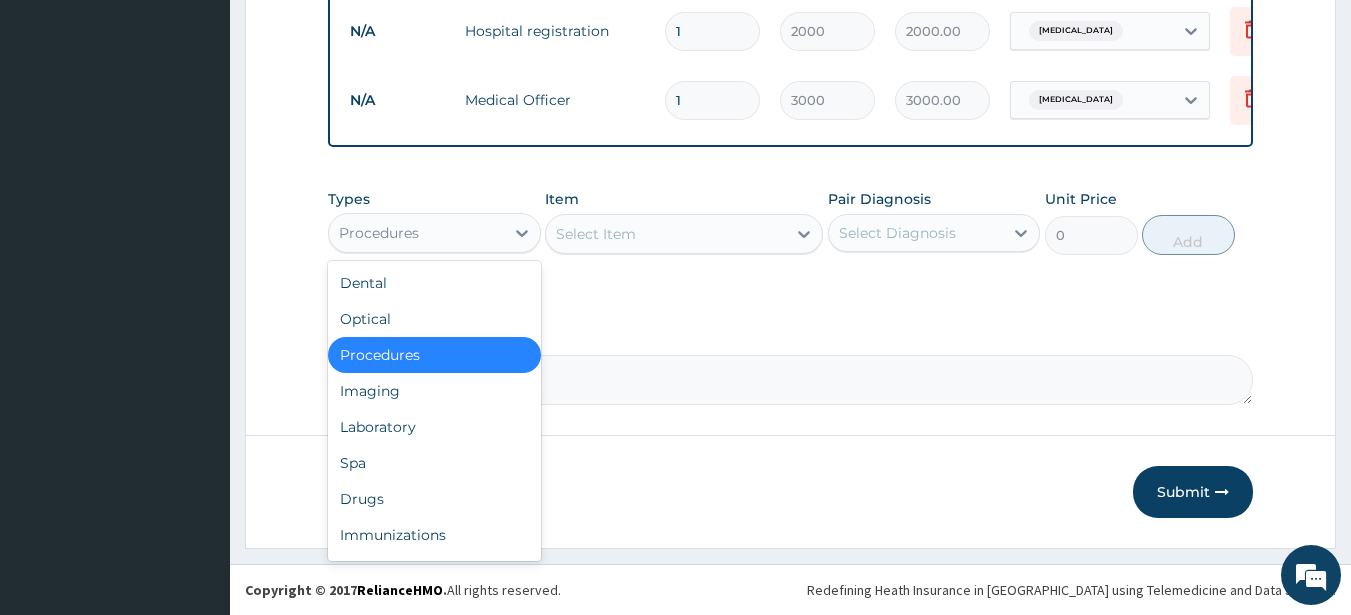 drag, startPoint x: 411, startPoint y: 233, endPoint x: 417, endPoint y: 257, distance: 24.738634 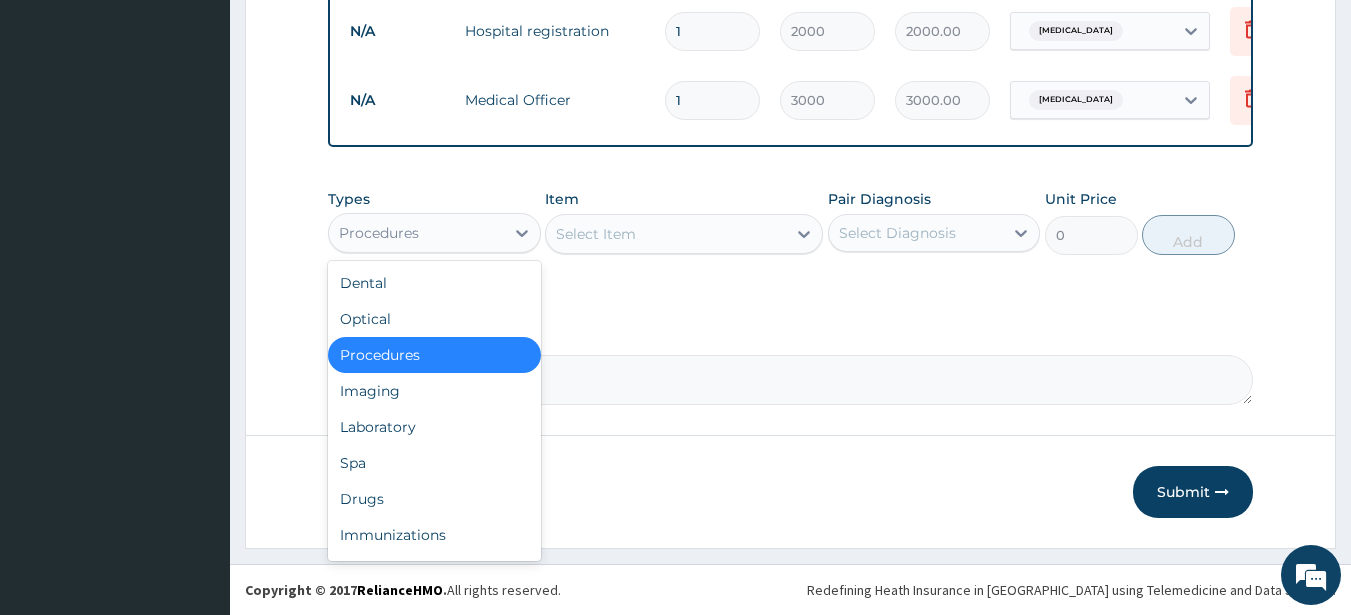 click on "Procedures" at bounding box center (379, 233) 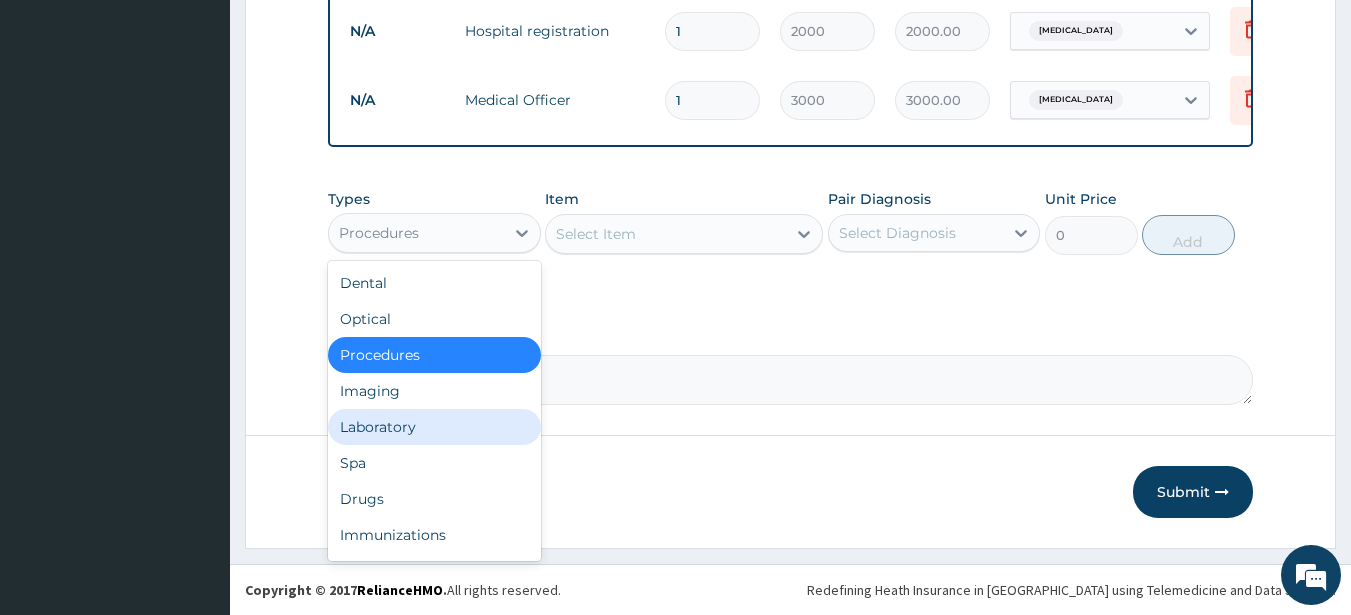 click on "Laboratory" at bounding box center [434, 427] 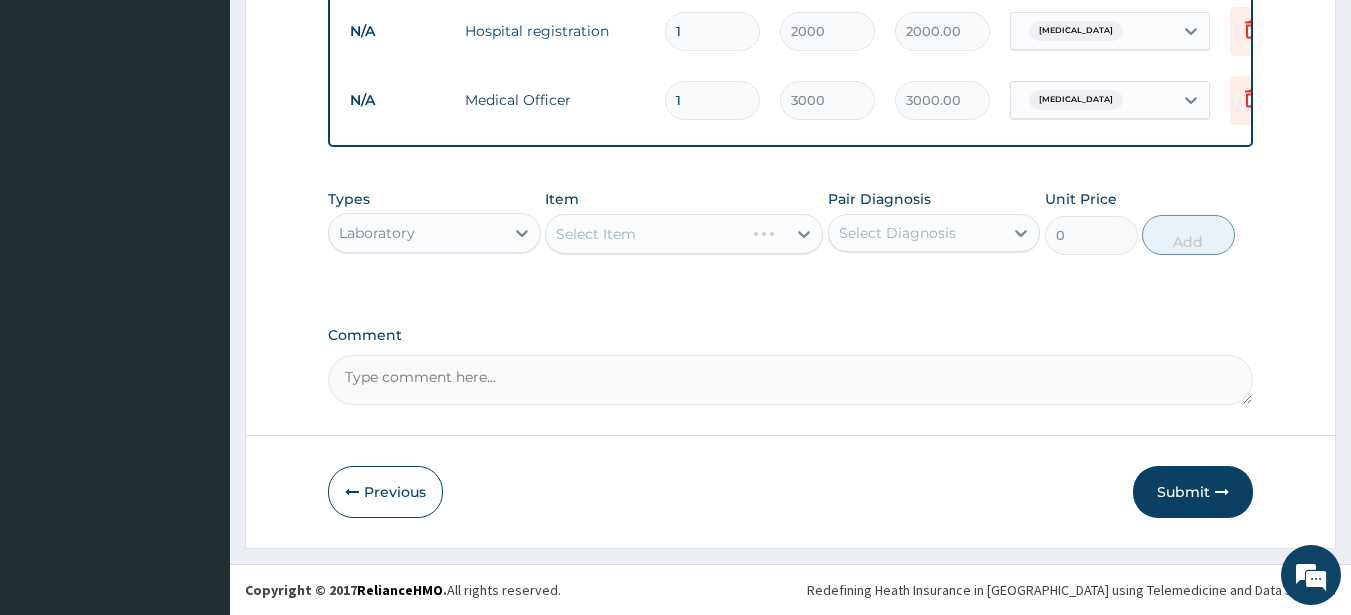 click on "Select Item" at bounding box center [684, 234] 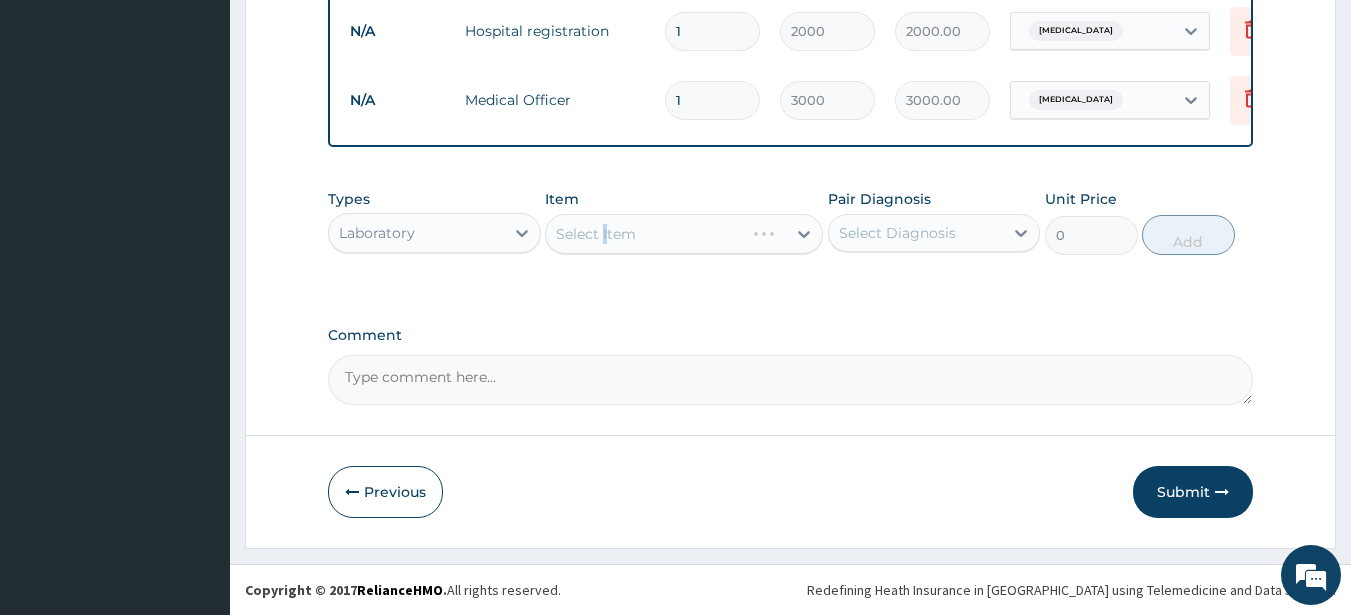 click on "Select Item" at bounding box center [684, 234] 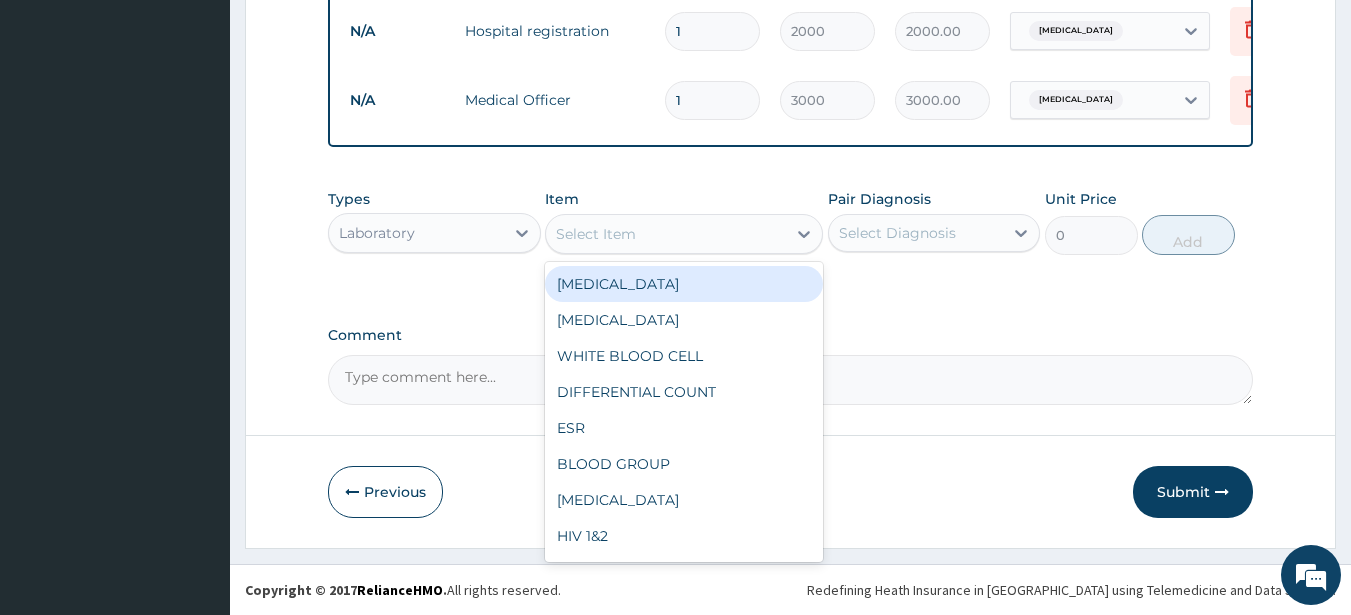 click on "Select Item" at bounding box center [596, 234] 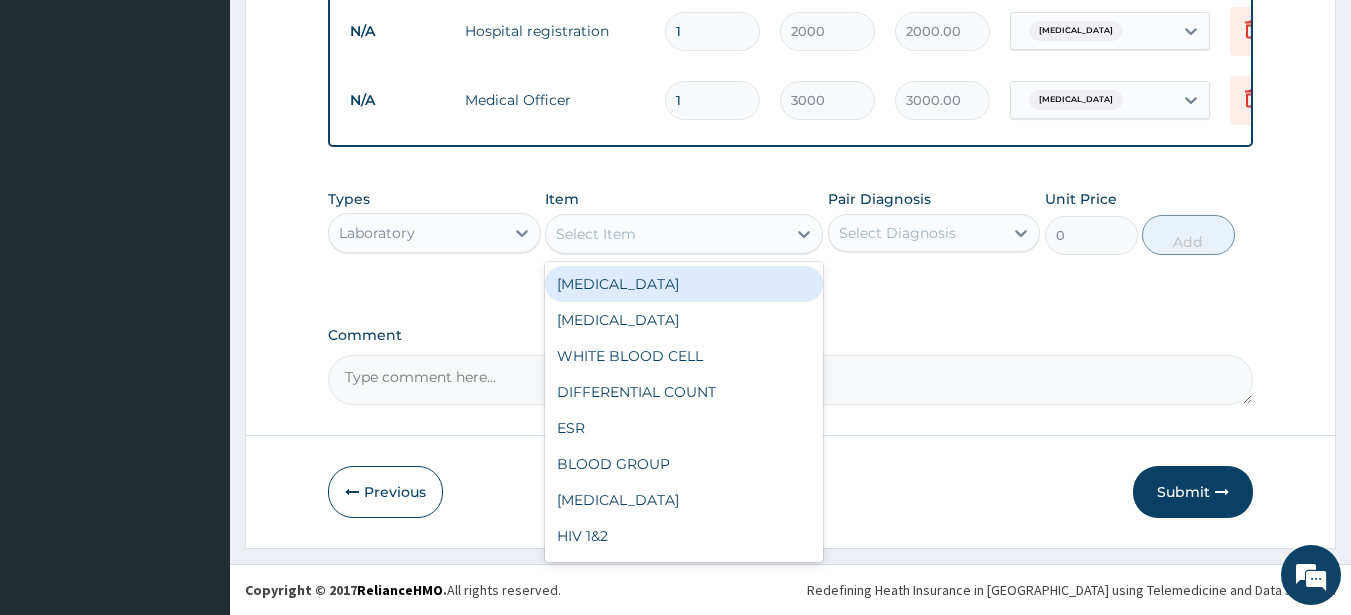 click on "FULL BLOOD COUNT" at bounding box center [684, 284] 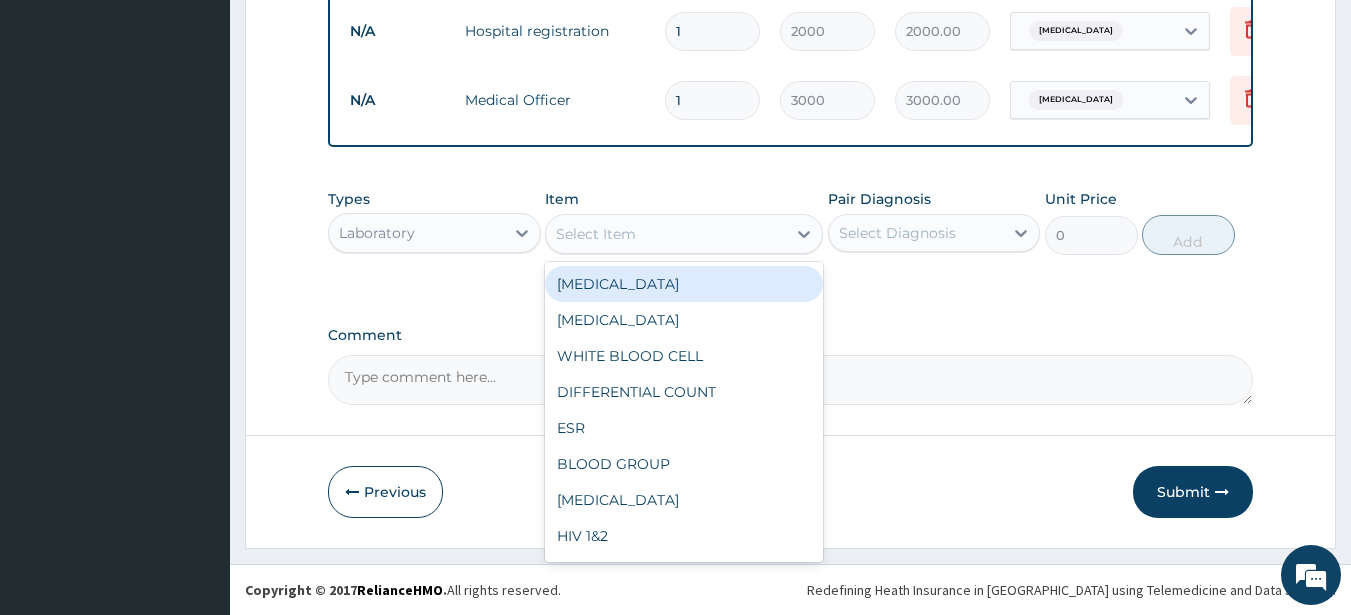 type on "4000" 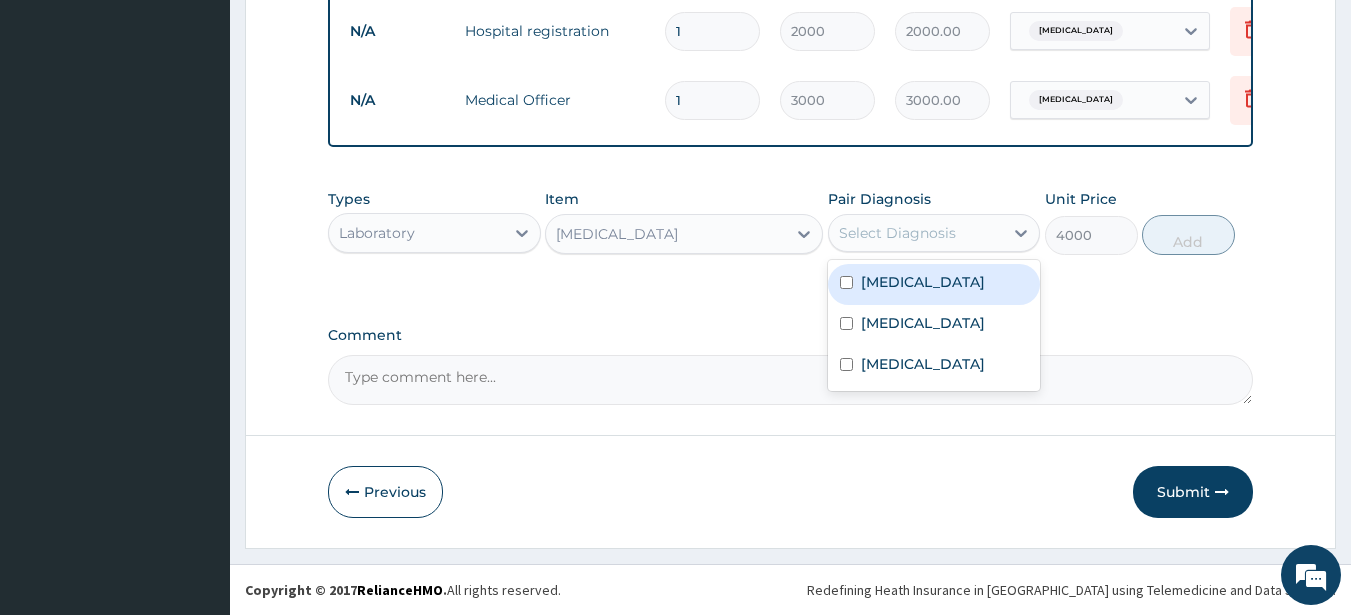 click on "Select Diagnosis" at bounding box center (916, 233) 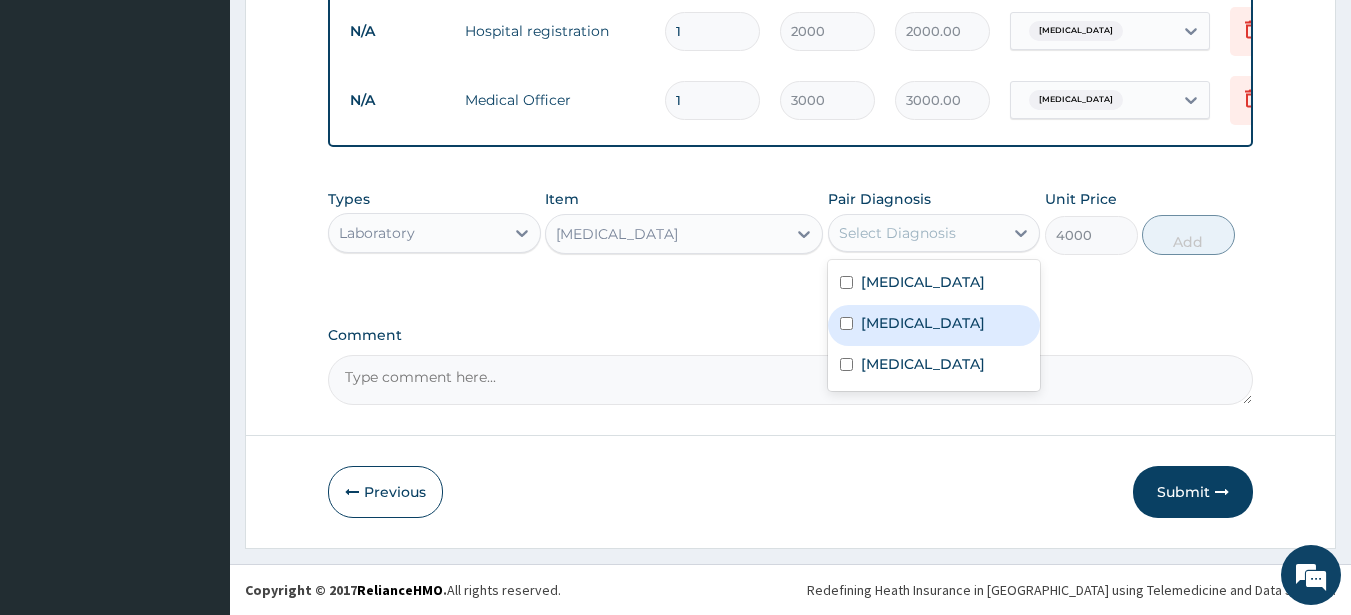 drag, startPoint x: 892, startPoint y: 328, endPoint x: 890, endPoint y: 341, distance: 13.152946 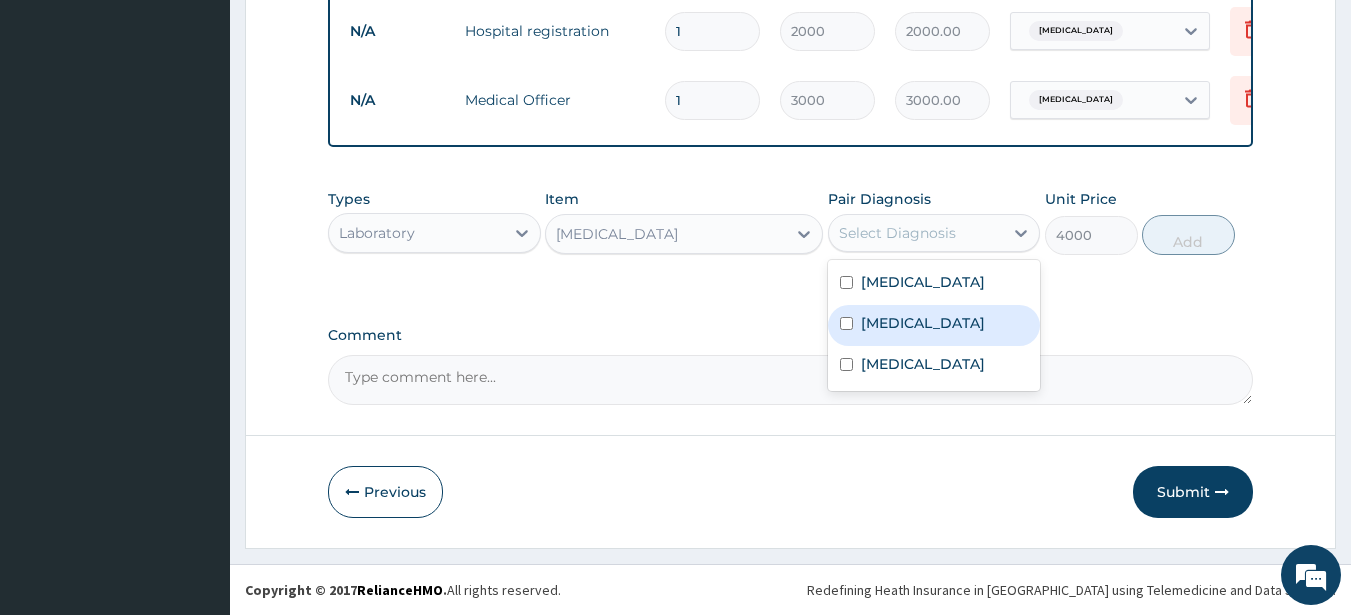 click on "Sepsis" at bounding box center (923, 323) 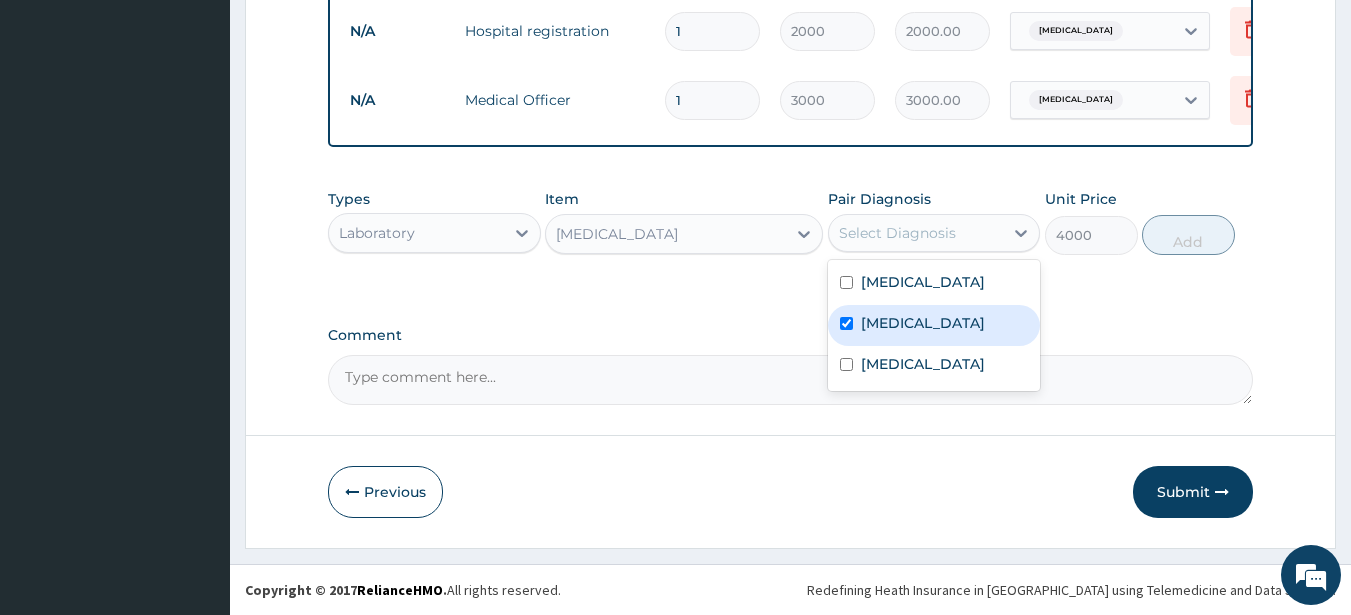 checkbox on "true" 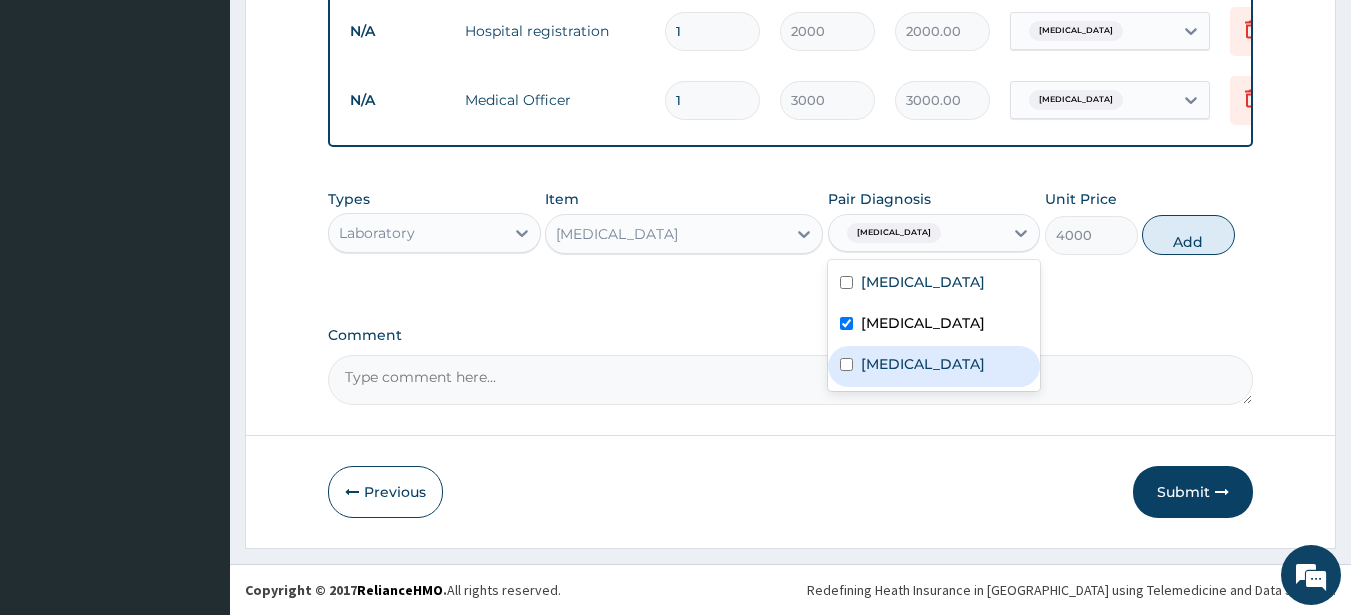 drag, startPoint x: 885, startPoint y: 367, endPoint x: 923, endPoint y: 344, distance: 44.418465 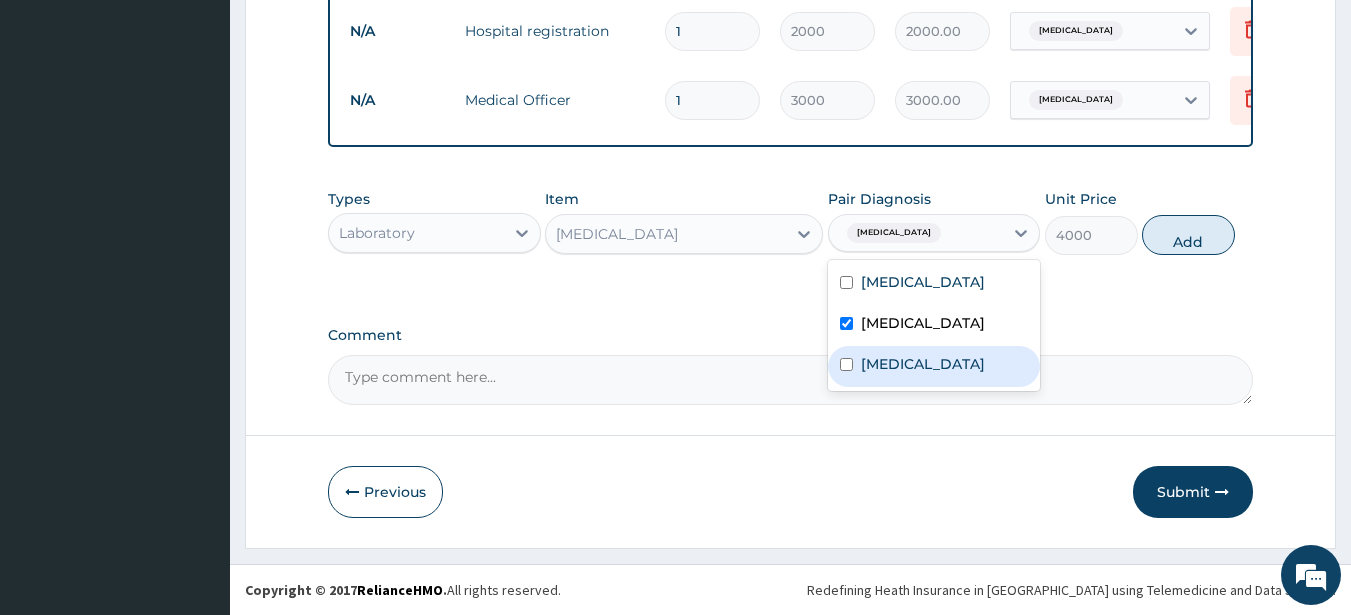 click on "Upper respiratory infection" at bounding box center (923, 364) 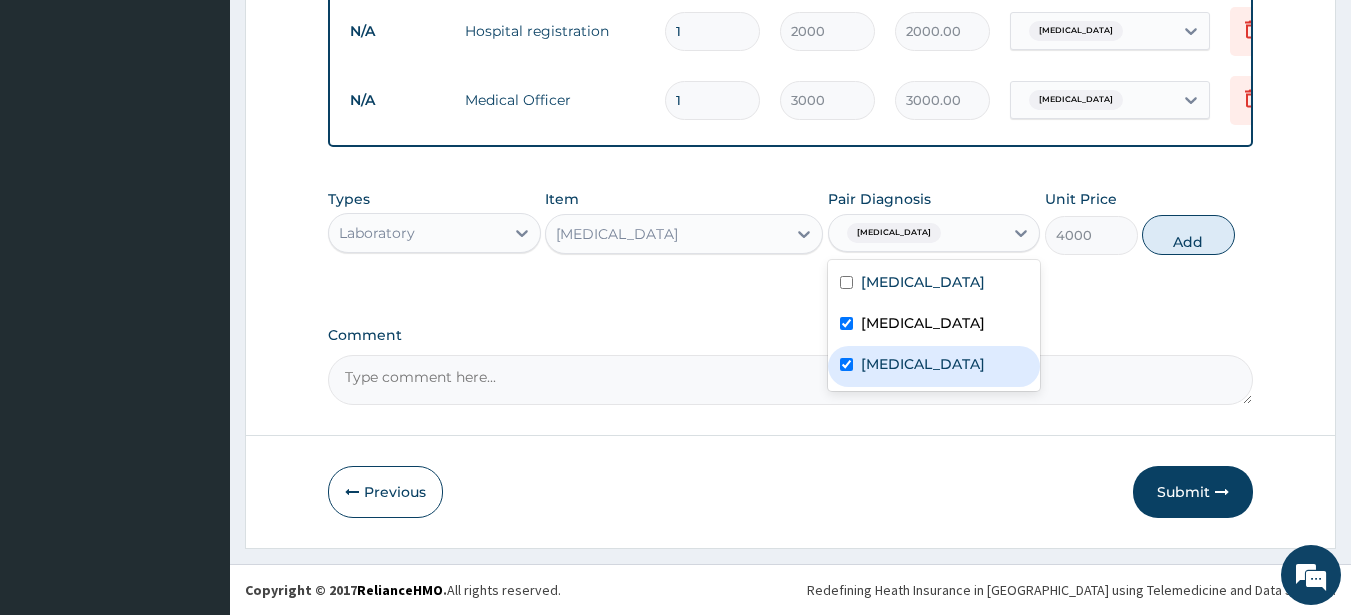 checkbox on "true" 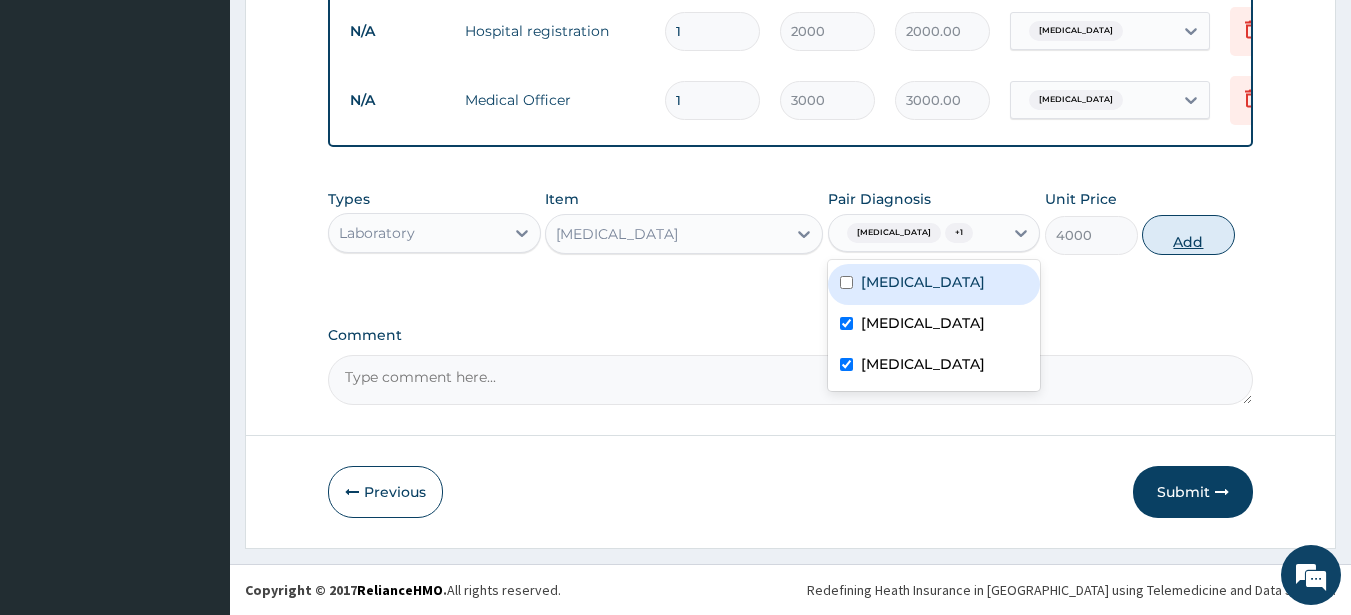 click on "Add" at bounding box center [1188, 235] 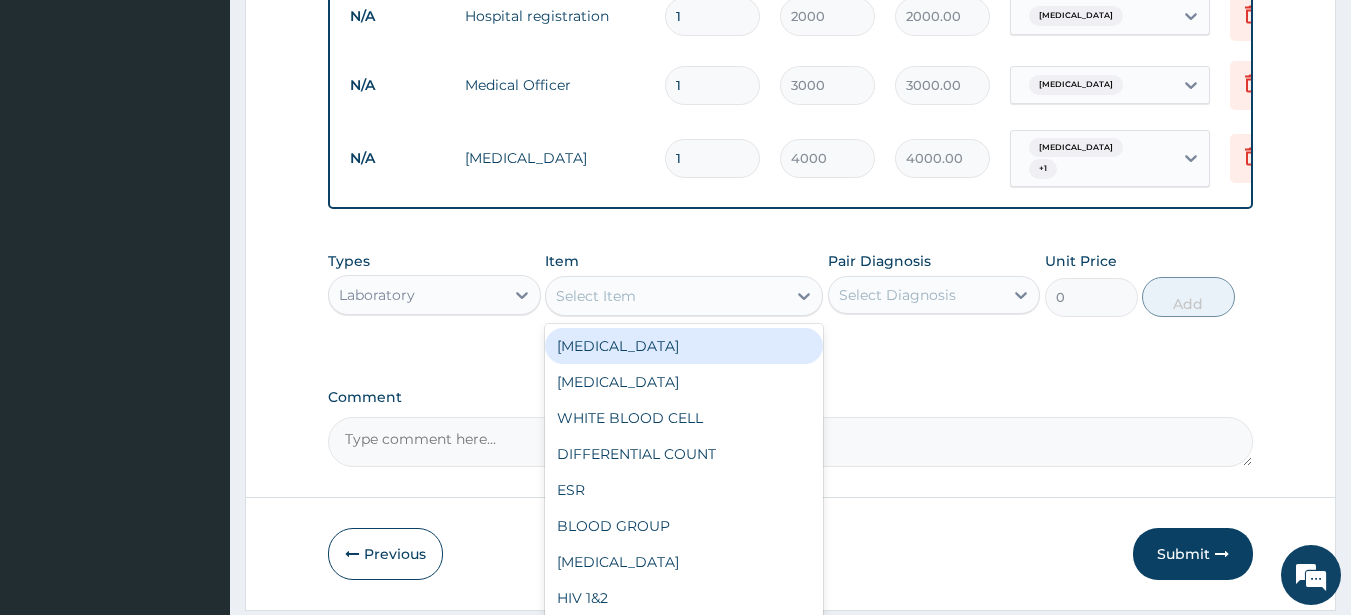 click on "Select Item" at bounding box center (666, 296) 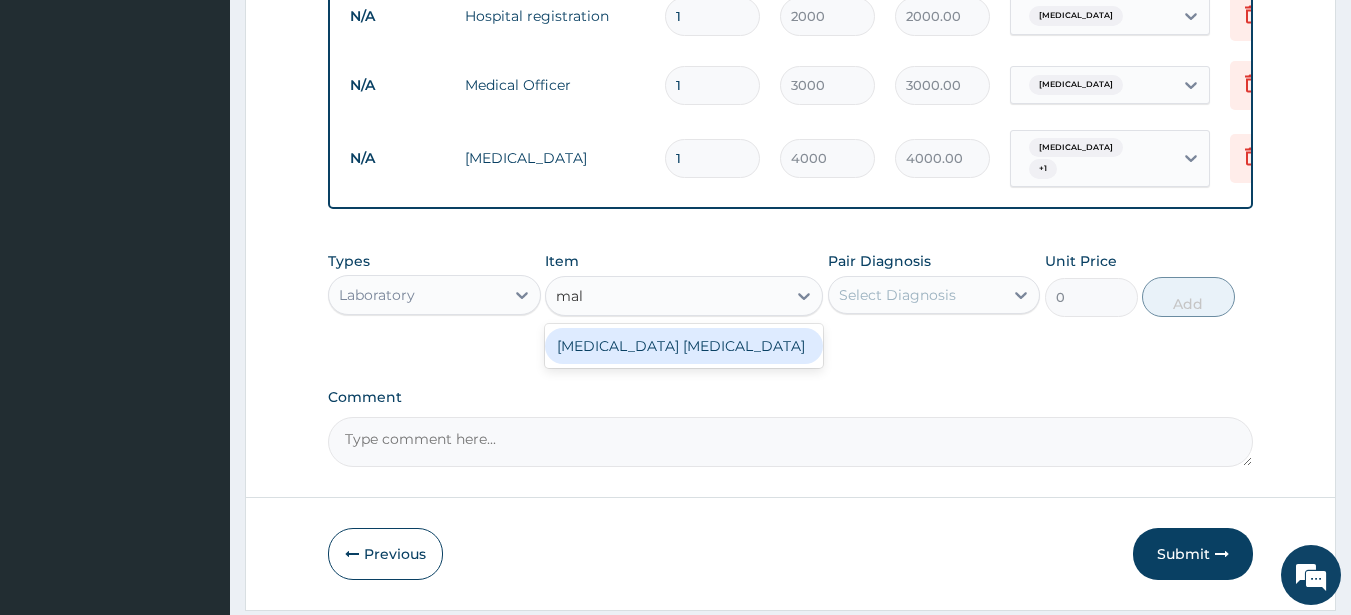 type on "mala" 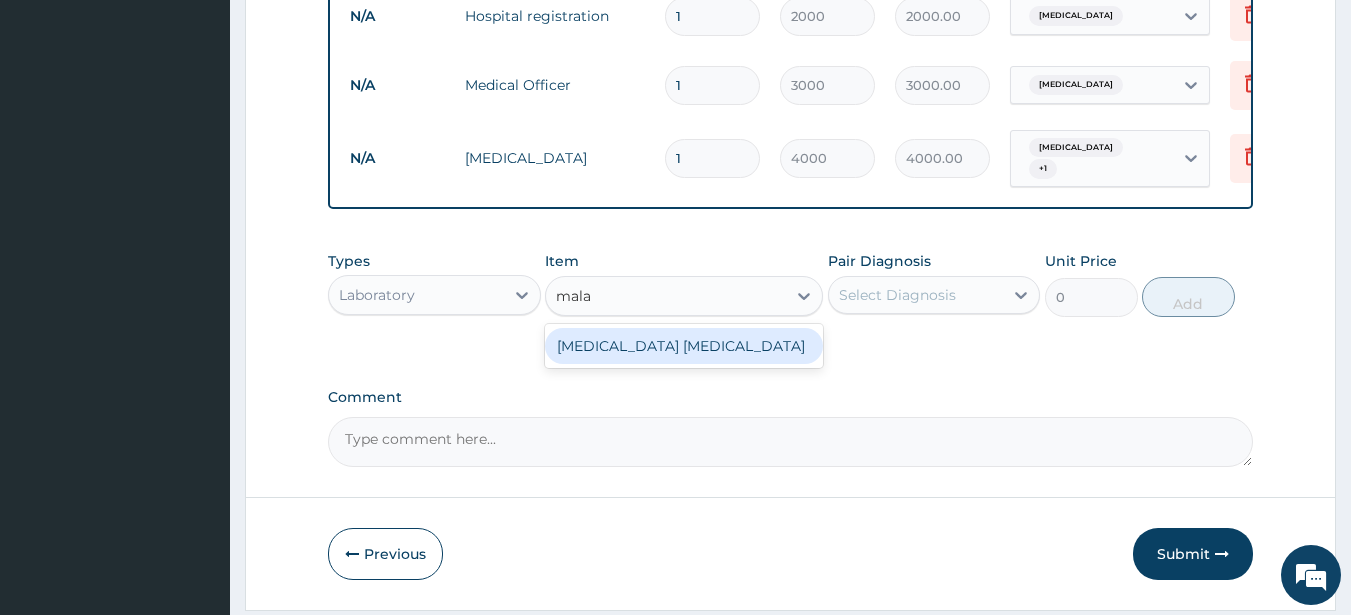 click on "MALARIA  PARASITE" at bounding box center [684, 346] 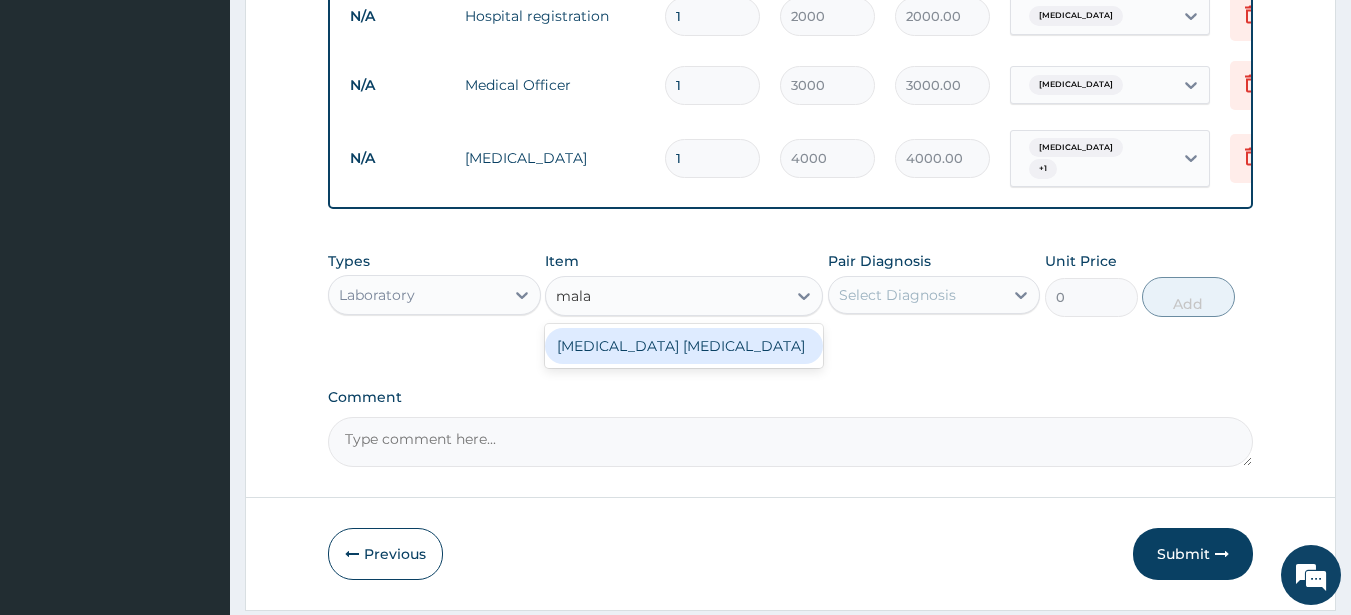 type 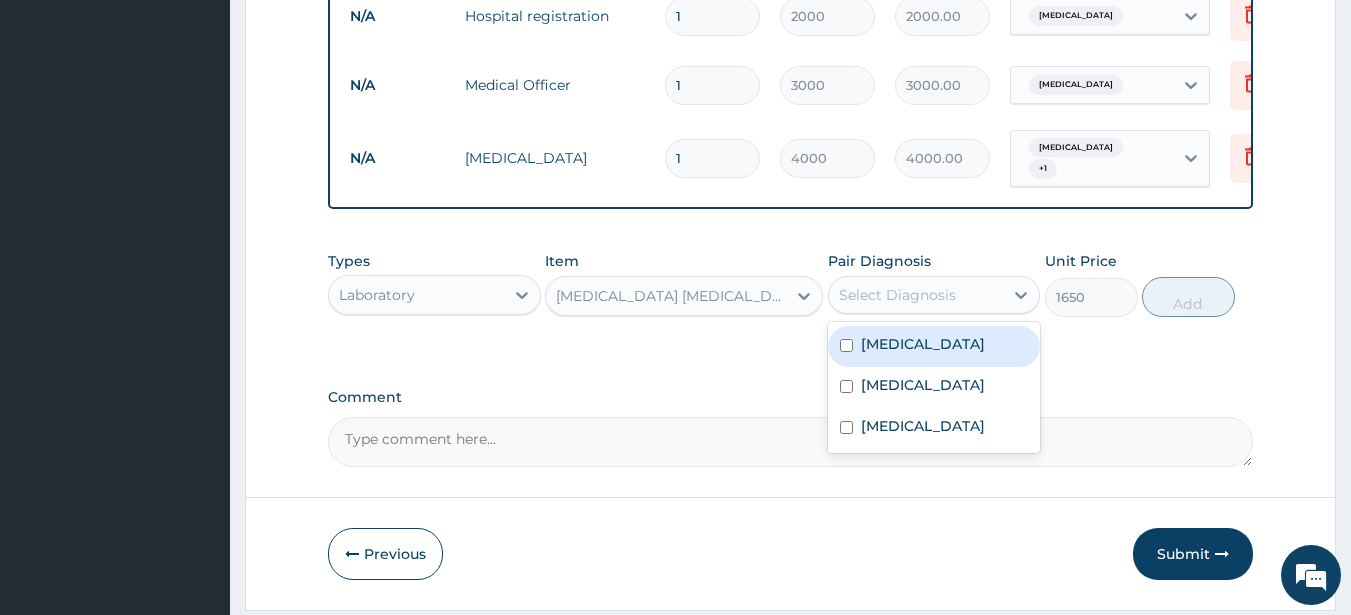 click on "Select Diagnosis" at bounding box center [897, 295] 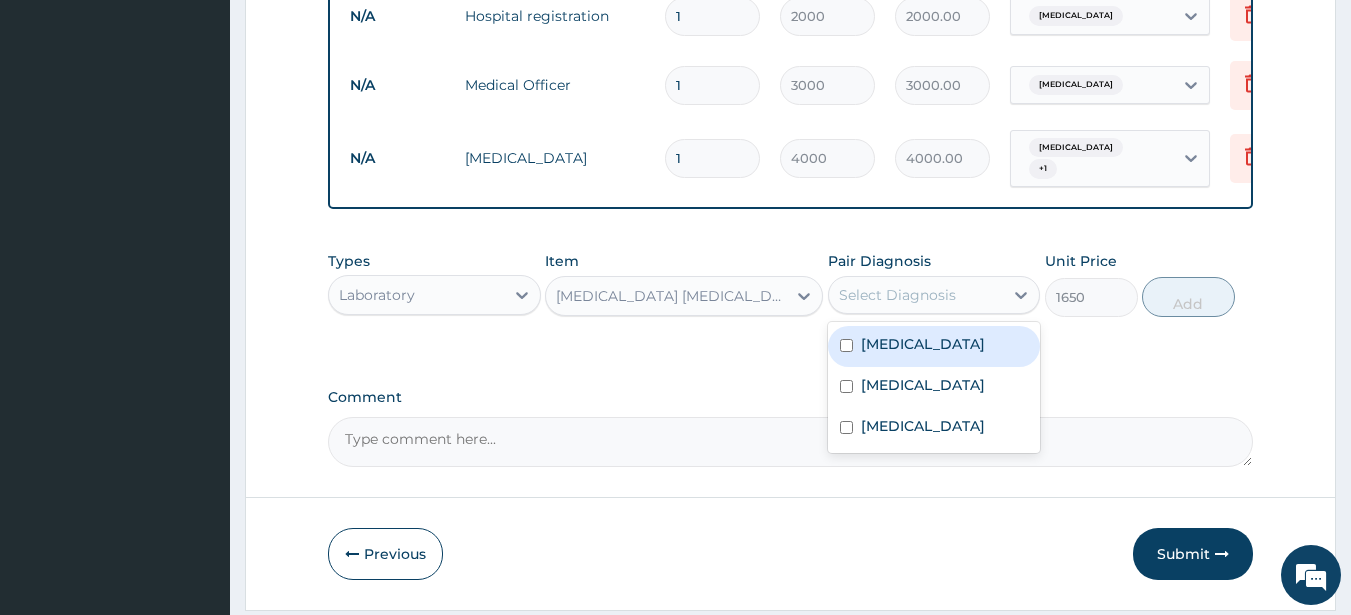click on "Malaria" at bounding box center (923, 344) 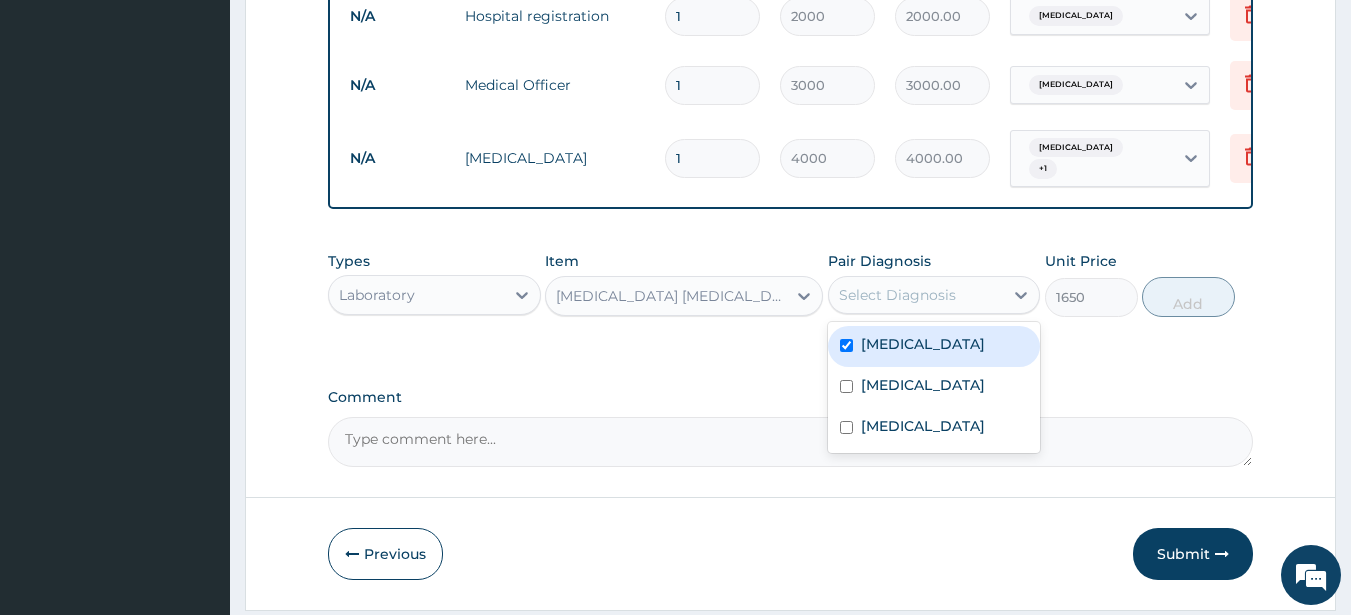 checkbox on "true" 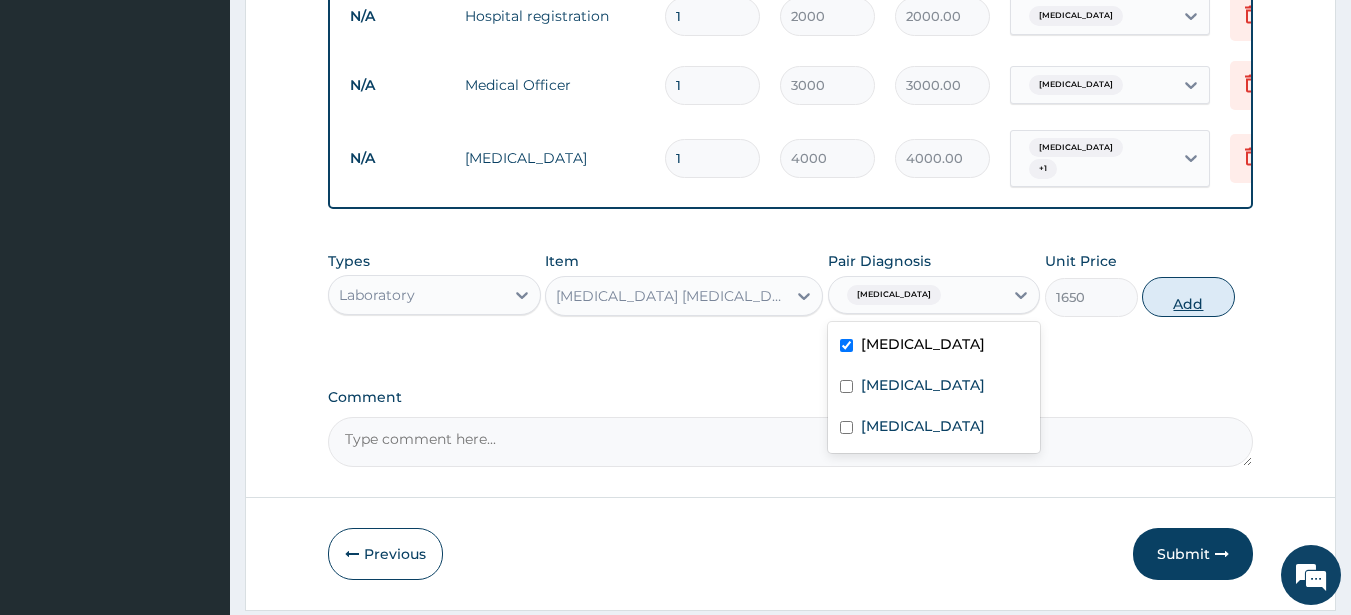 click on "Add" at bounding box center (1188, 297) 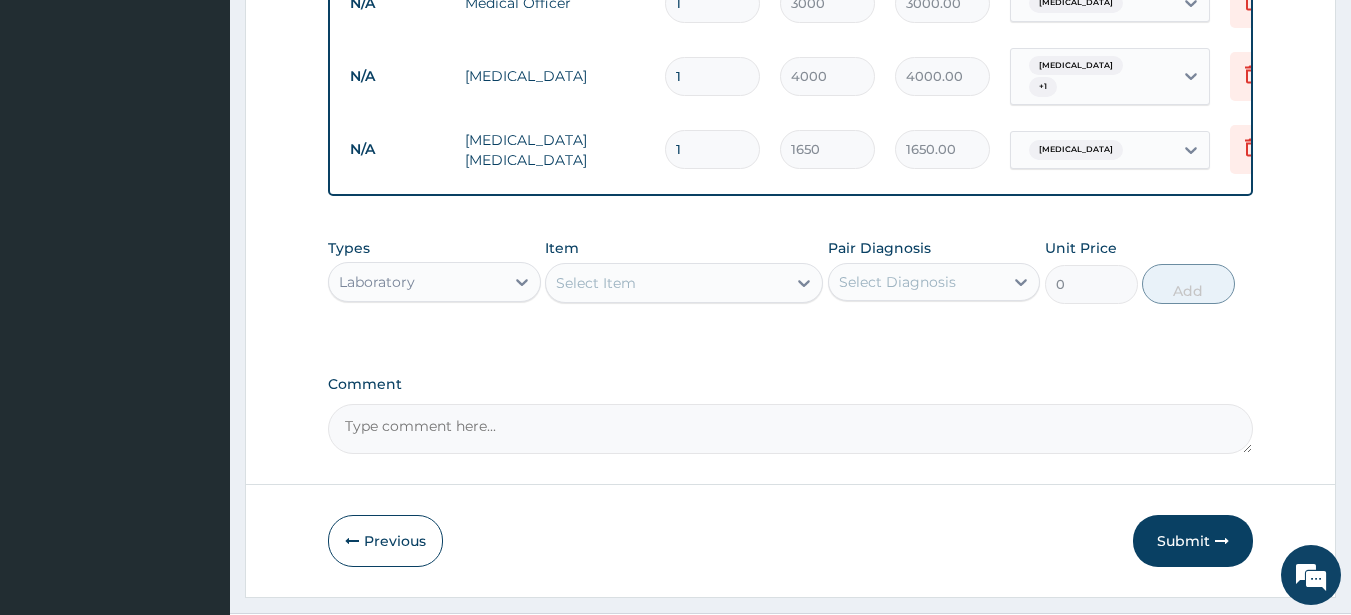 scroll, scrollTop: 916, scrollLeft: 0, axis: vertical 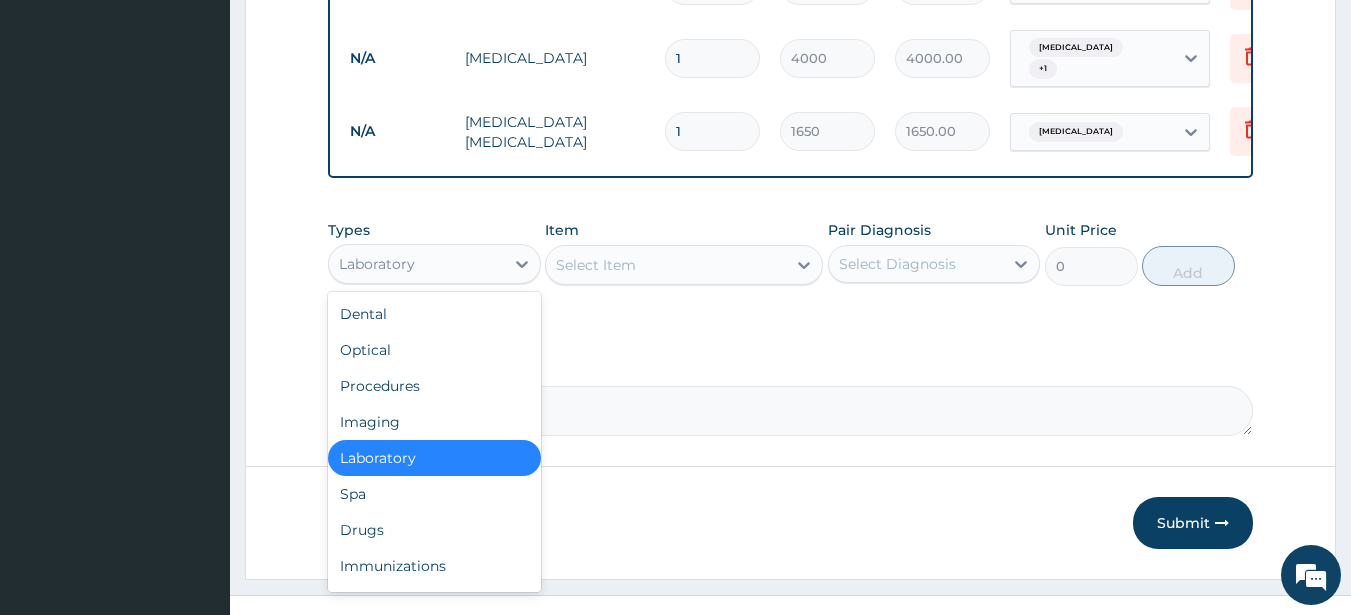 click on "Laboratory" at bounding box center [377, 264] 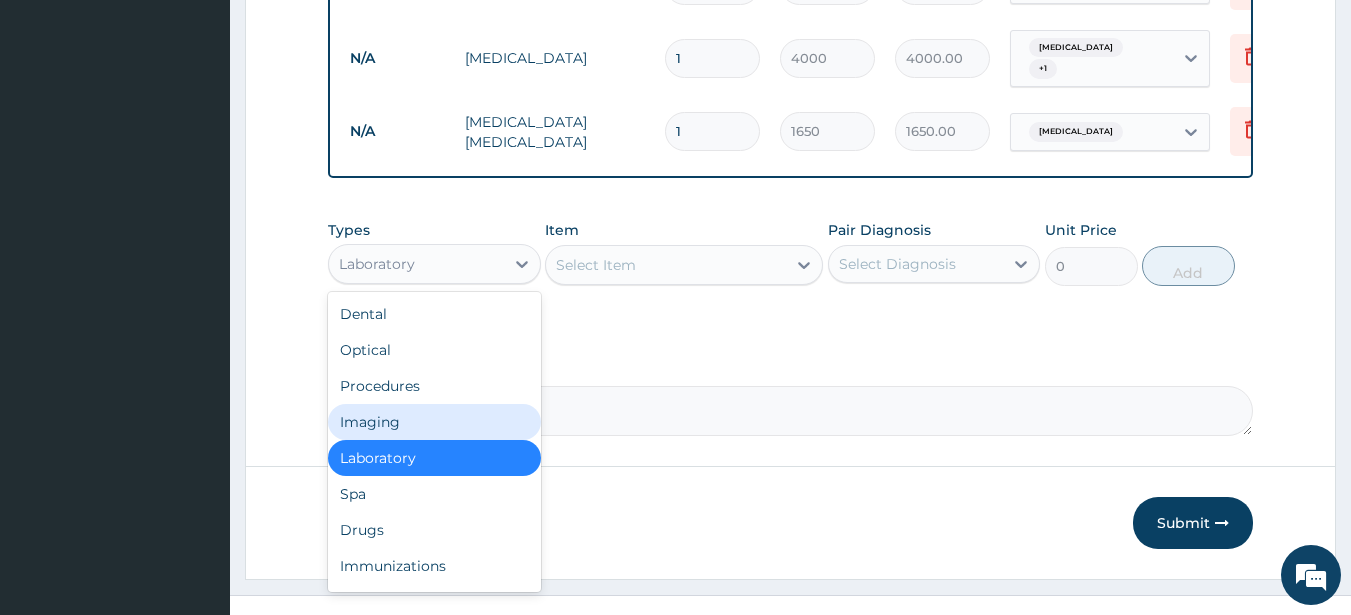 scroll, scrollTop: 68, scrollLeft: 0, axis: vertical 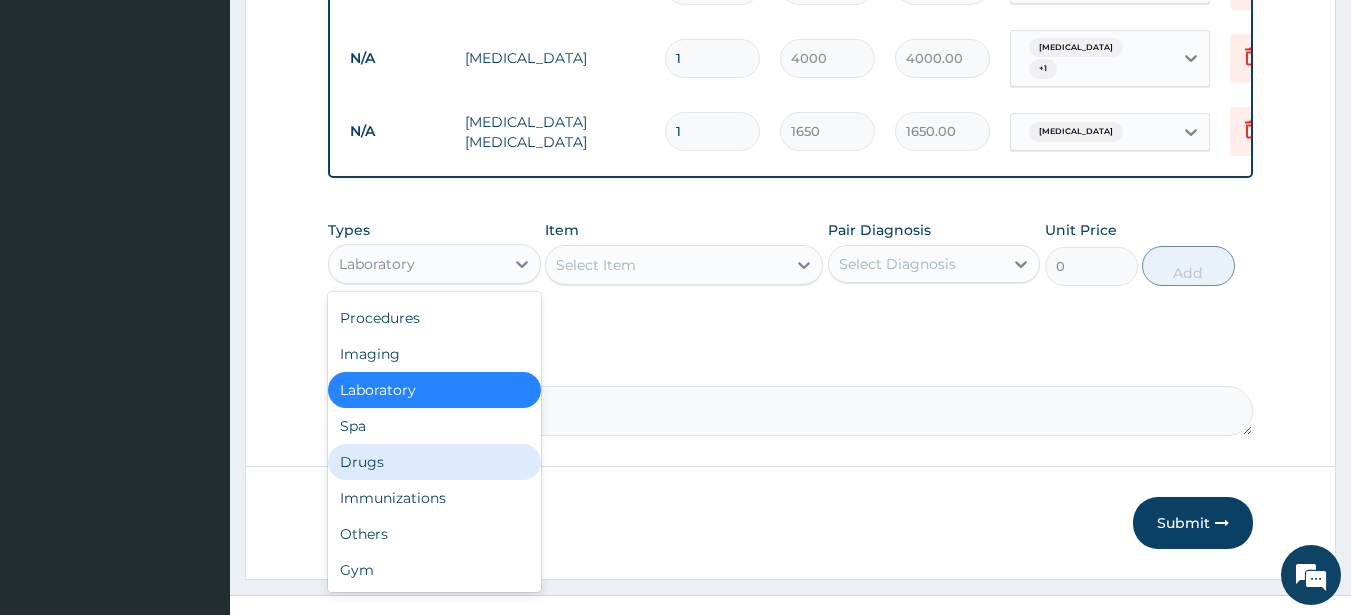 click on "Drugs" at bounding box center (434, 462) 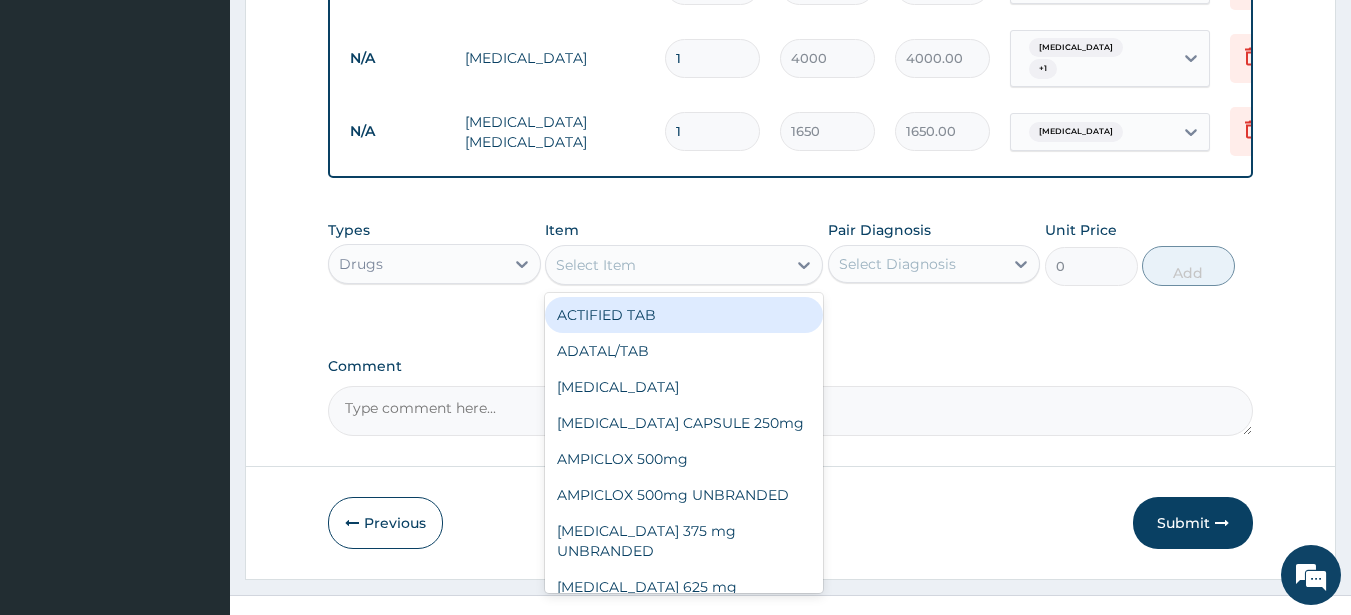 click on "Select Item" at bounding box center (666, 265) 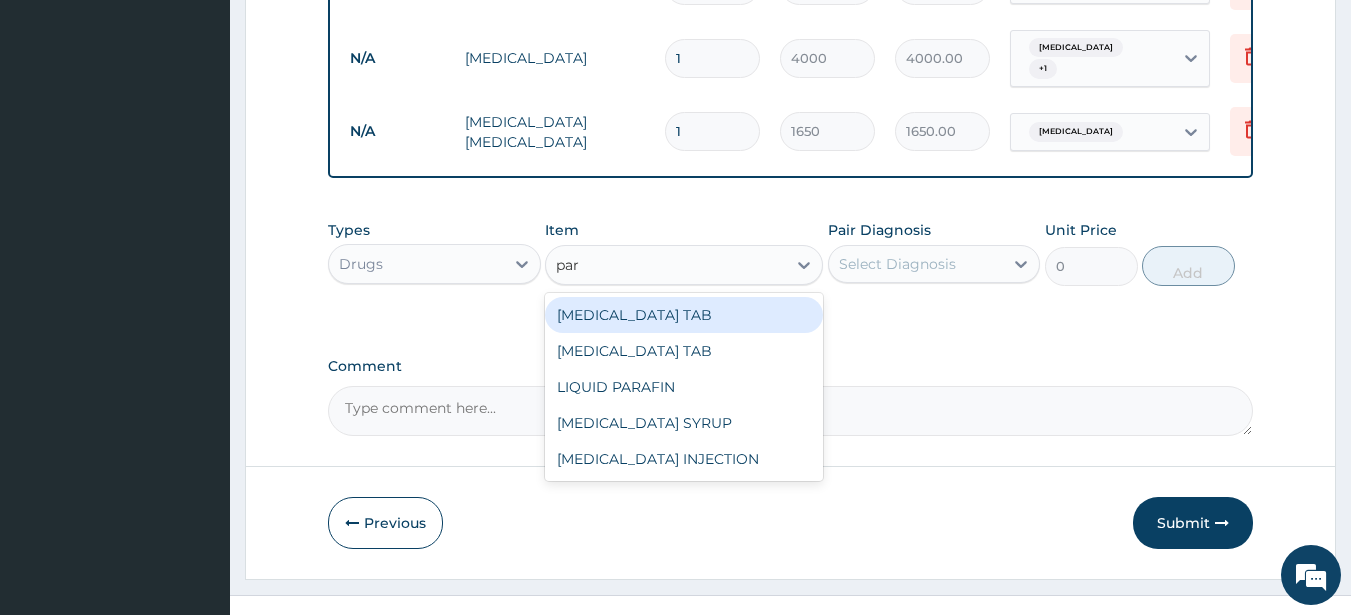 type on "para" 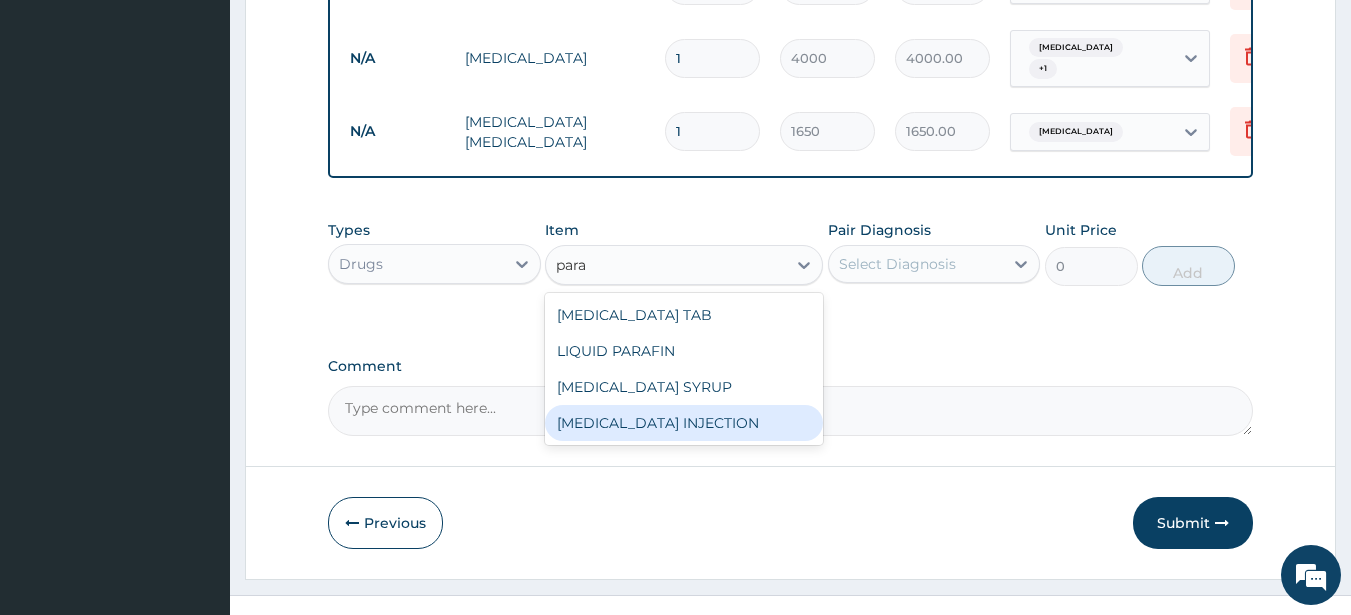 click on "PARACETAMOL INJECTION" at bounding box center [684, 423] 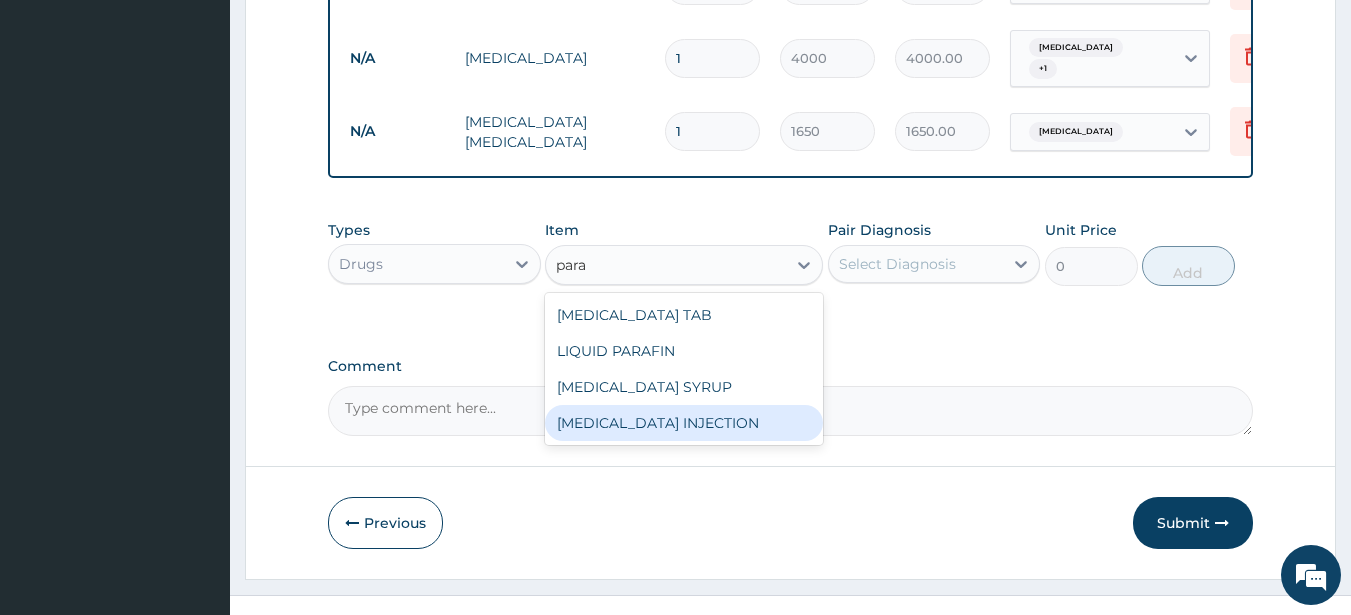 type 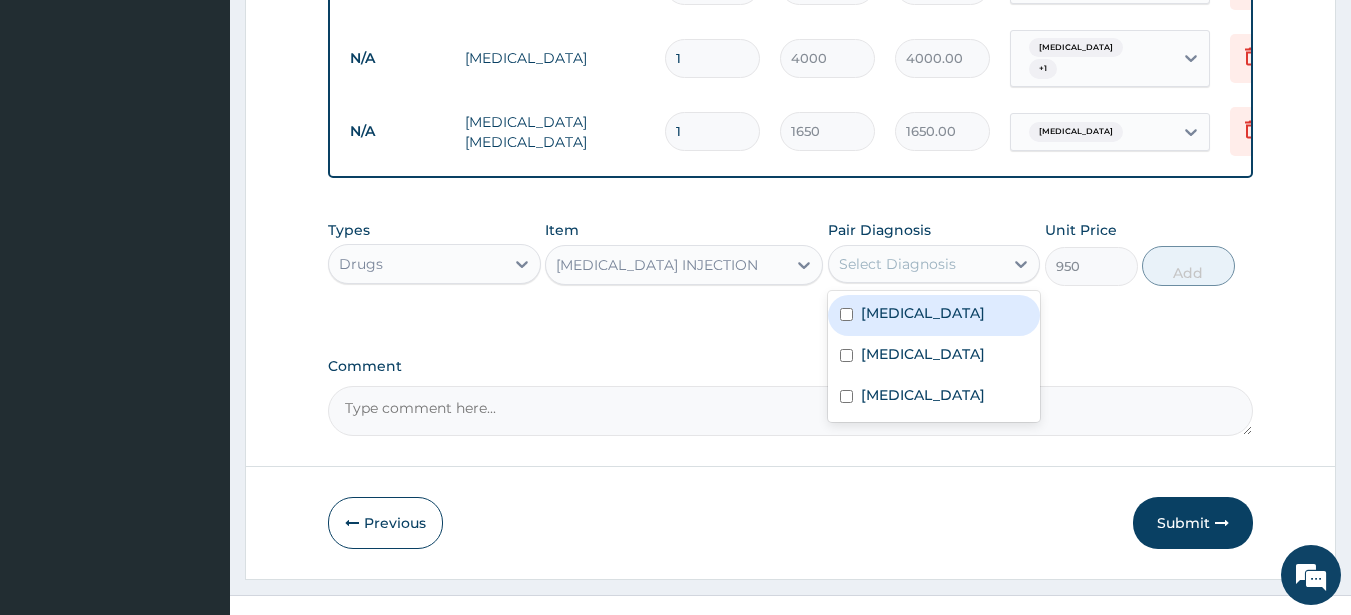 click on "Select Diagnosis" at bounding box center (897, 264) 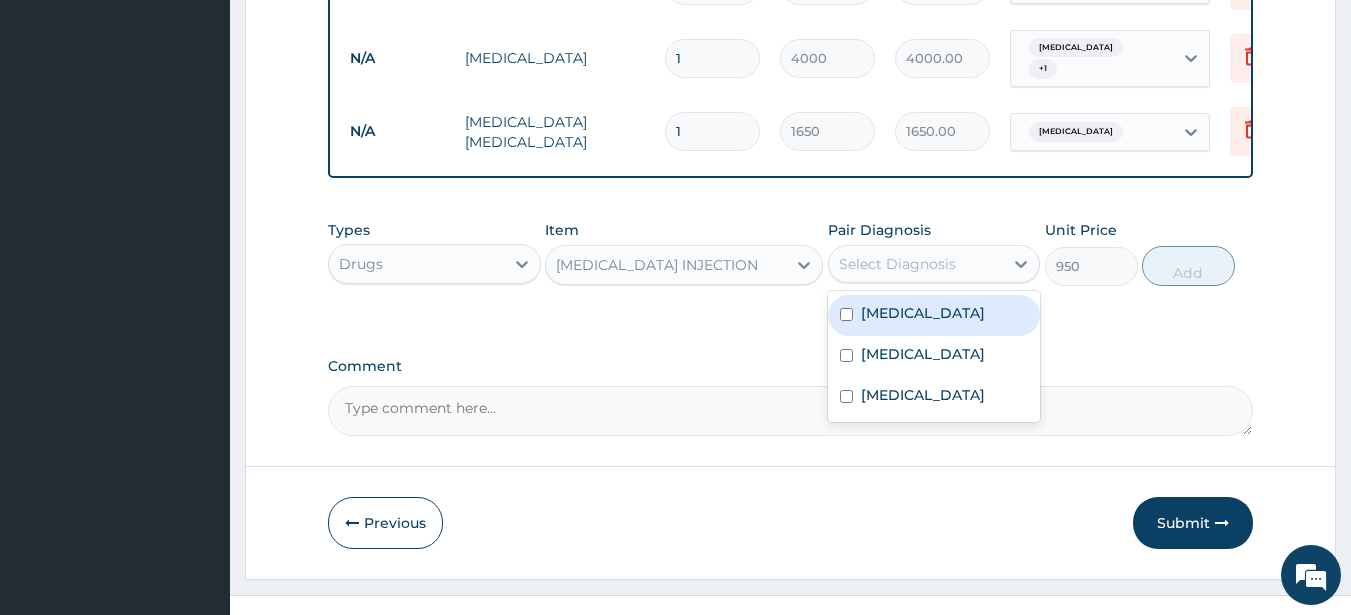 click on "Malaria" at bounding box center [923, 313] 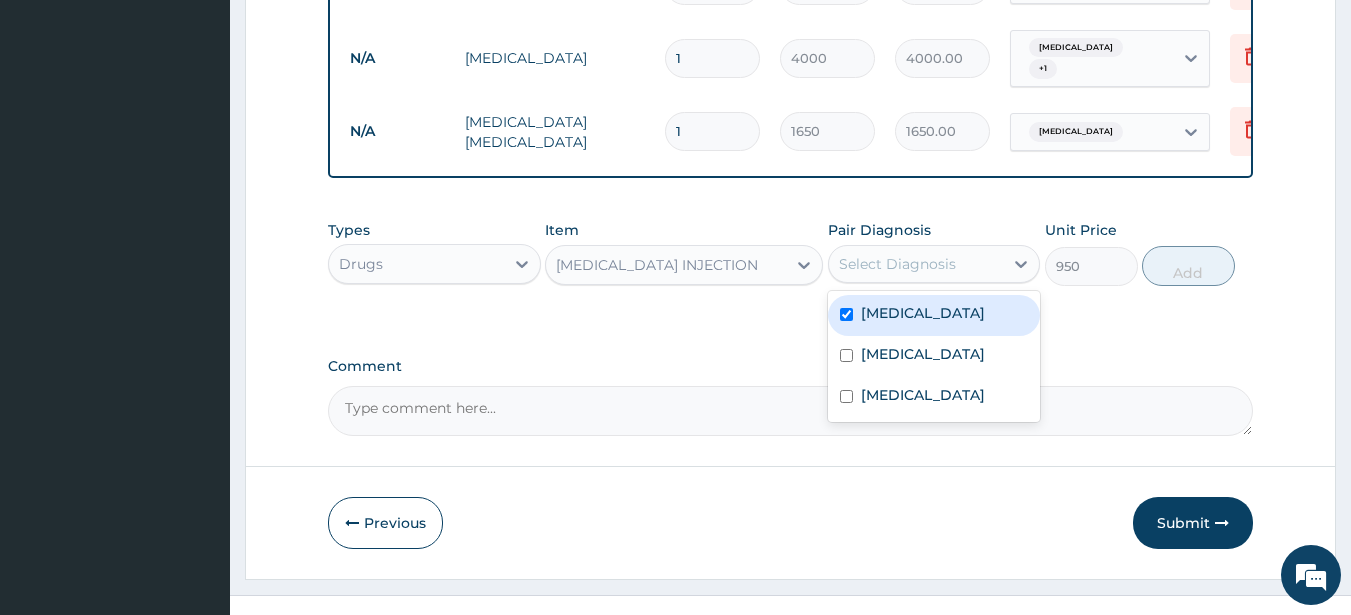 checkbox on "true" 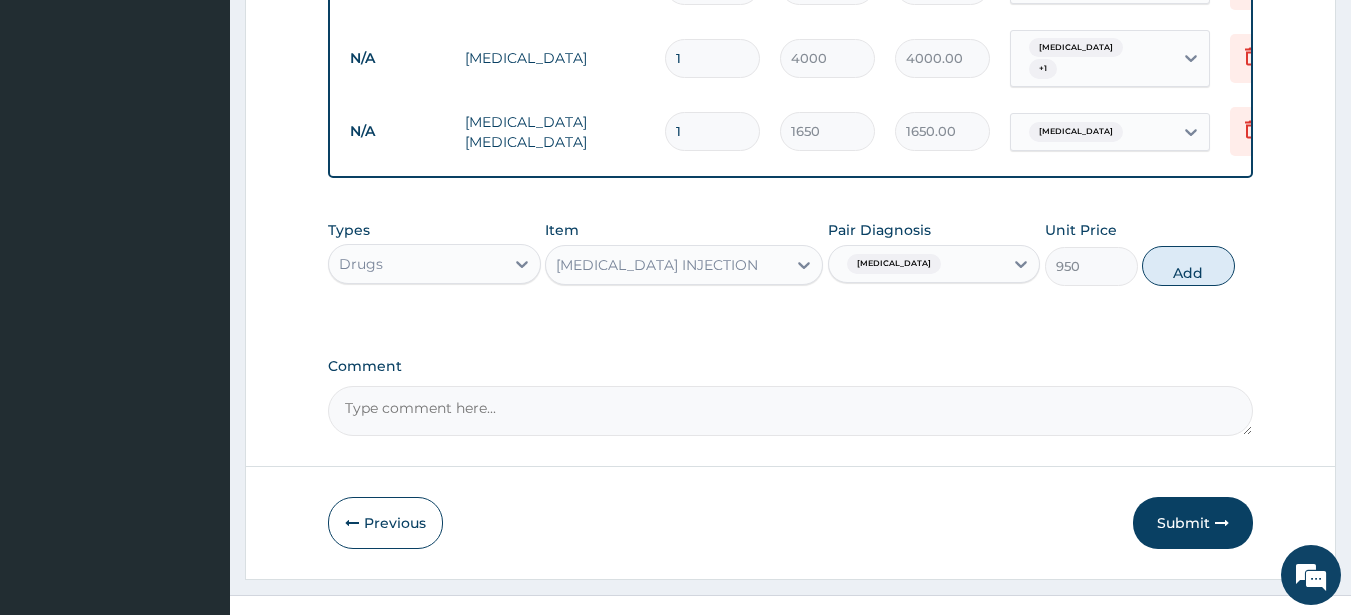 drag, startPoint x: 1174, startPoint y: 277, endPoint x: 1152, endPoint y: 271, distance: 22.803509 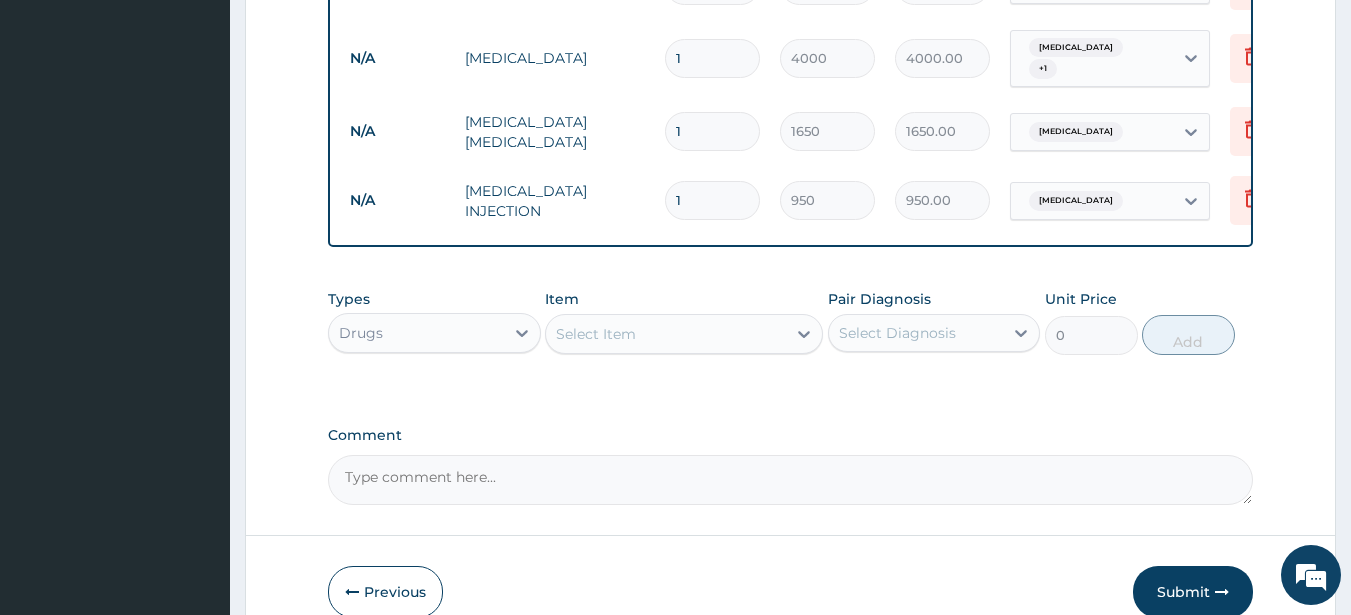 click on "Select Item" at bounding box center [666, 334] 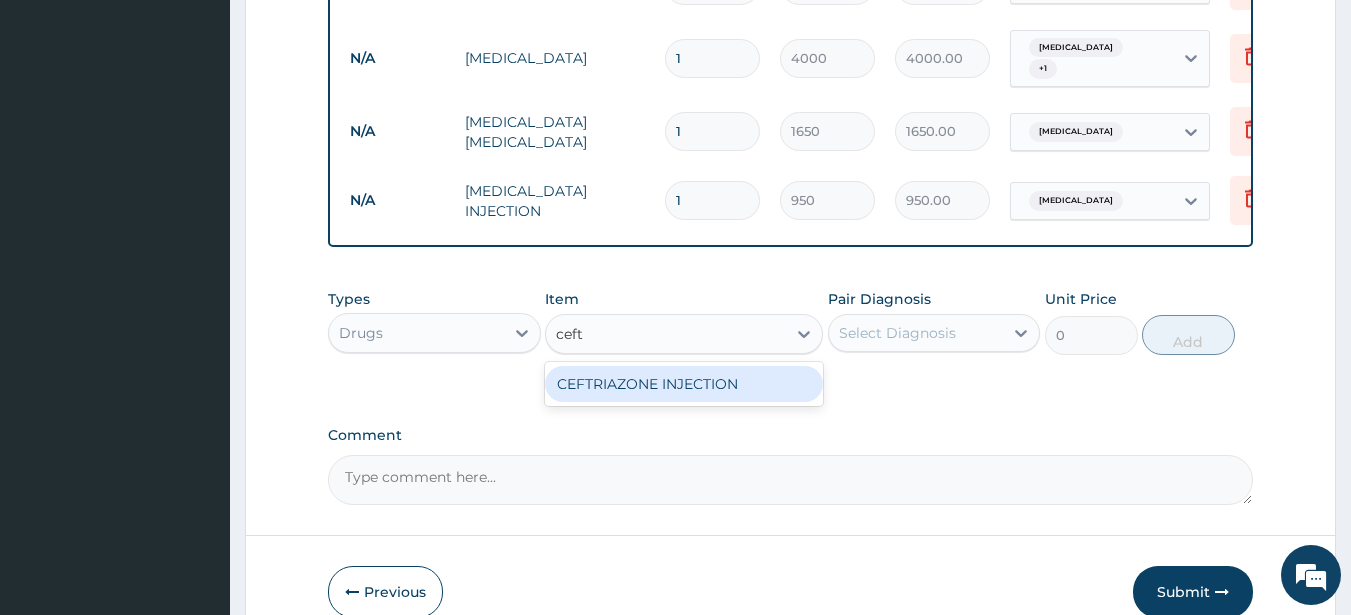 type on "ceftr" 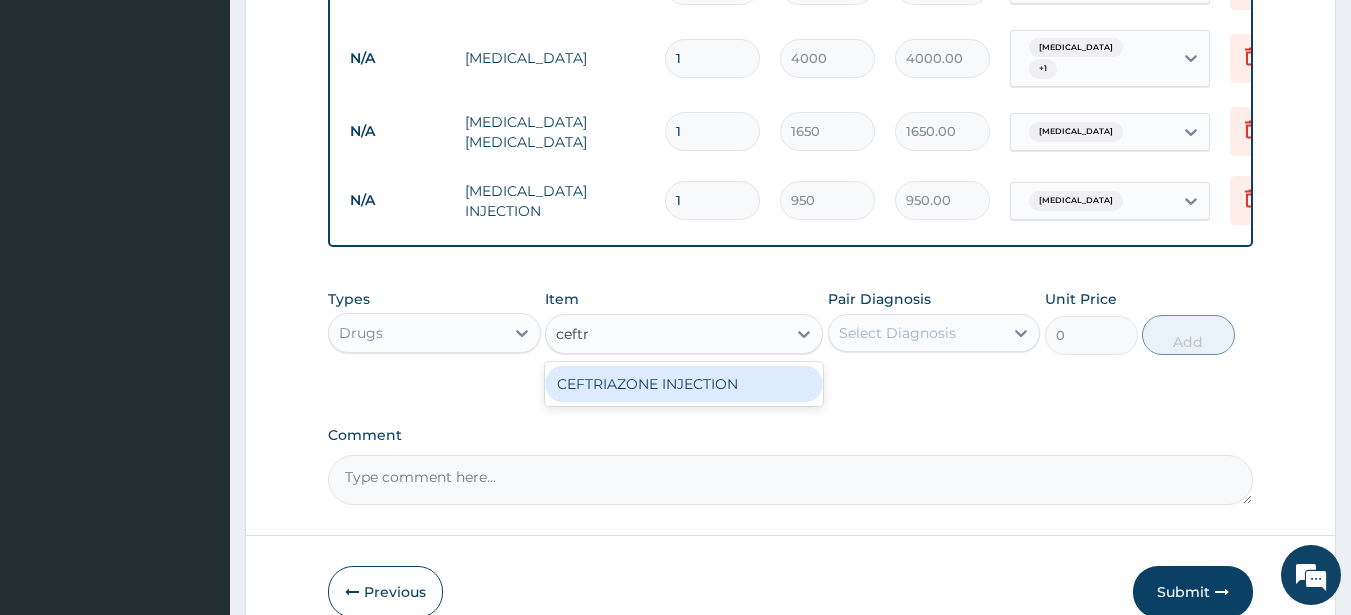 click on "CEFTRIAZONE INJECTION" at bounding box center [684, 384] 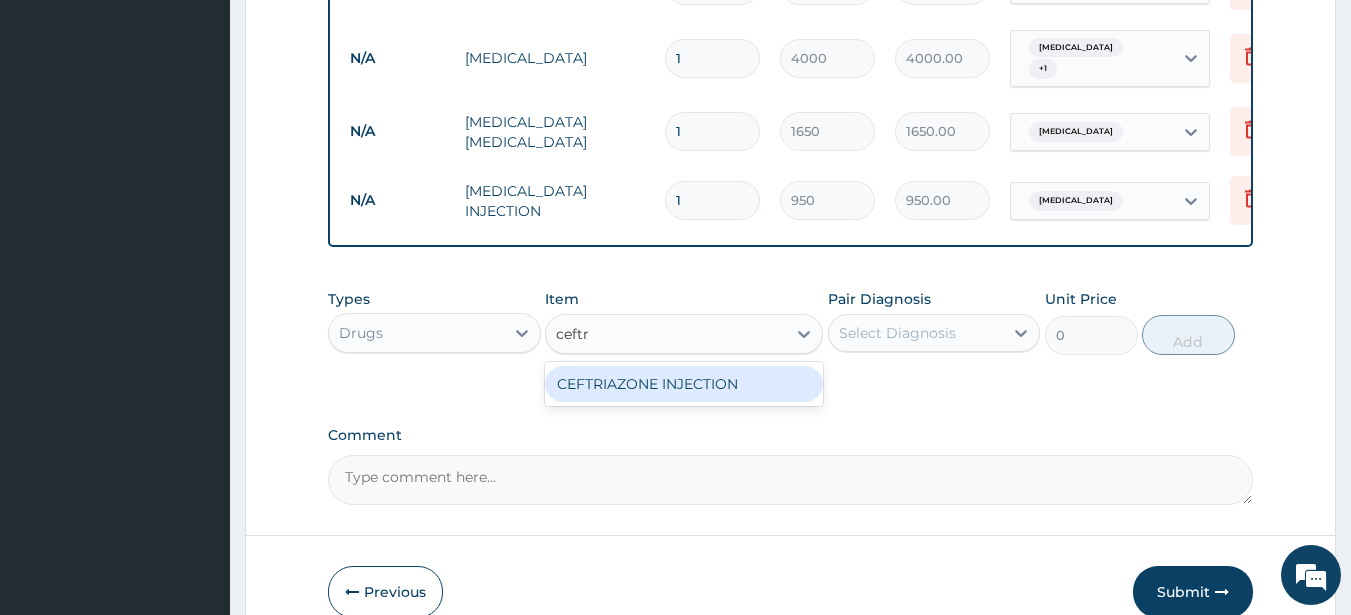 type 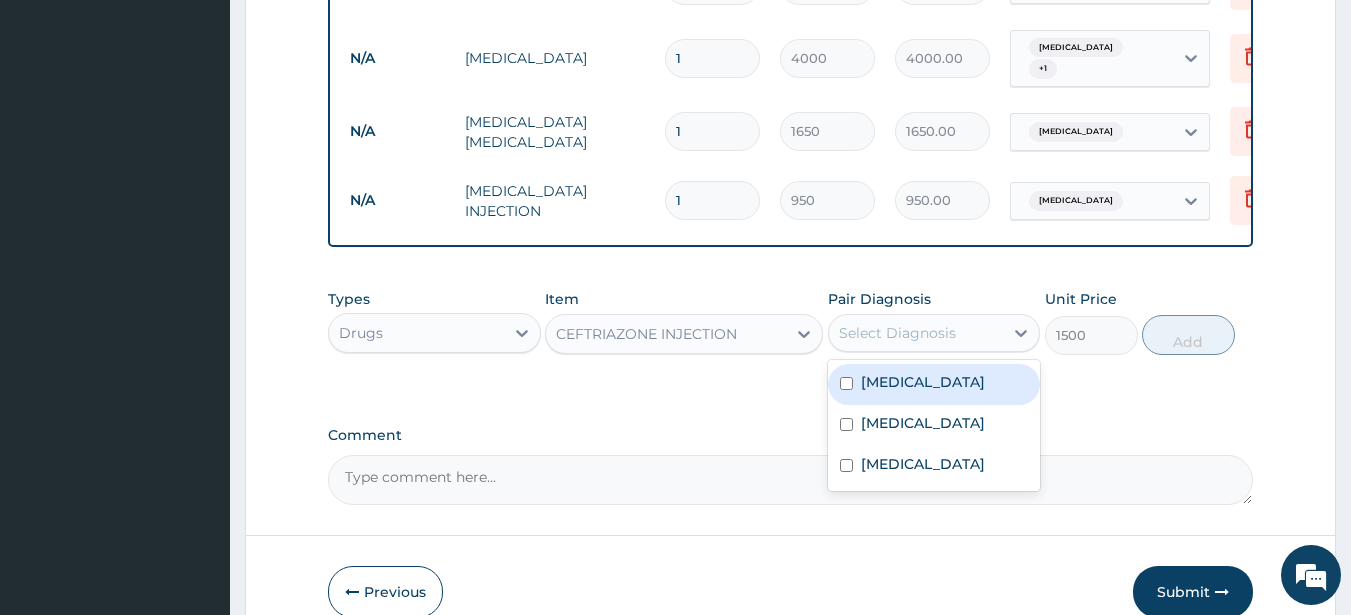 click on "Select Diagnosis" at bounding box center [897, 333] 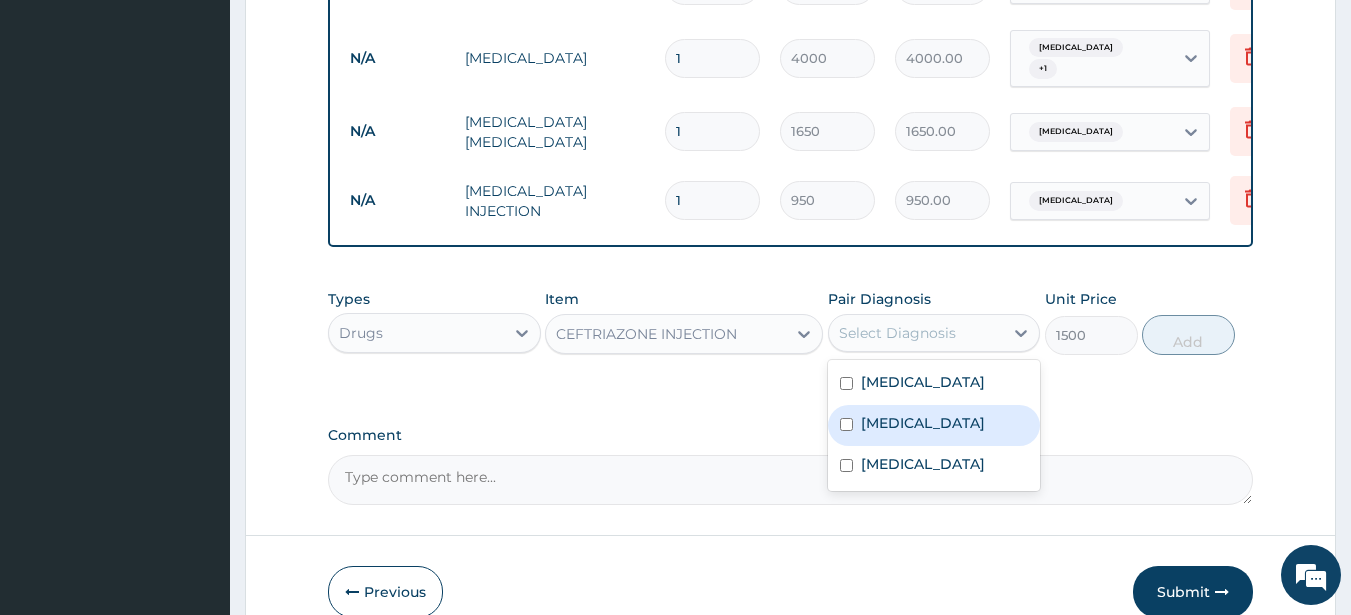 click on "Sepsis" at bounding box center (934, 425) 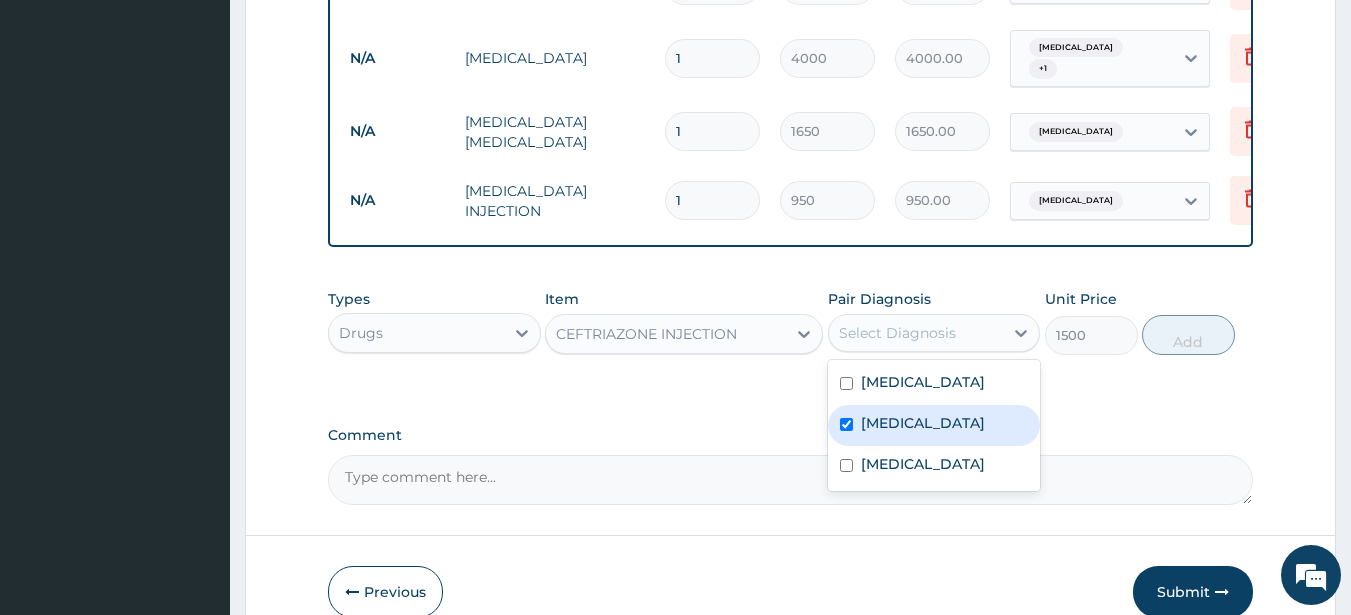 checkbox on "true" 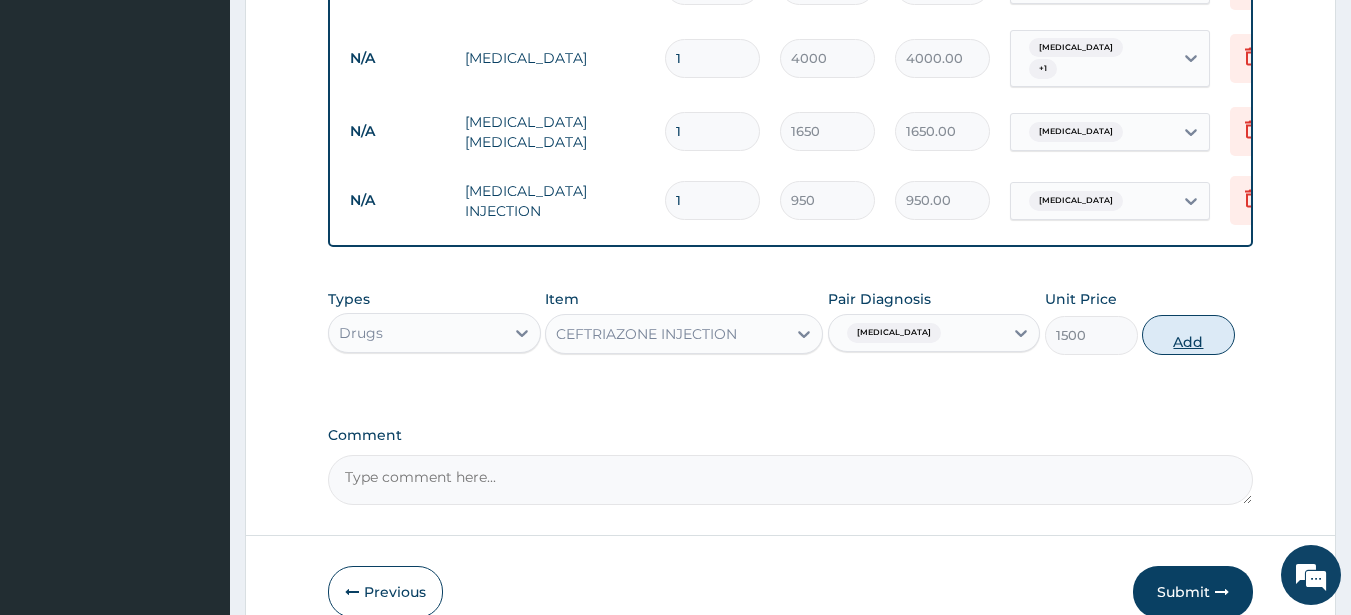 click on "Add" at bounding box center [1188, 335] 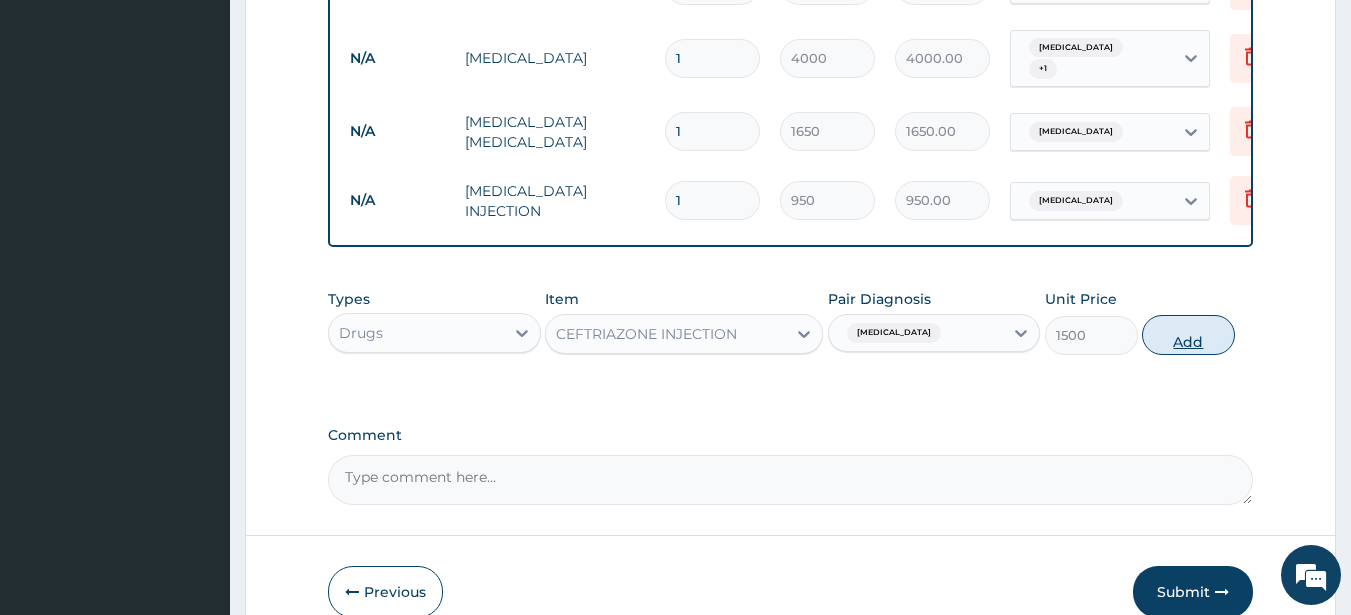 type on "0" 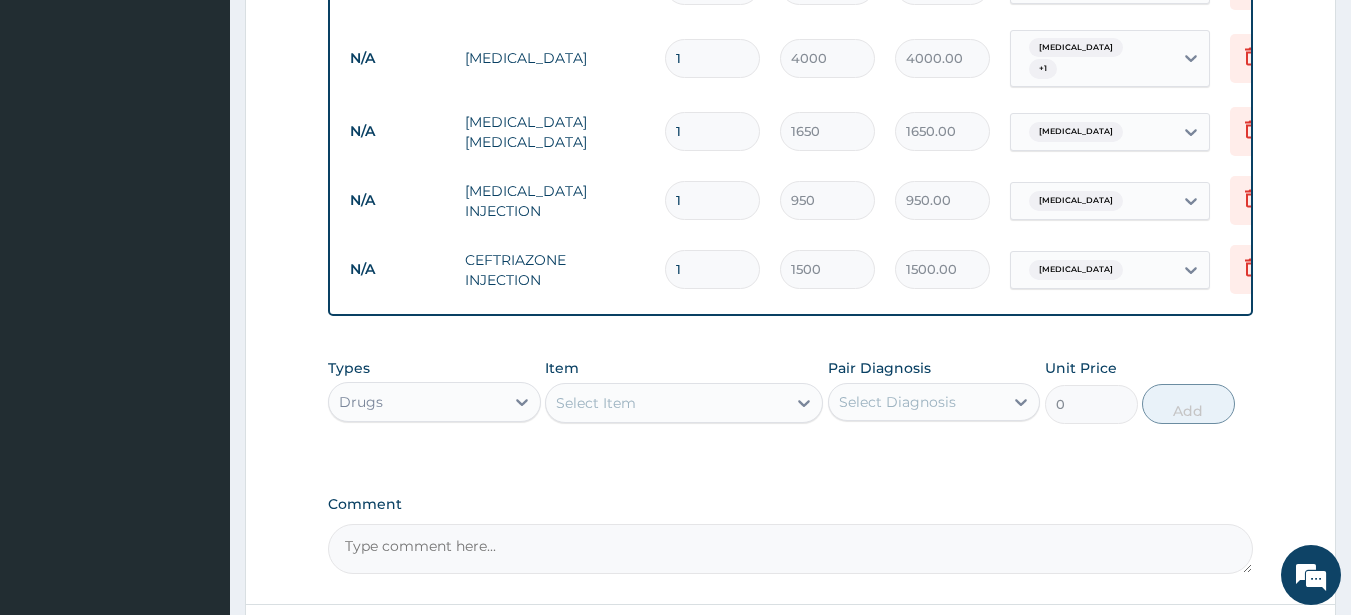 type 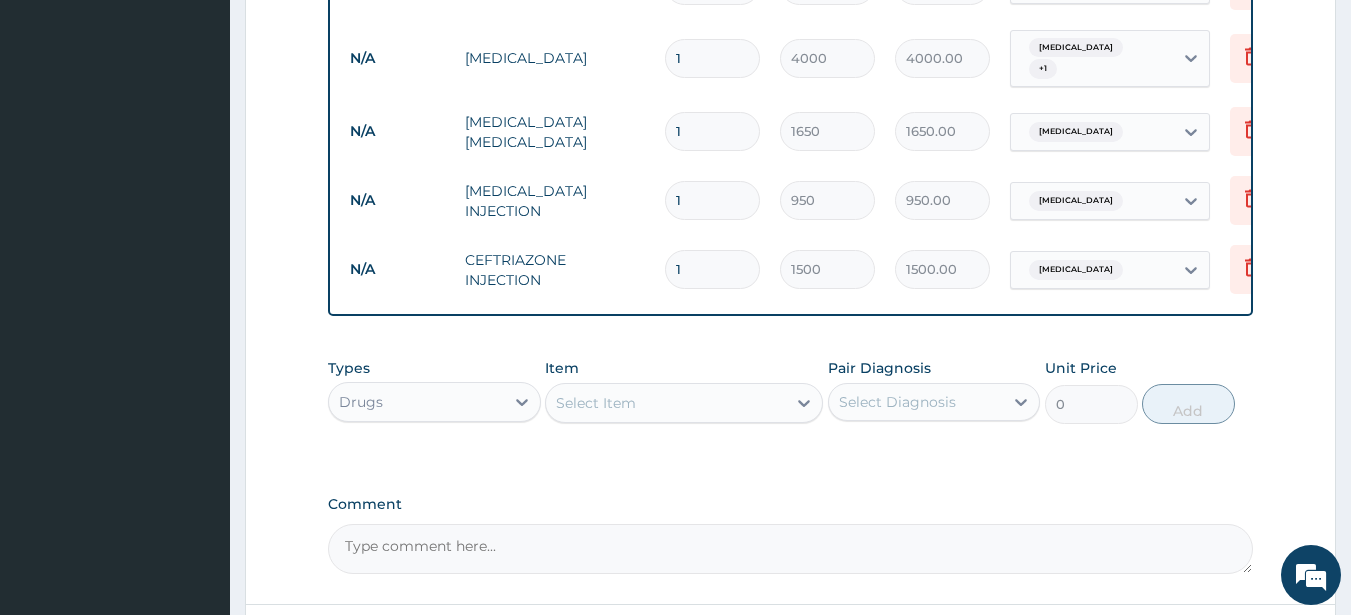 type on "0.00" 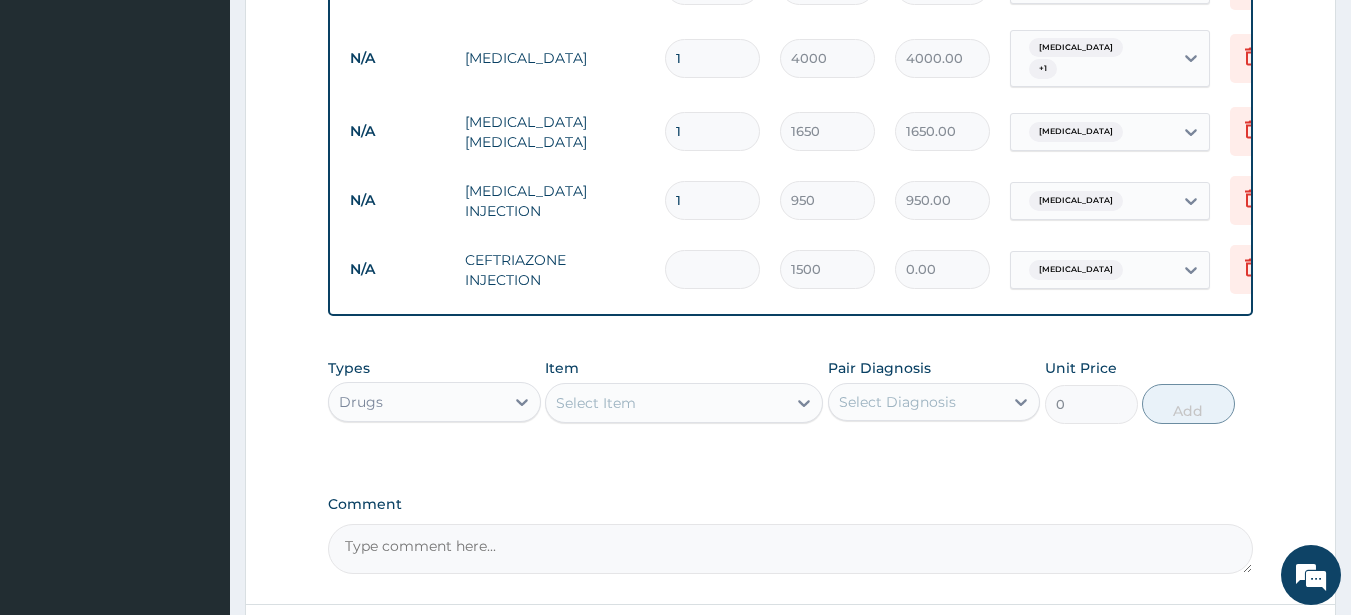 type on "3" 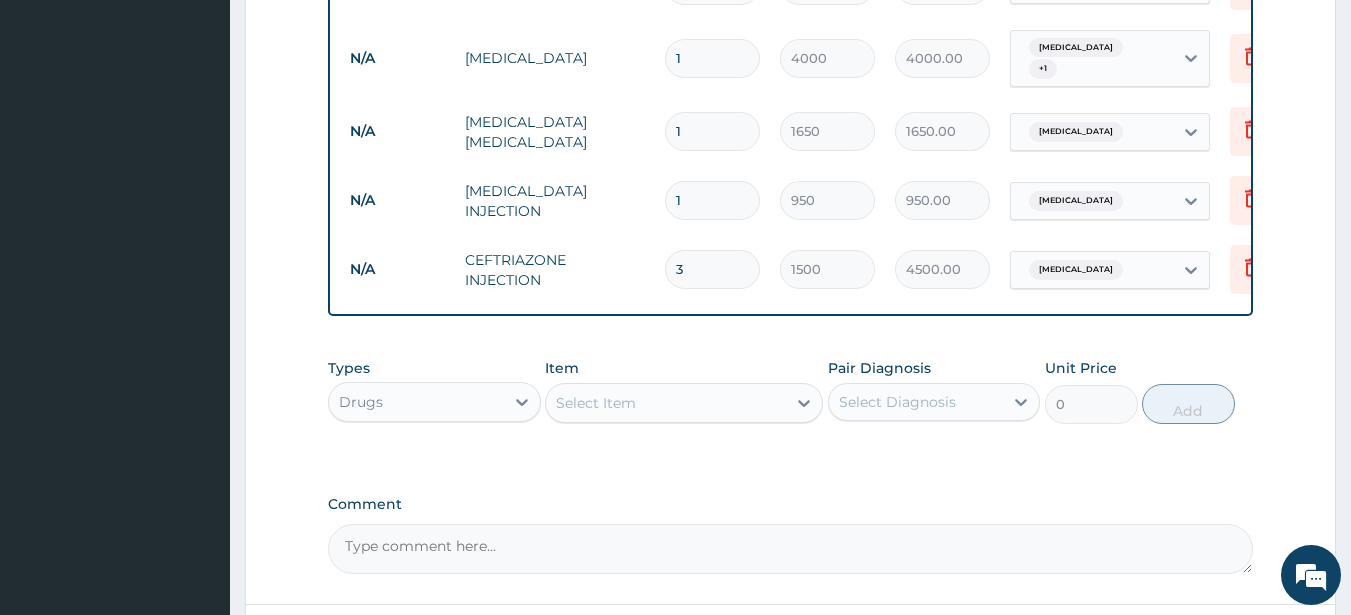 type on "3" 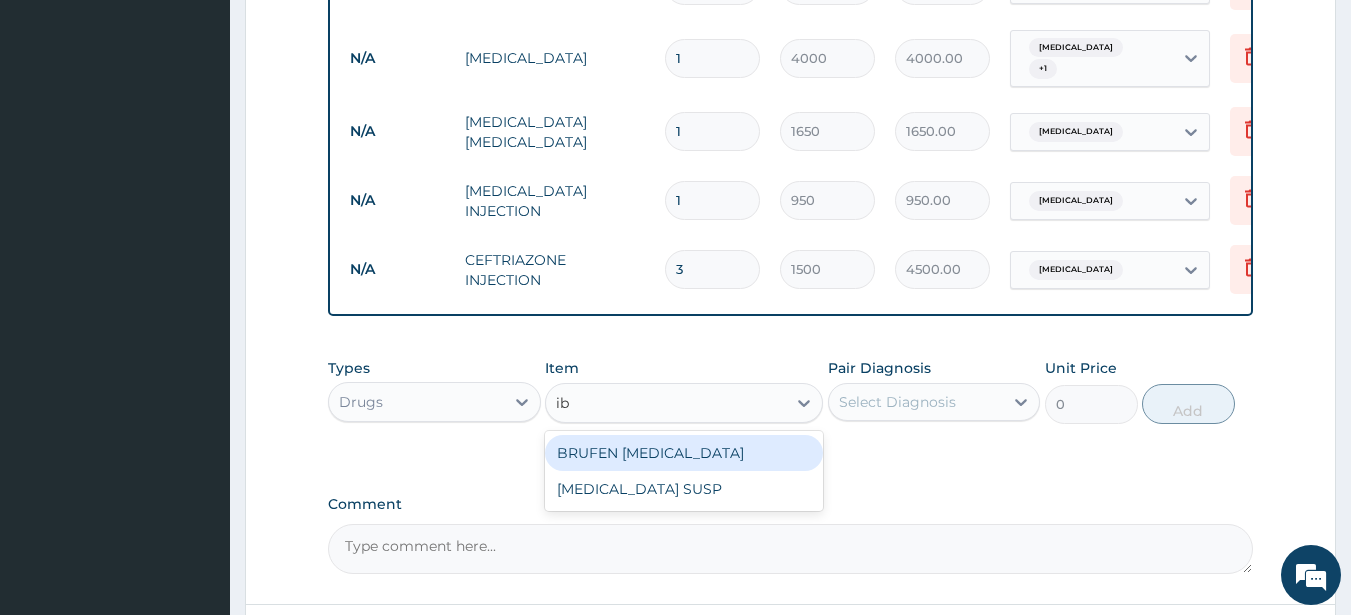 type on "ibu" 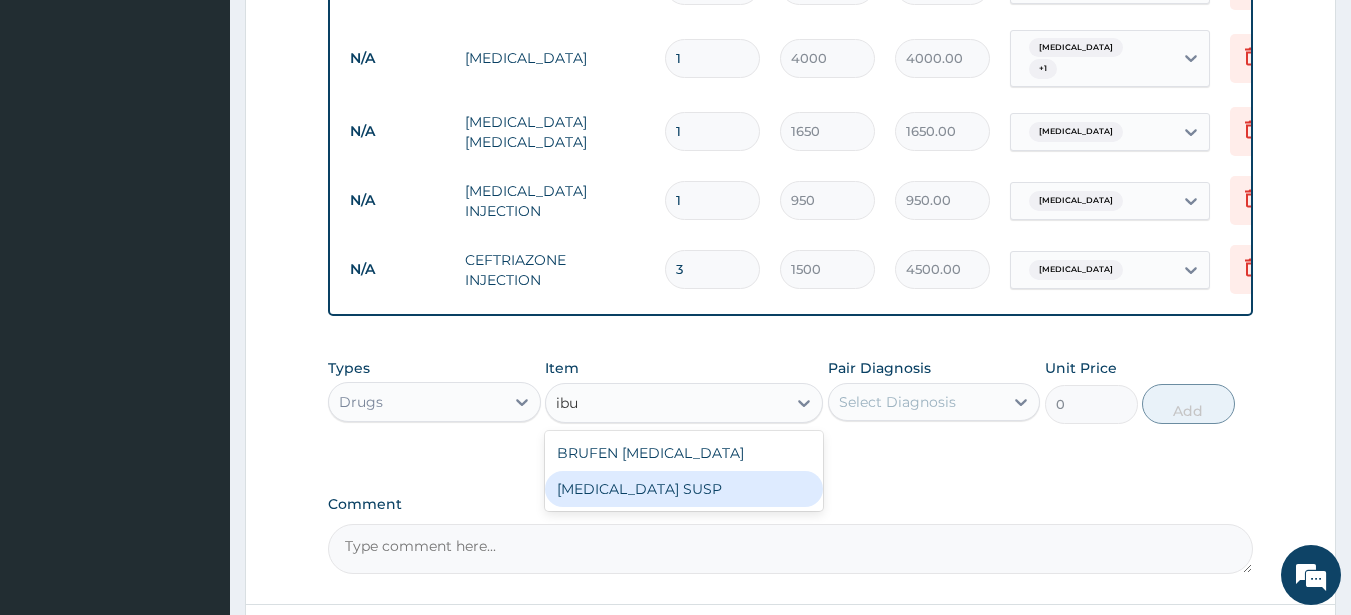 drag, startPoint x: 684, startPoint y: 490, endPoint x: 714, endPoint y: 480, distance: 31.622776 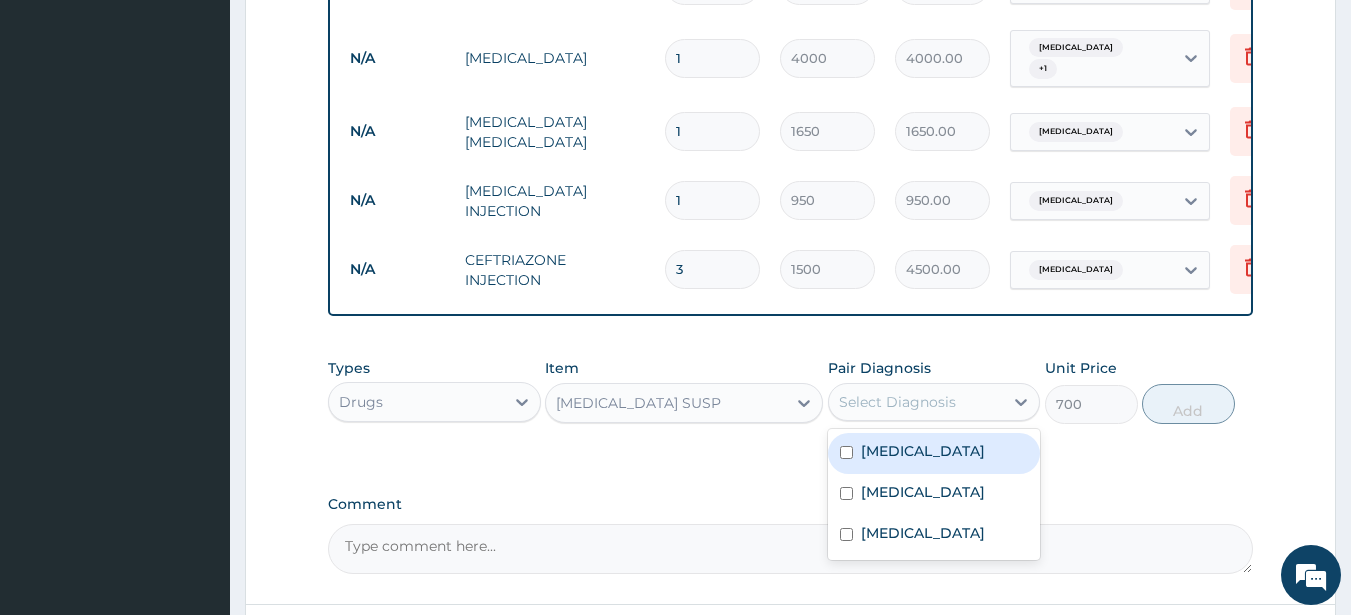click on "Select Diagnosis" at bounding box center [916, 402] 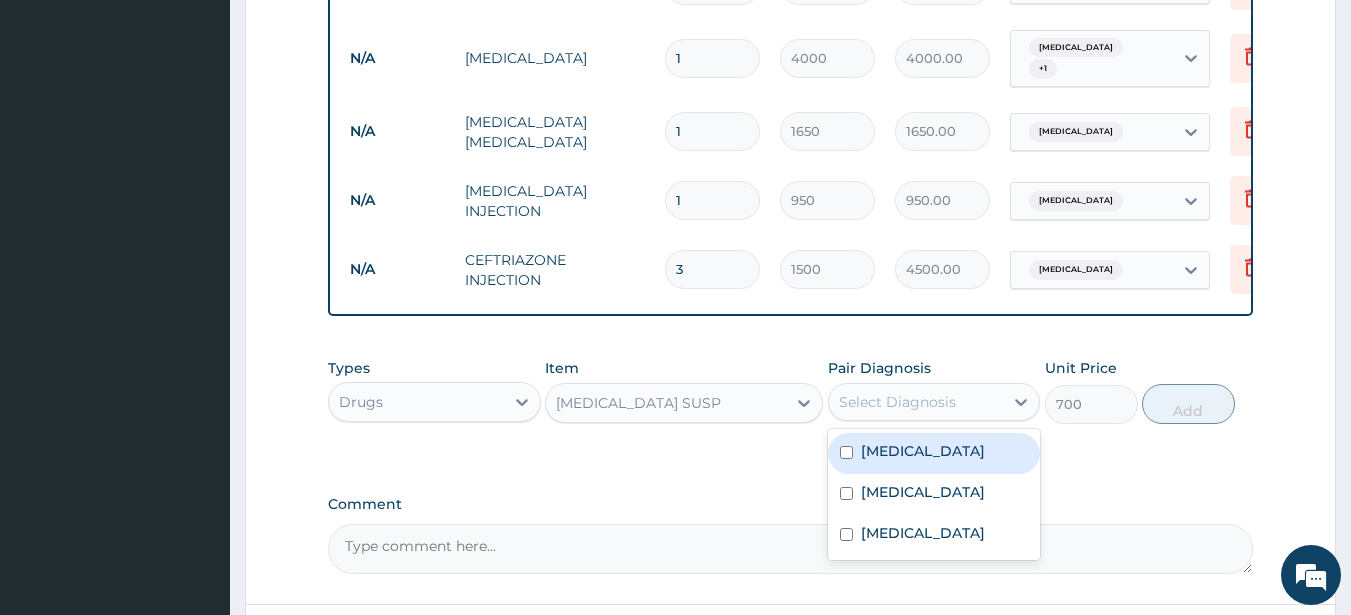 click on "Malaria" at bounding box center [923, 451] 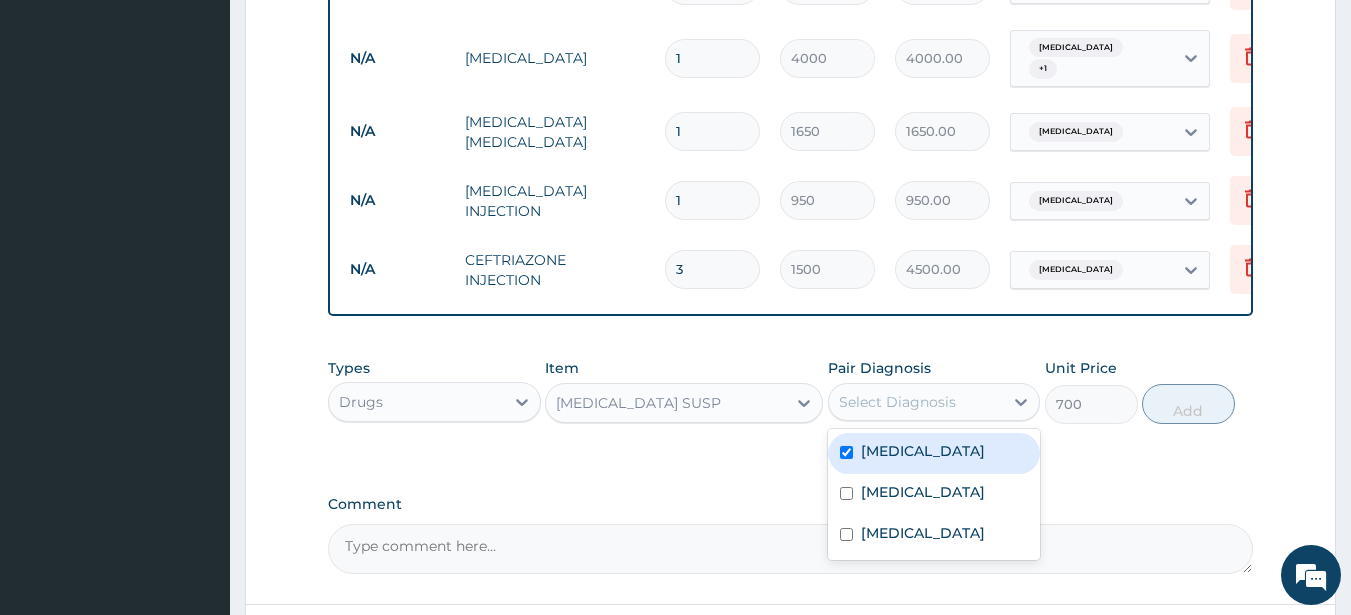 checkbox on "true" 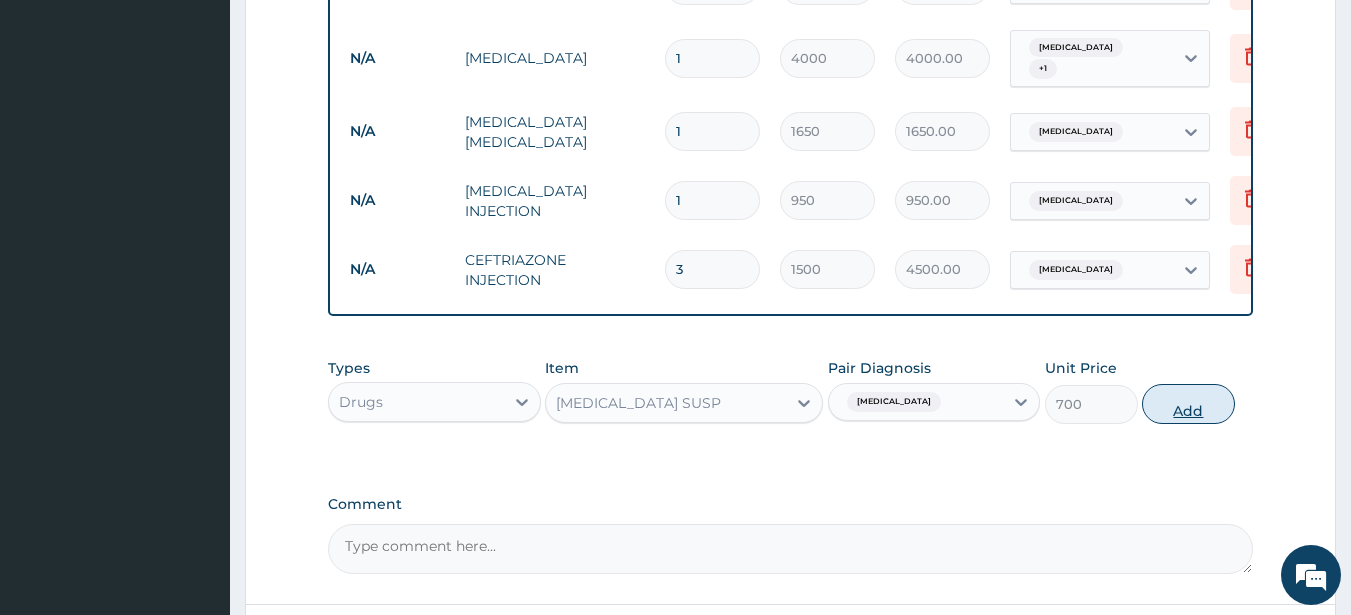 click on "Add" at bounding box center (1188, 404) 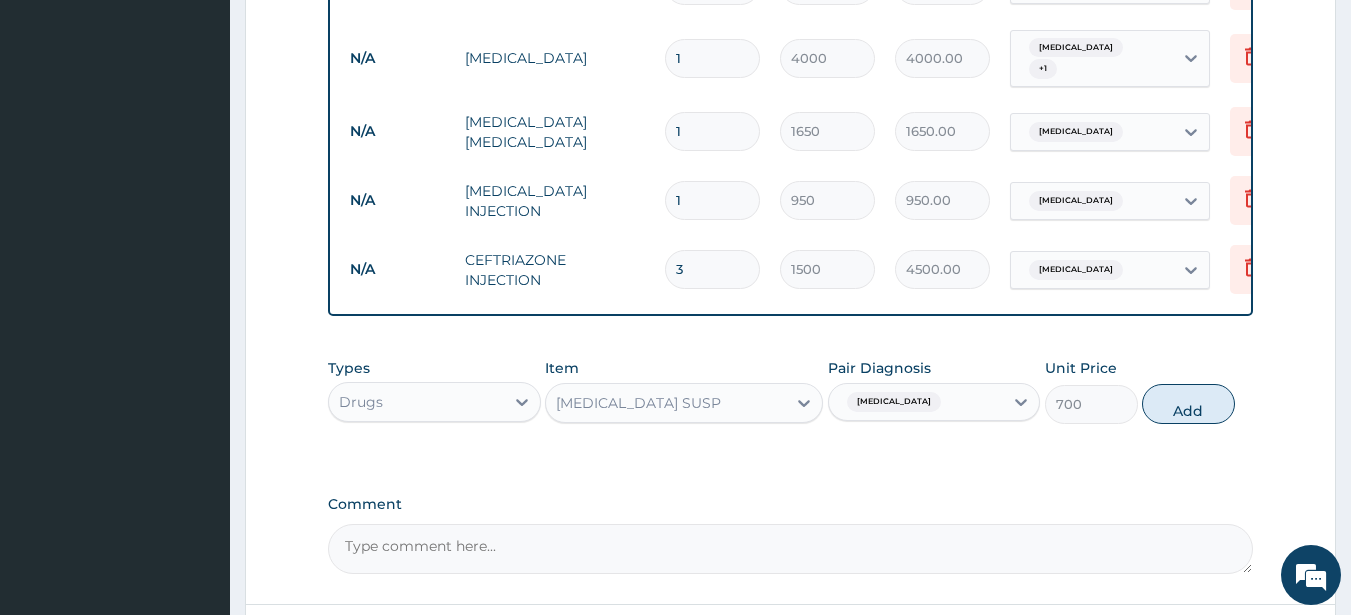 type on "0" 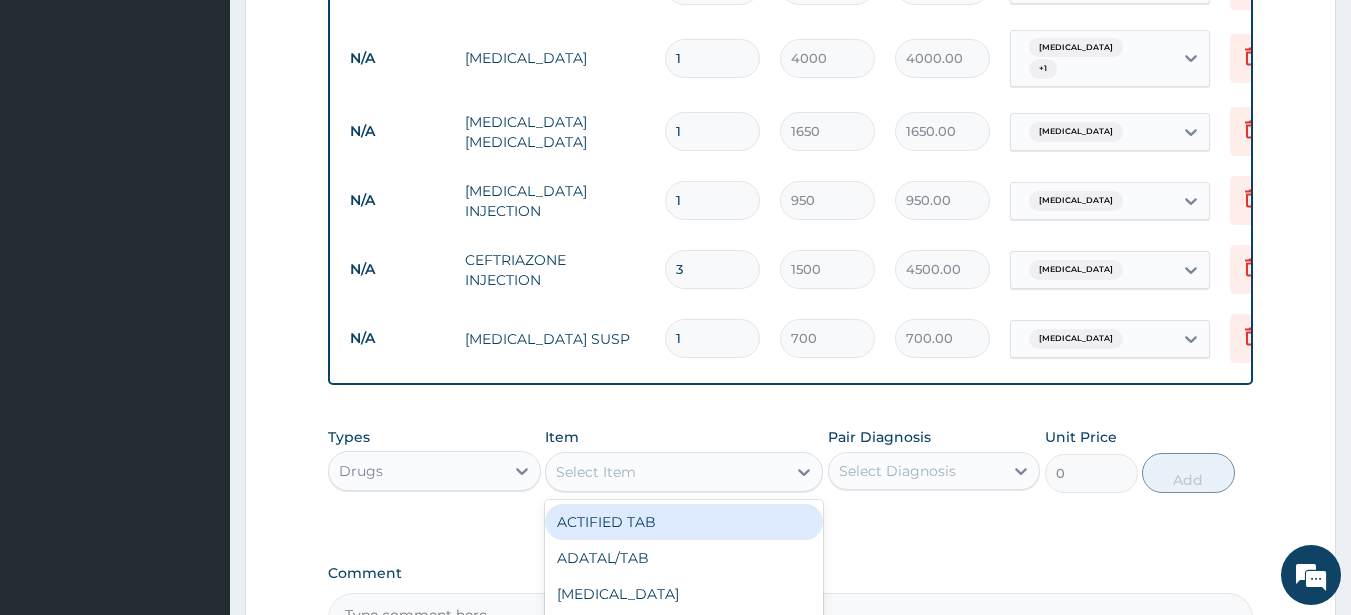 click on "Select Item" at bounding box center (666, 472) 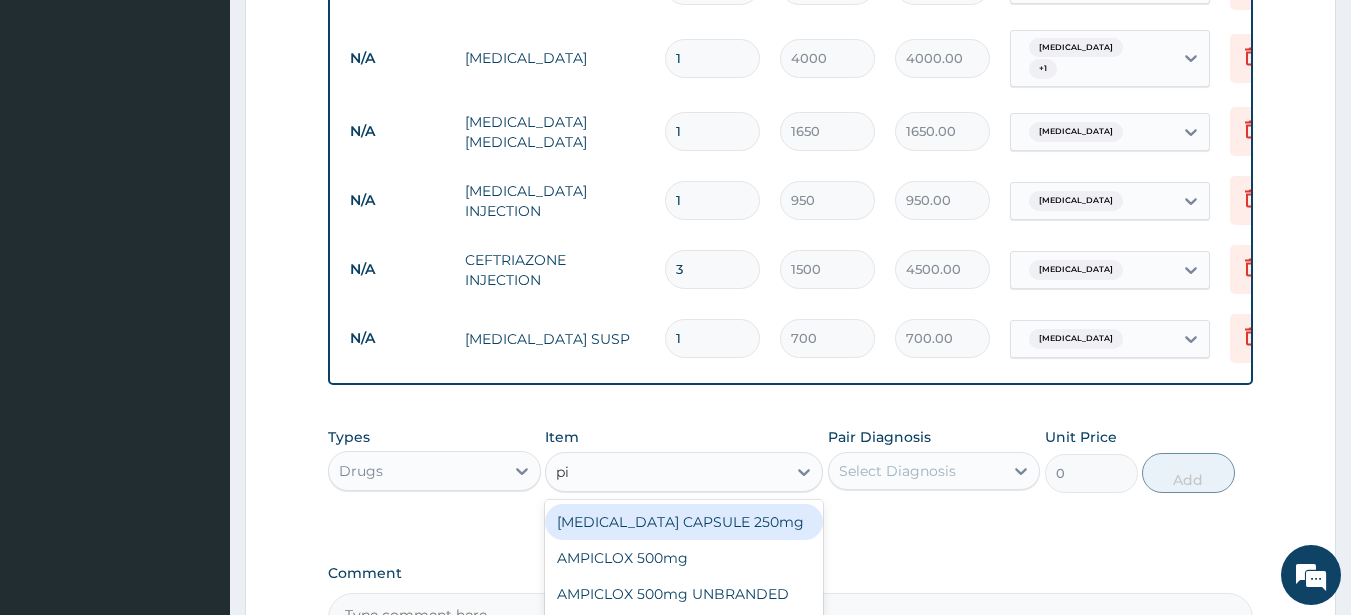 type on "pir" 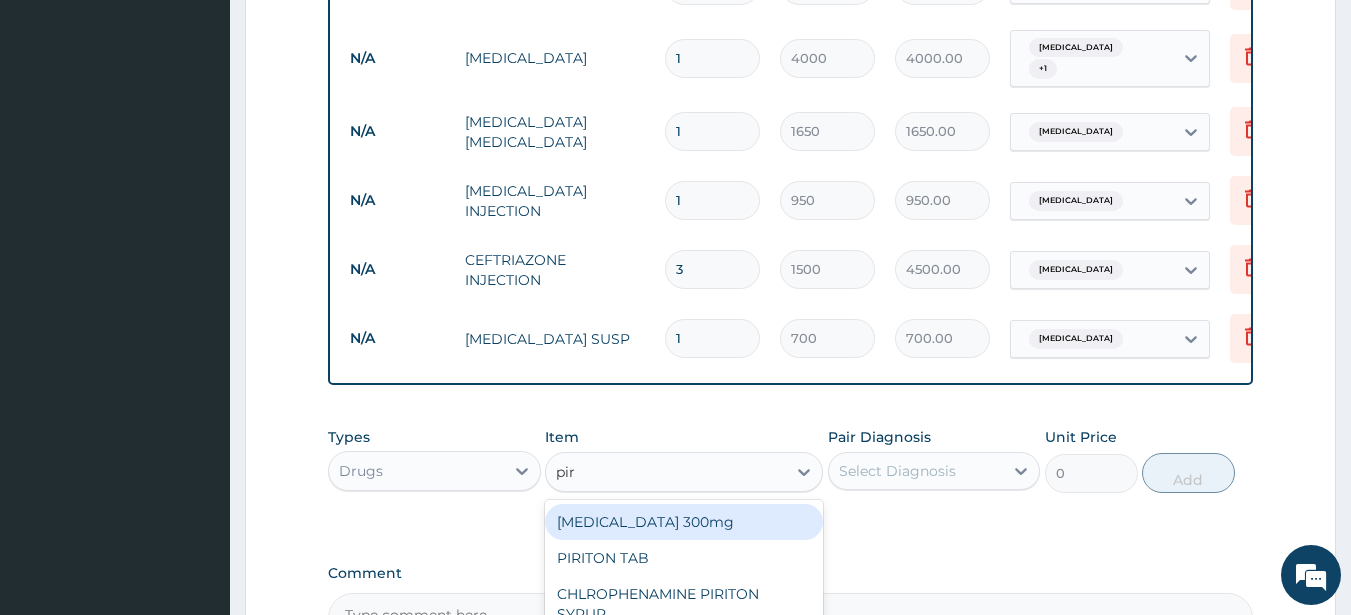 scroll, scrollTop: 1016, scrollLeft: 0, axis: vertical 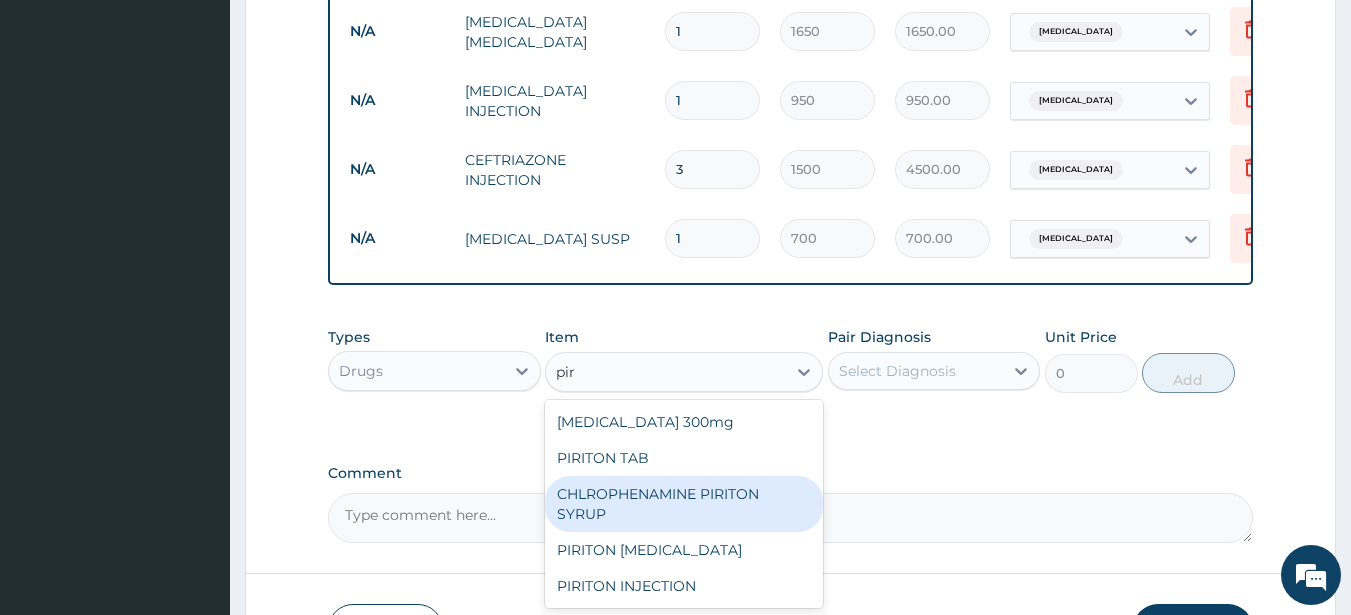 click on "CHLROPHENAMINE PIRITON SYRUP" at bounding box center [684, 504] 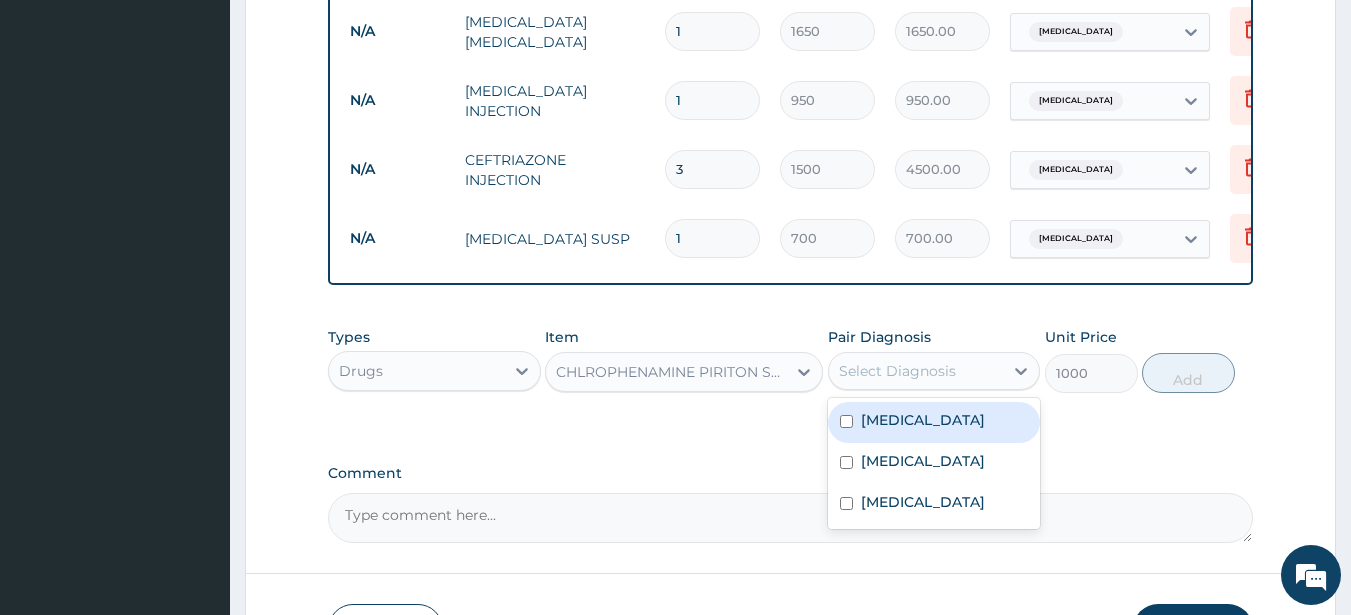 drag, startPoint x: 876, startPoint y: 381, endPoint x: 879, endPoint y: 397, distance: 16.27882 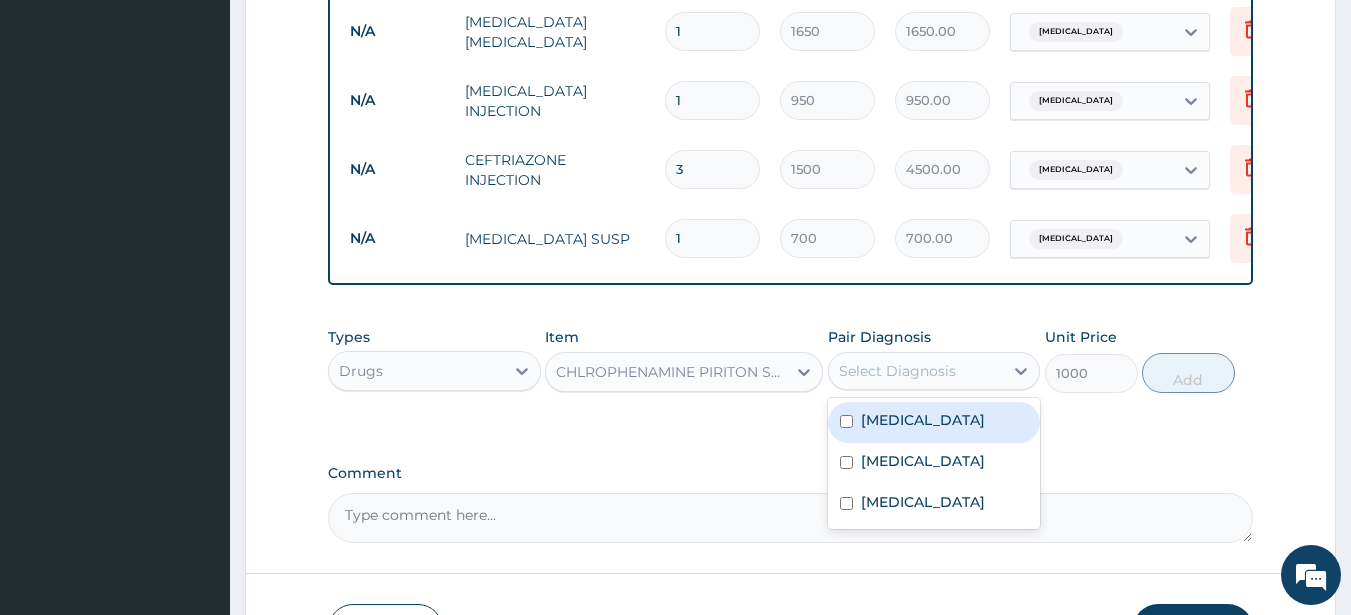 click on "Malaria" at bounding box center (934, 422) 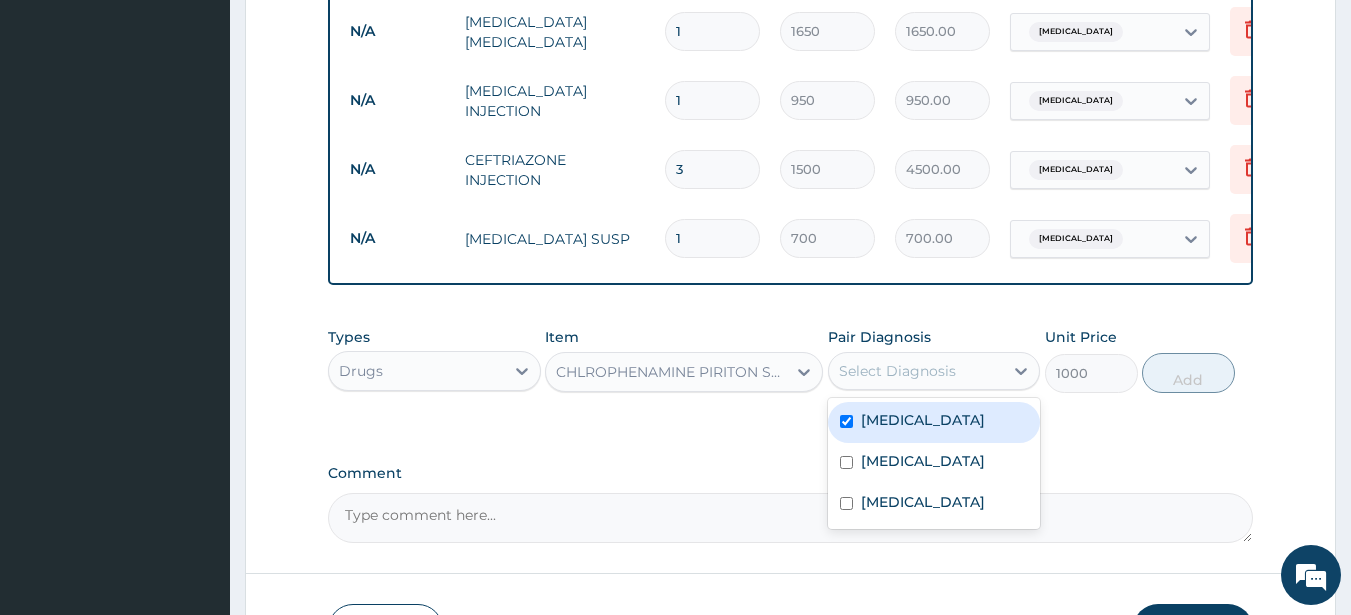 checkbox on "true" 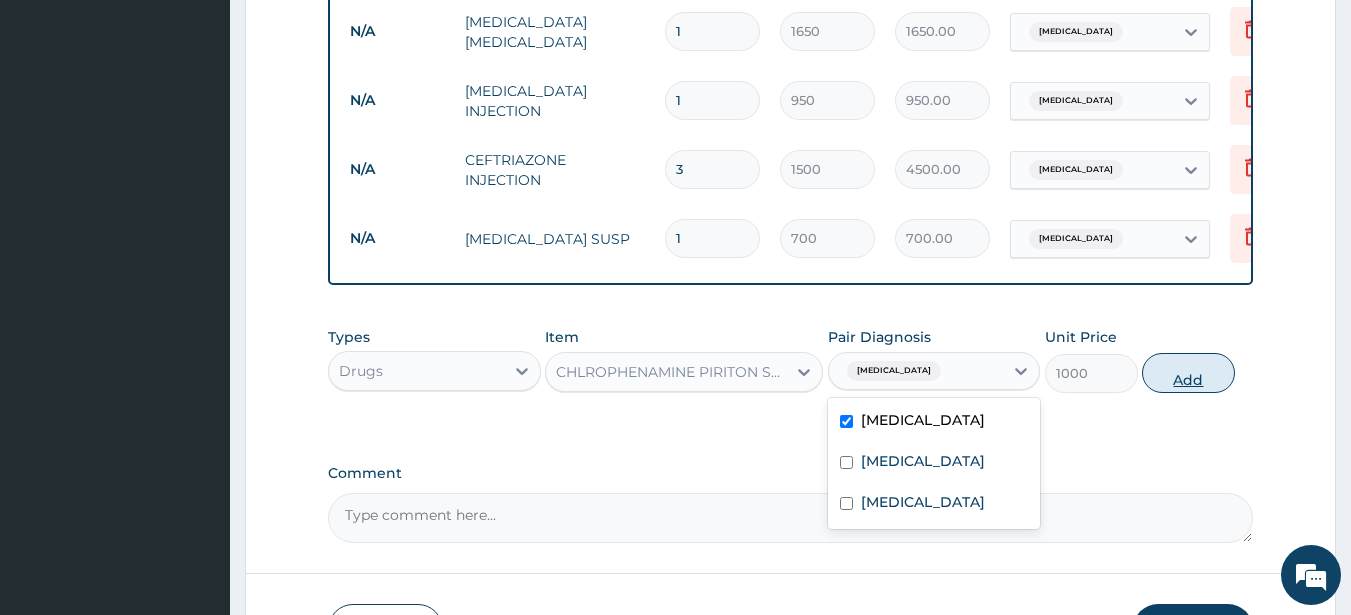click on "Add" at bounding box center [1188, 373] 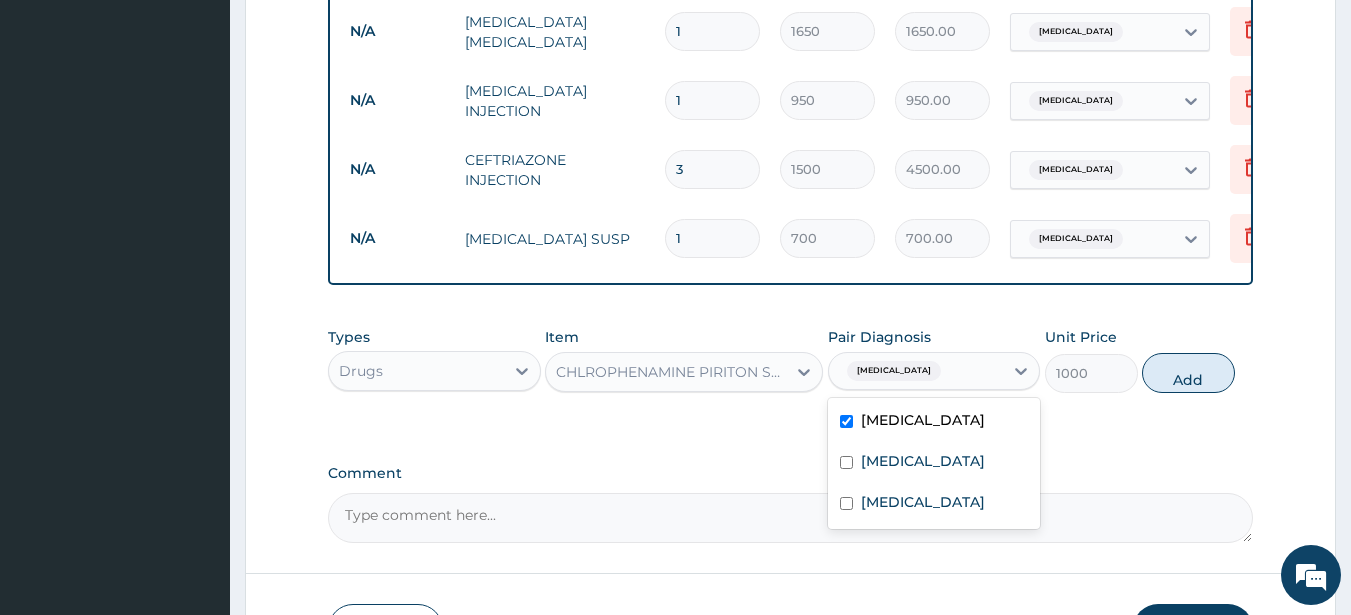 type on "0" 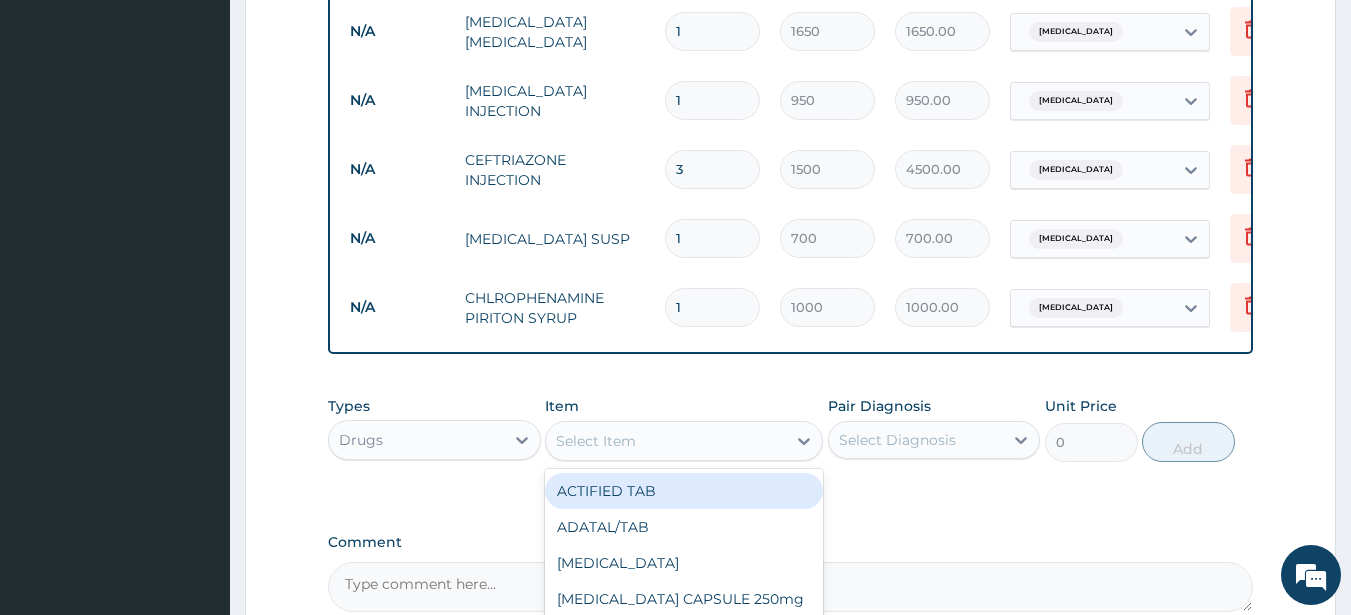 click on "Select Item" at bounding box center [666, 441] 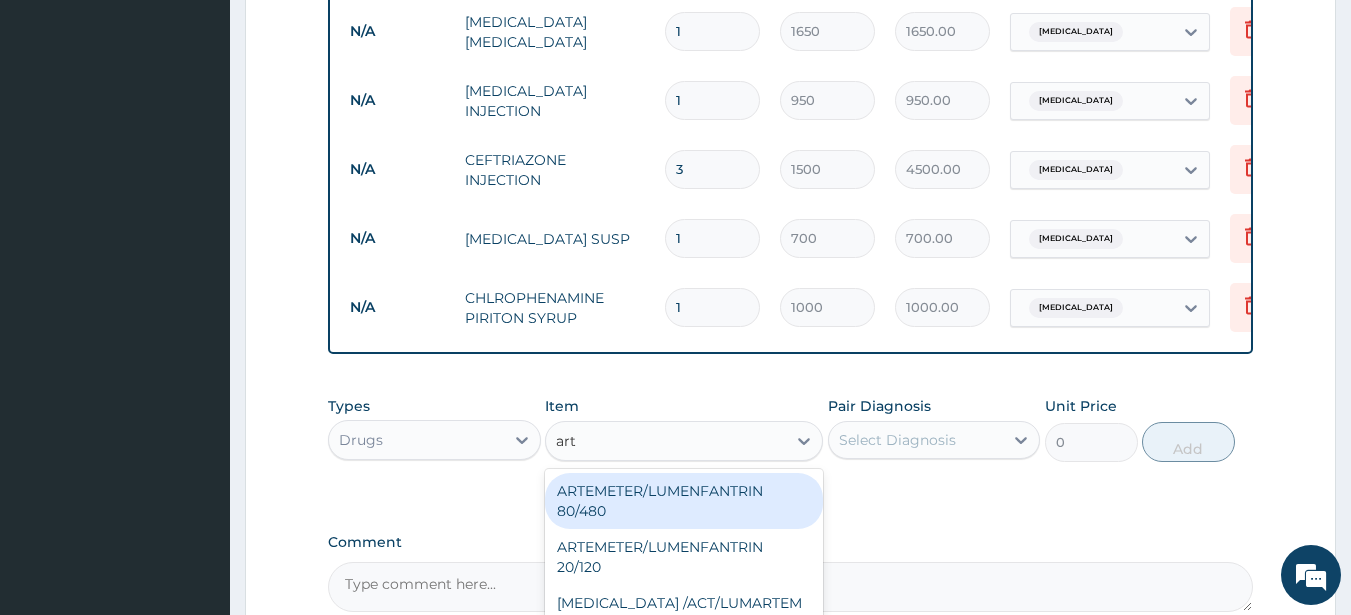 type on "arte" 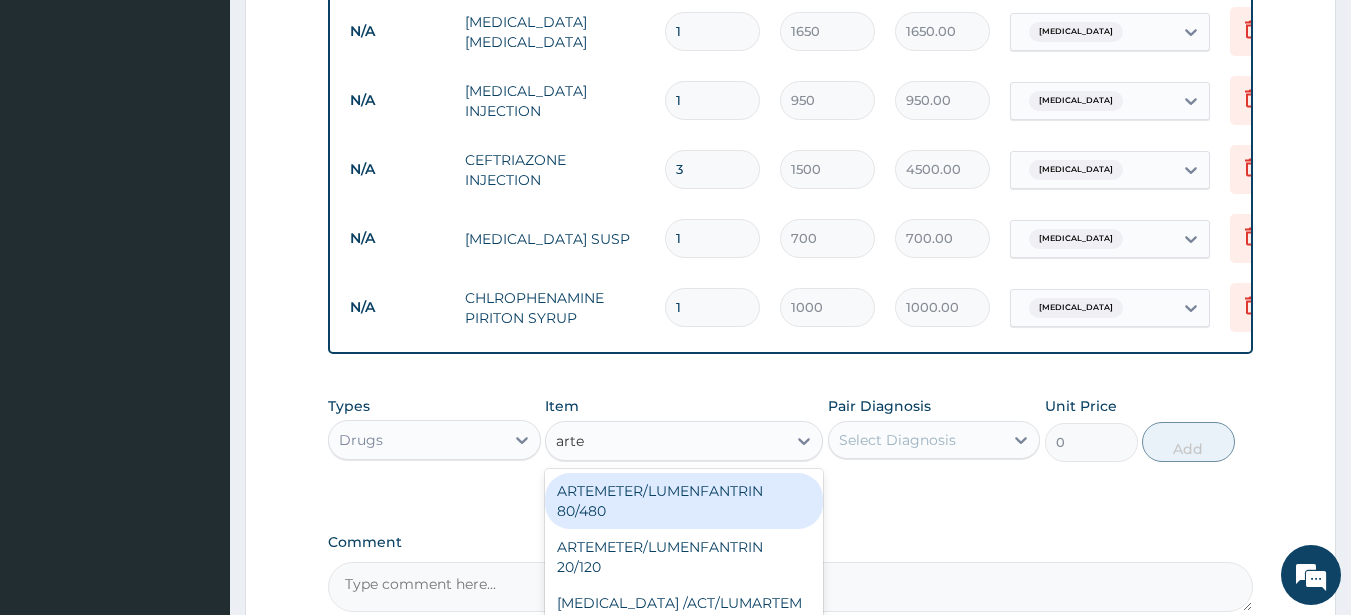 scroll, scrollTop: 56, scrollLeft: 0, axis: vertical 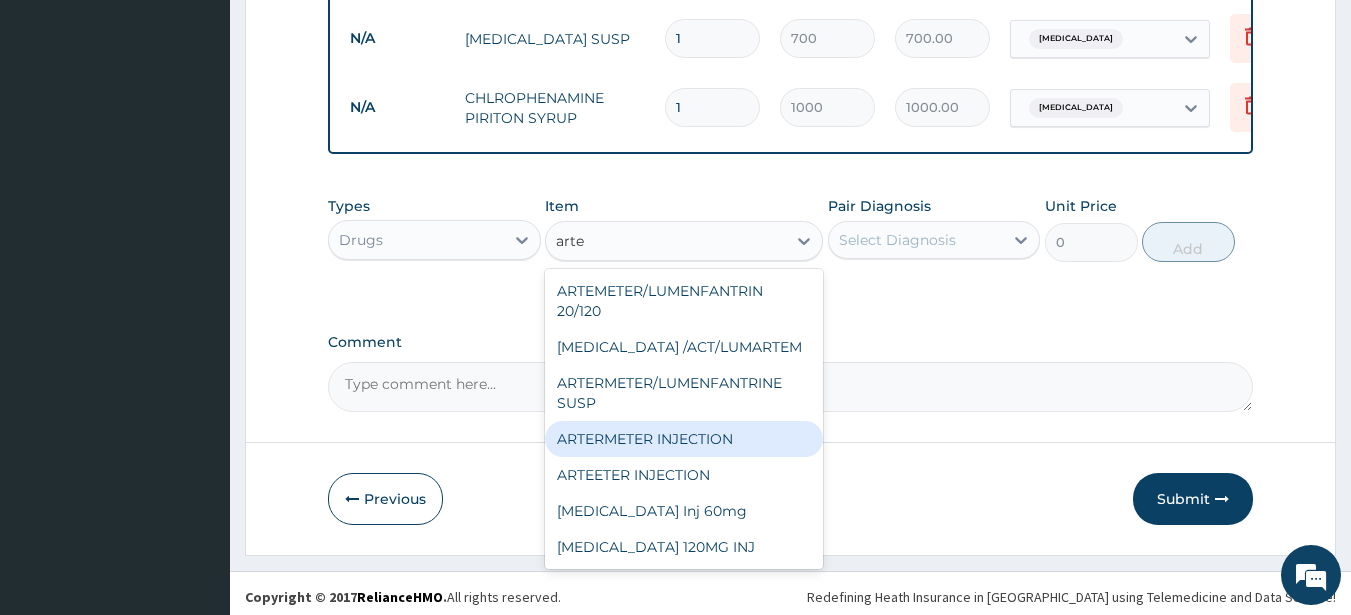 click on "ARTERMETER INJECTION" at bounding box center (684, 439) 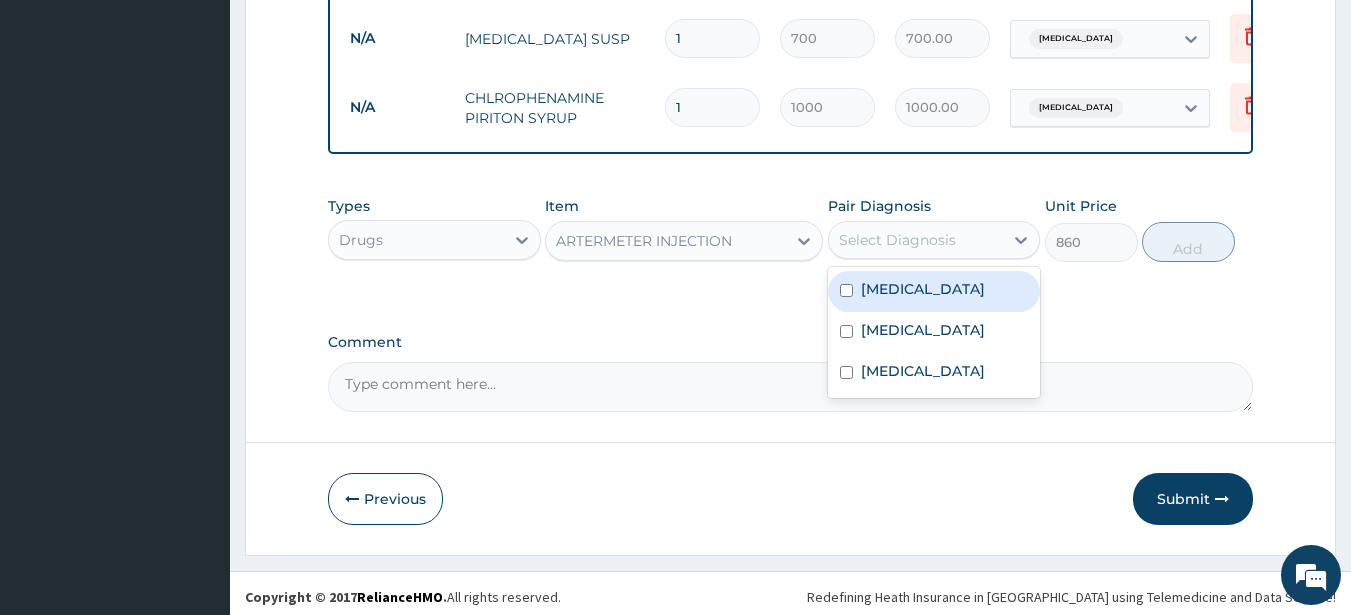 click on "Select Diagnosis" at bounding box center [934, 240] 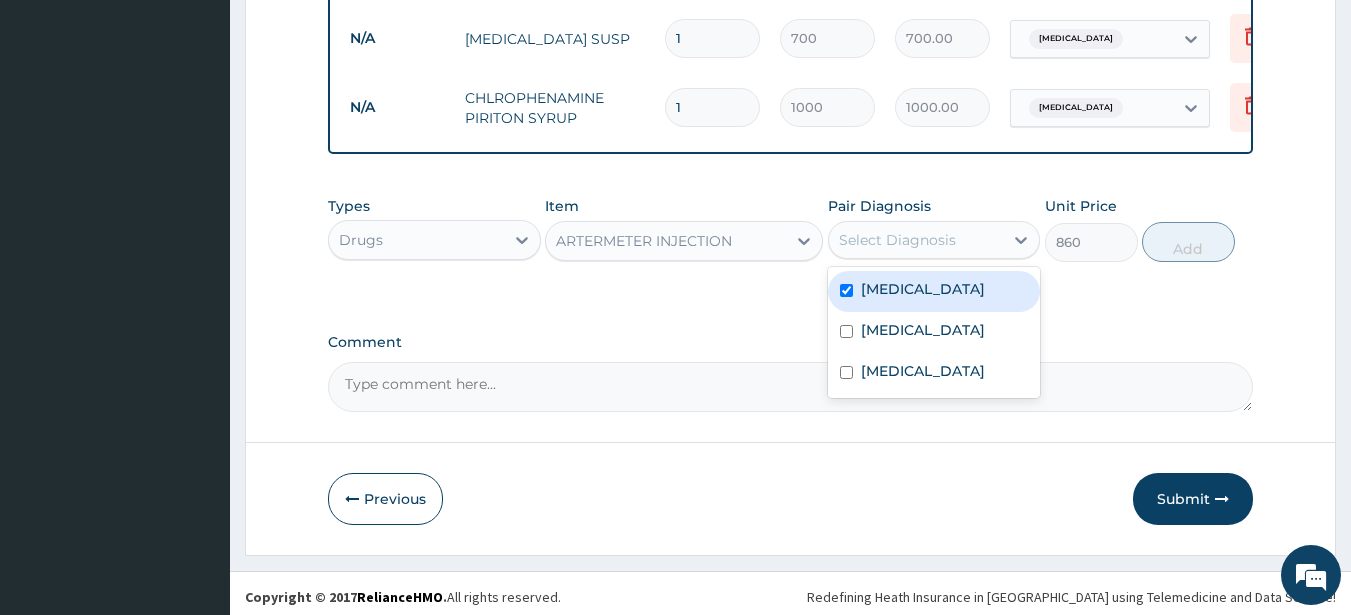 checkbox on "true" 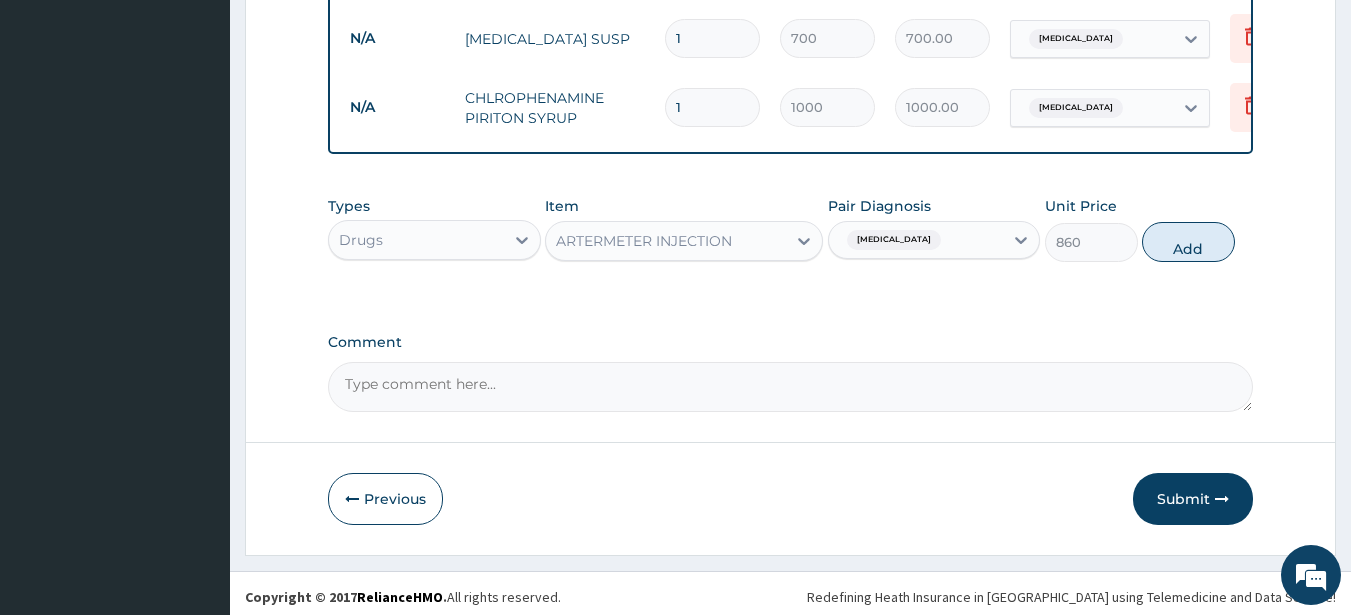 drag, startPoint x: 1197, startPoint y: 255, endPoint x: 1183, endPoint y: 267, distance: 18.439089 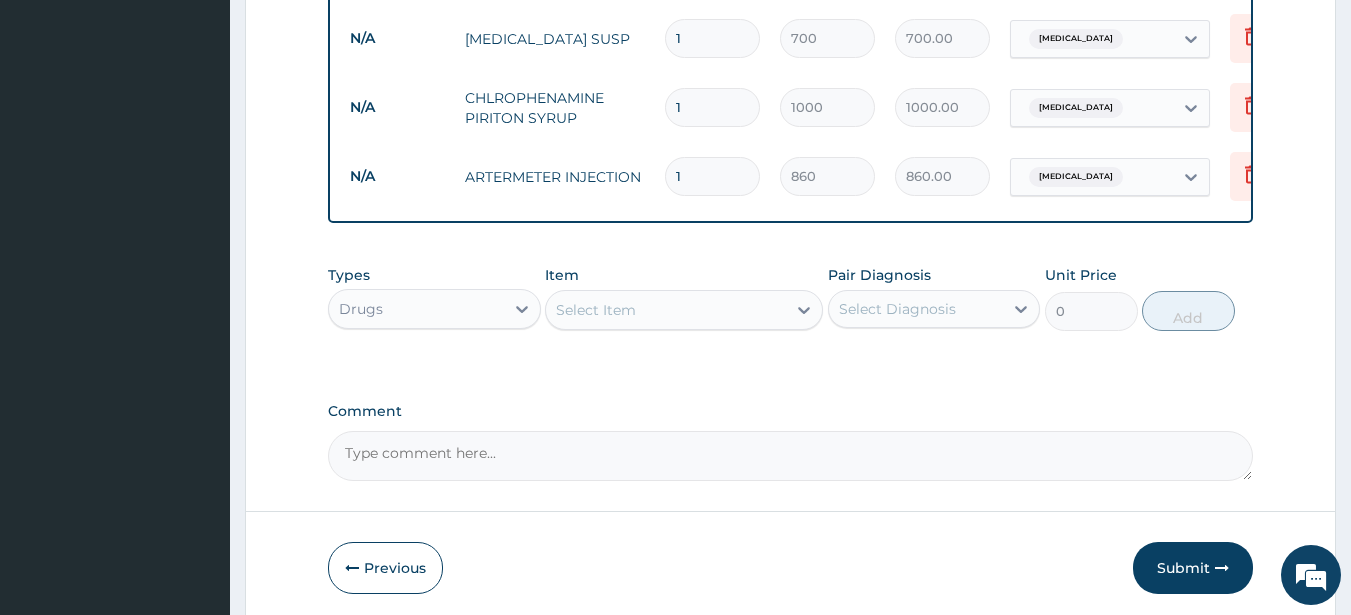 type 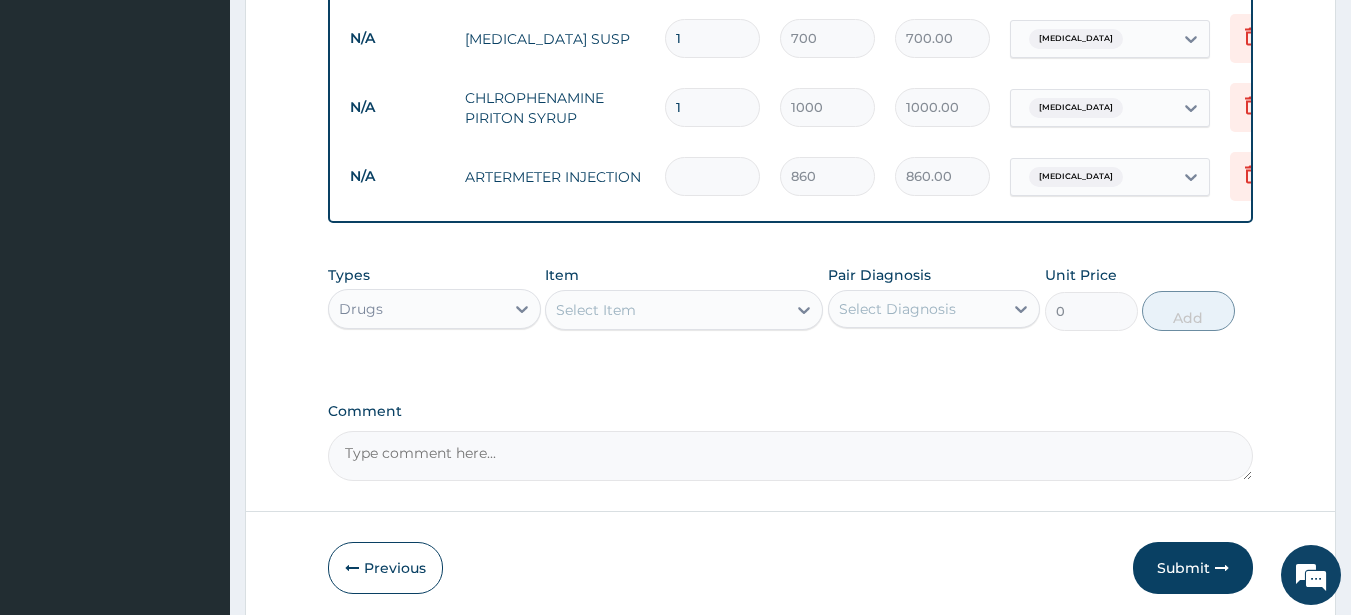 type on "0.00" 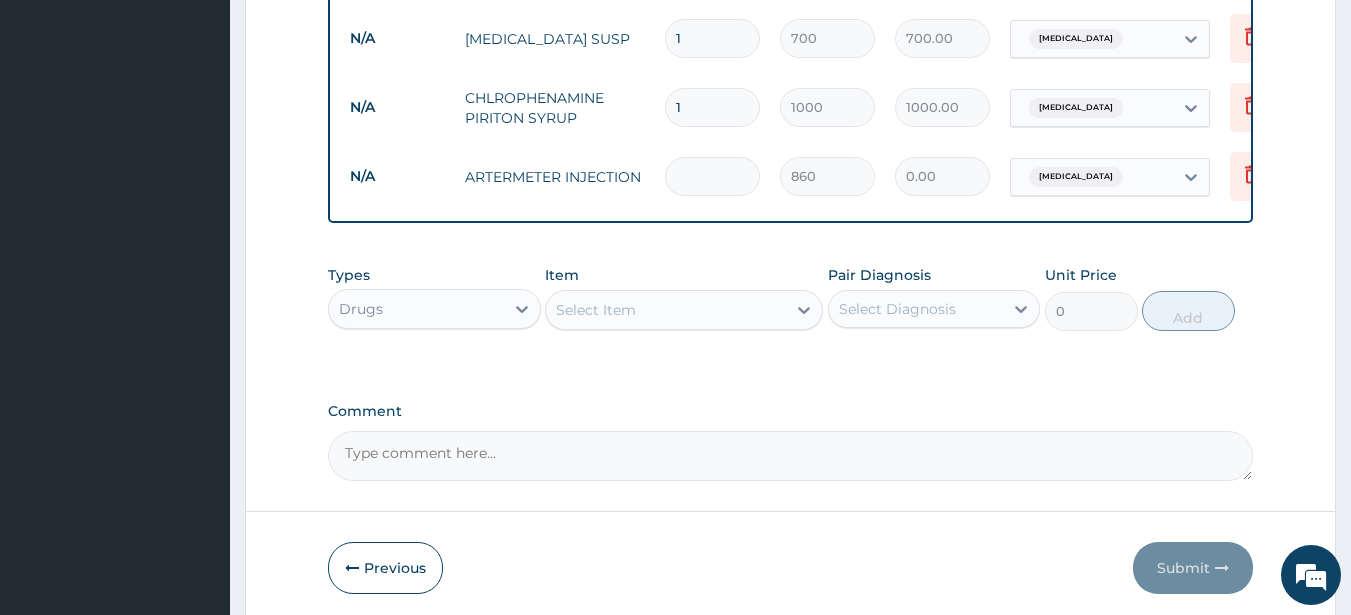 type on "3" 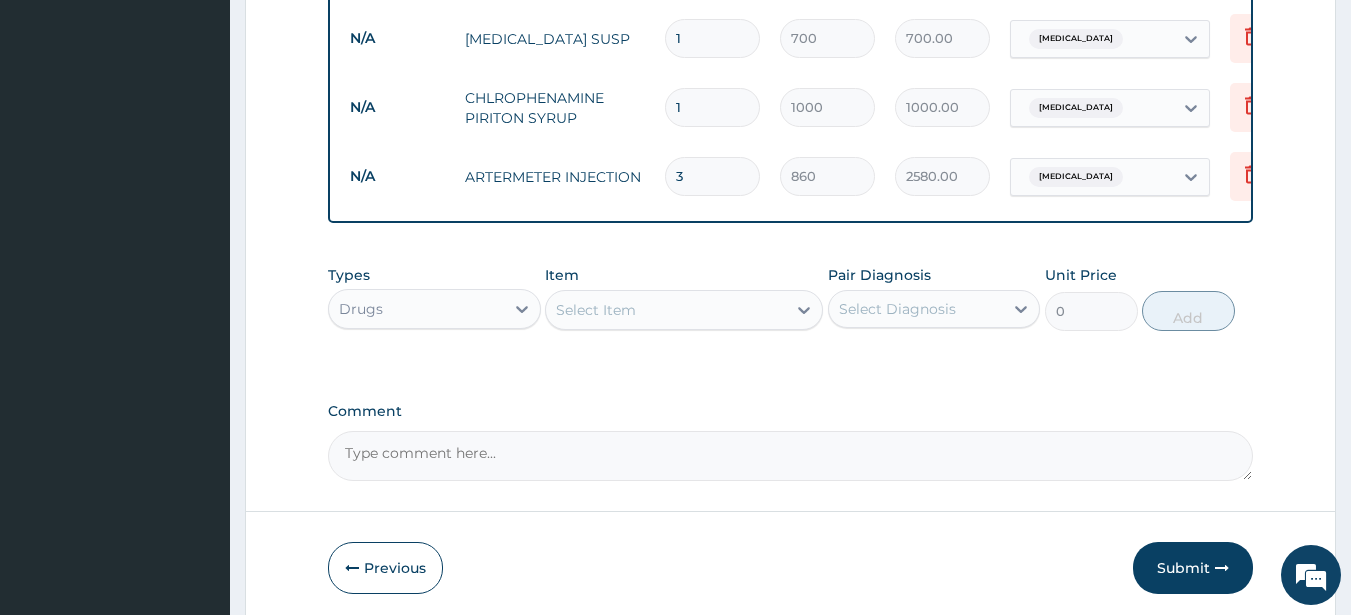 type on "3" 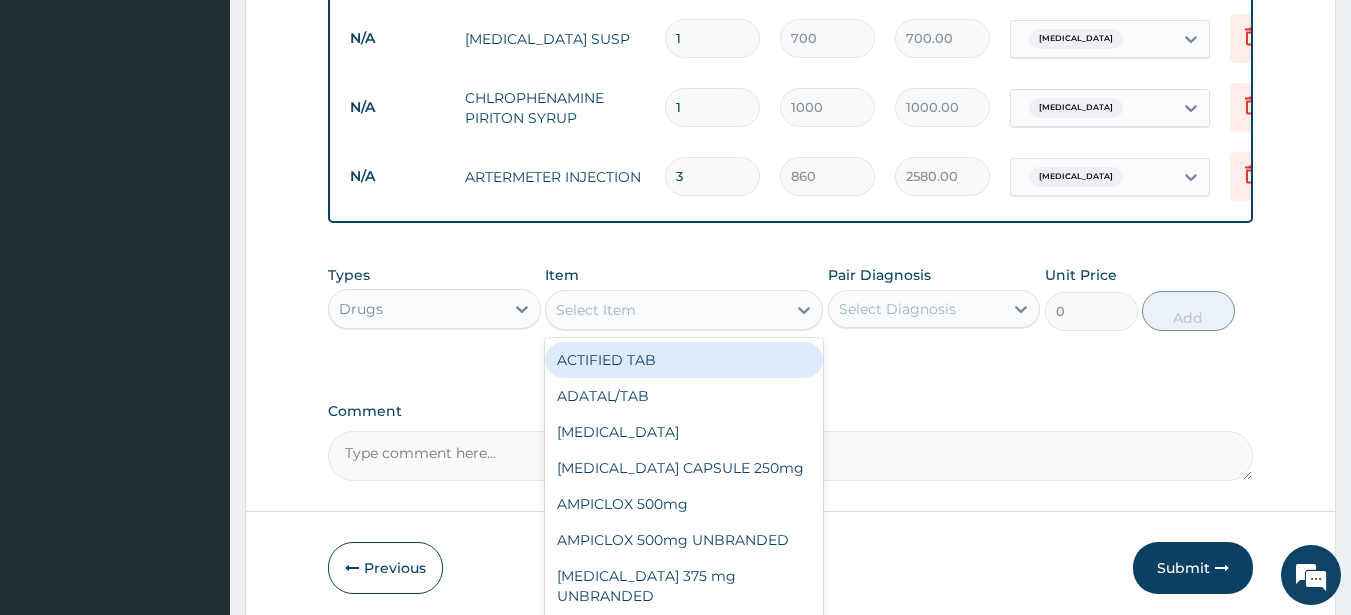 click on "Select Item" at bounding box center (666, 310) 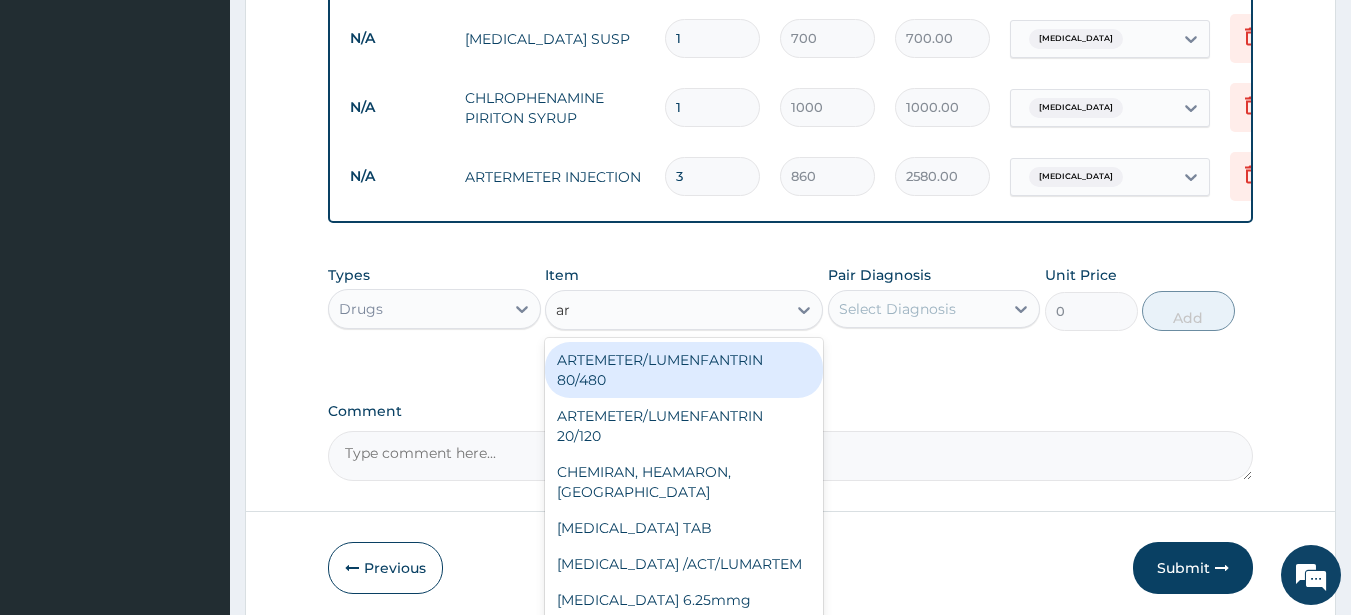 type on "art" 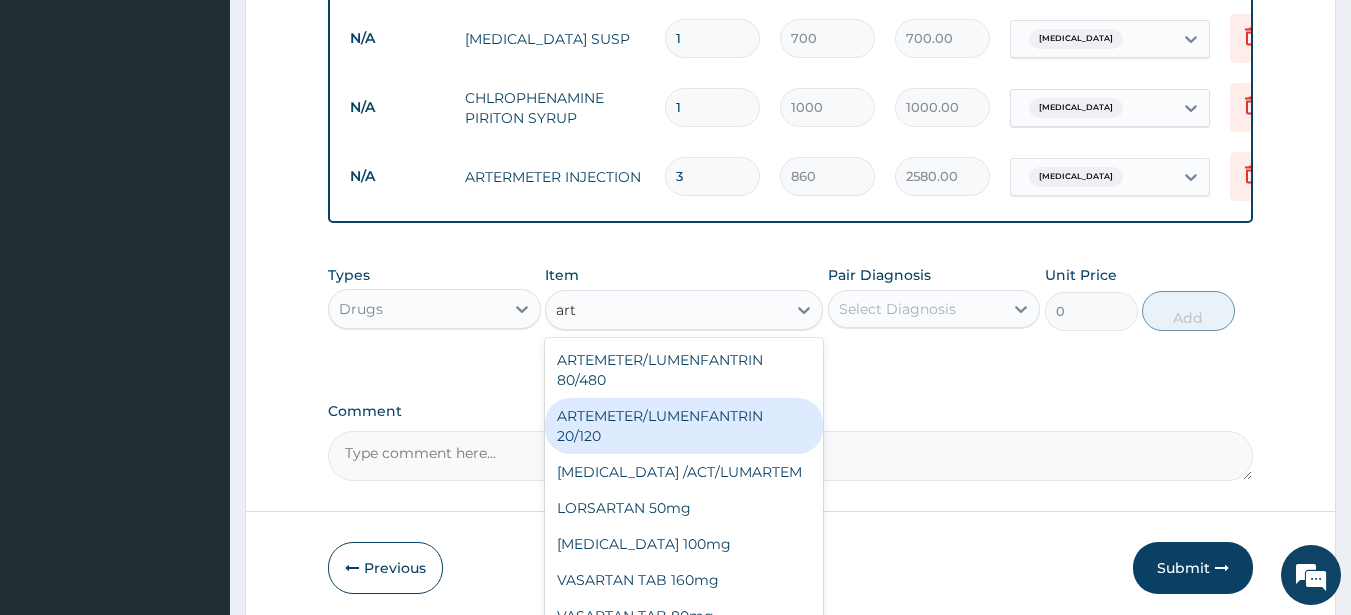 click on "ARTEMETER/LUMENFANTRIN 20/120" at bounding box center [684, 426] 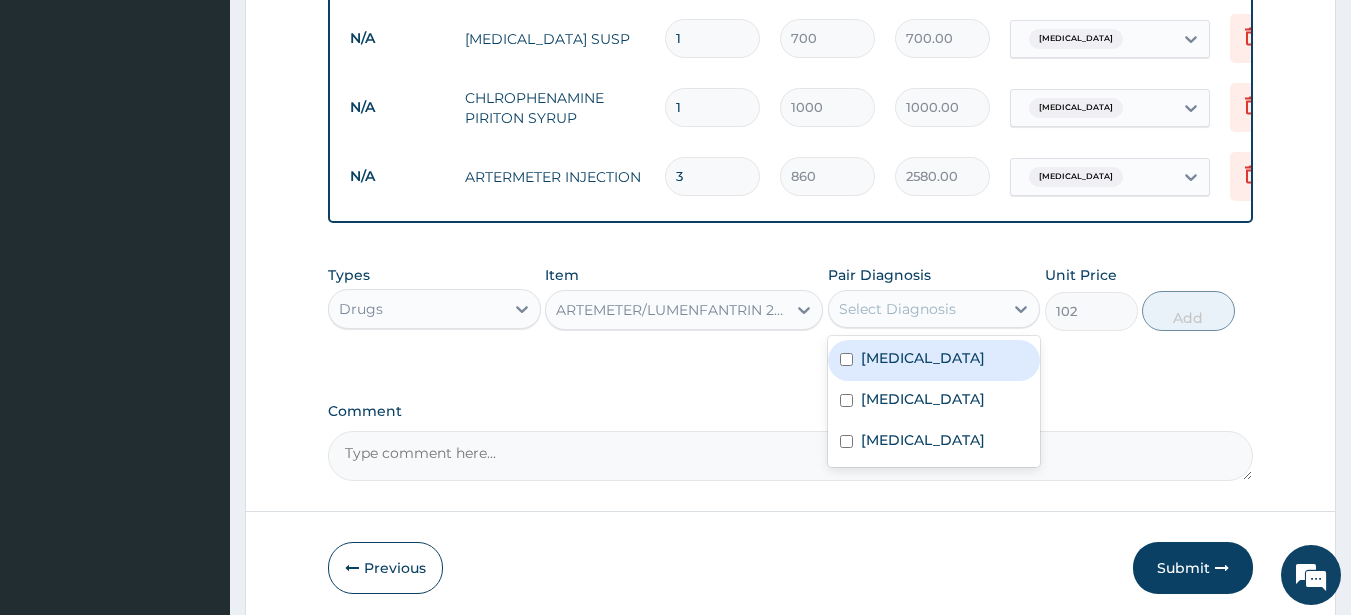 click on "Select Diagnosis" at bounding box center (897, 309) 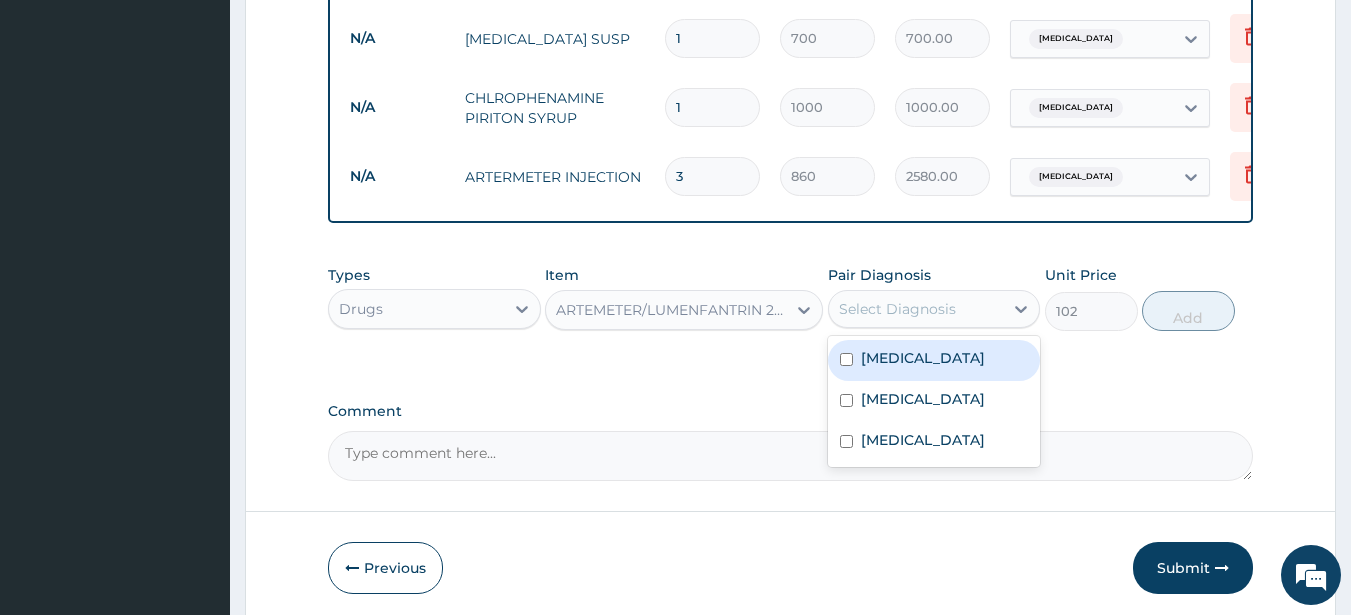 click on "Malaria" at bounding box center [923, 358] 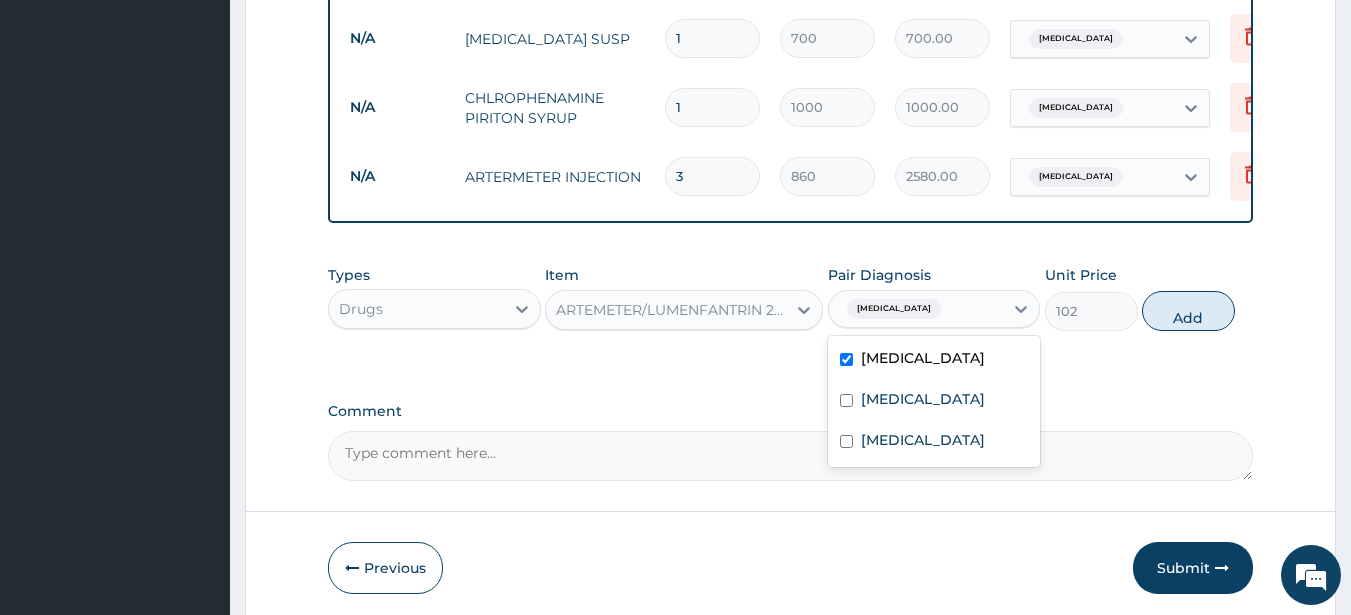 checkbox on "true" 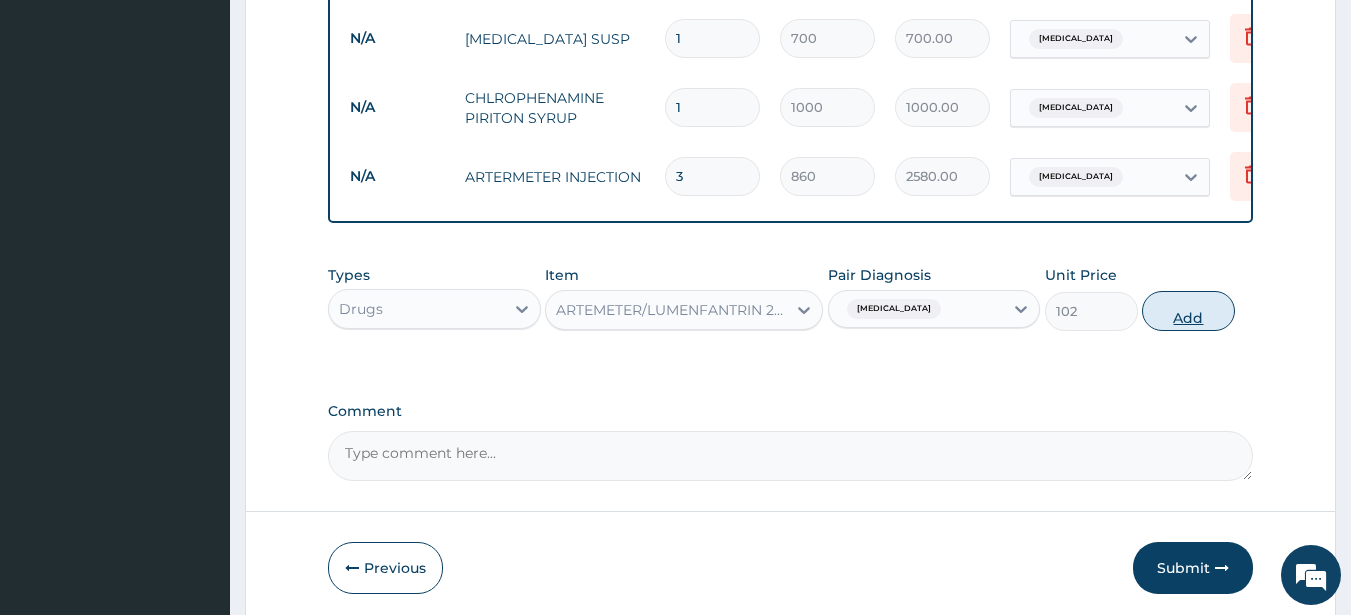 click on "Add" at bounding box center [1188, 311] 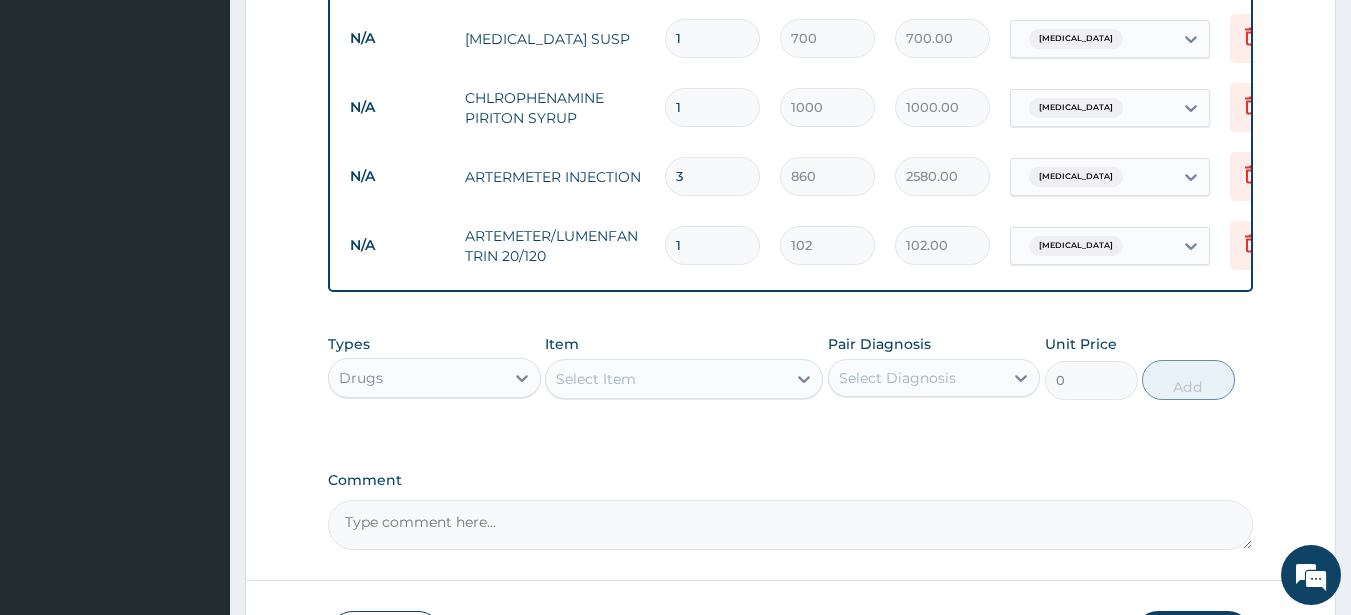 type on "12" 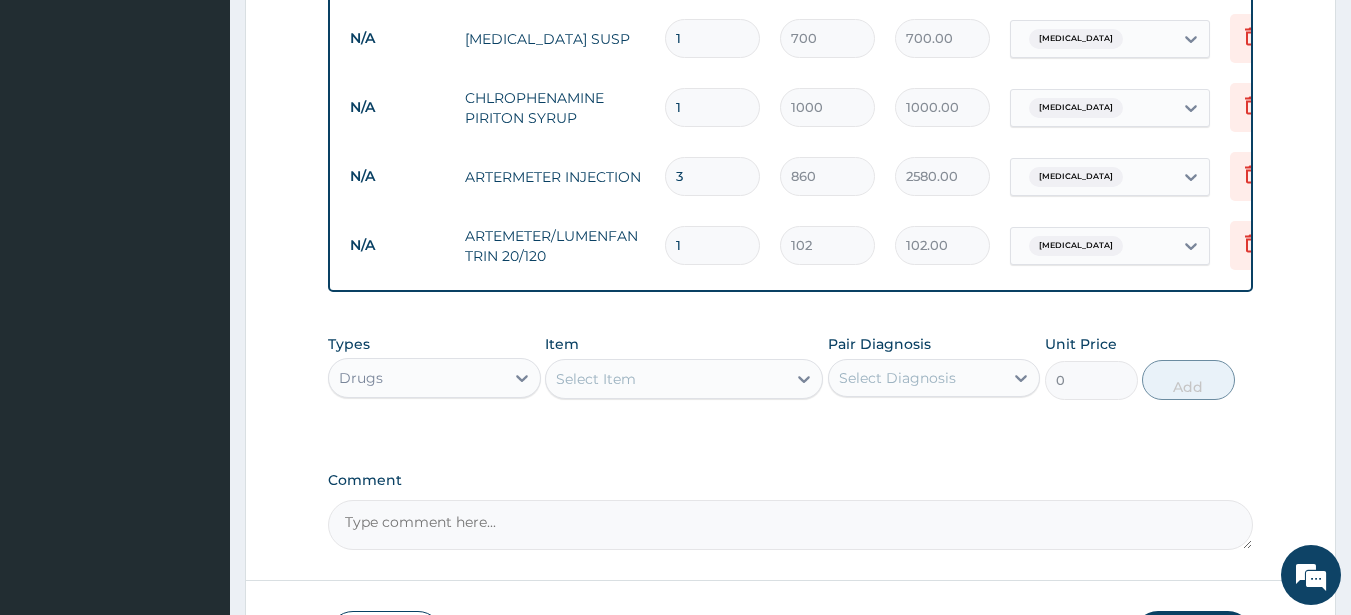 type on "1224.00" 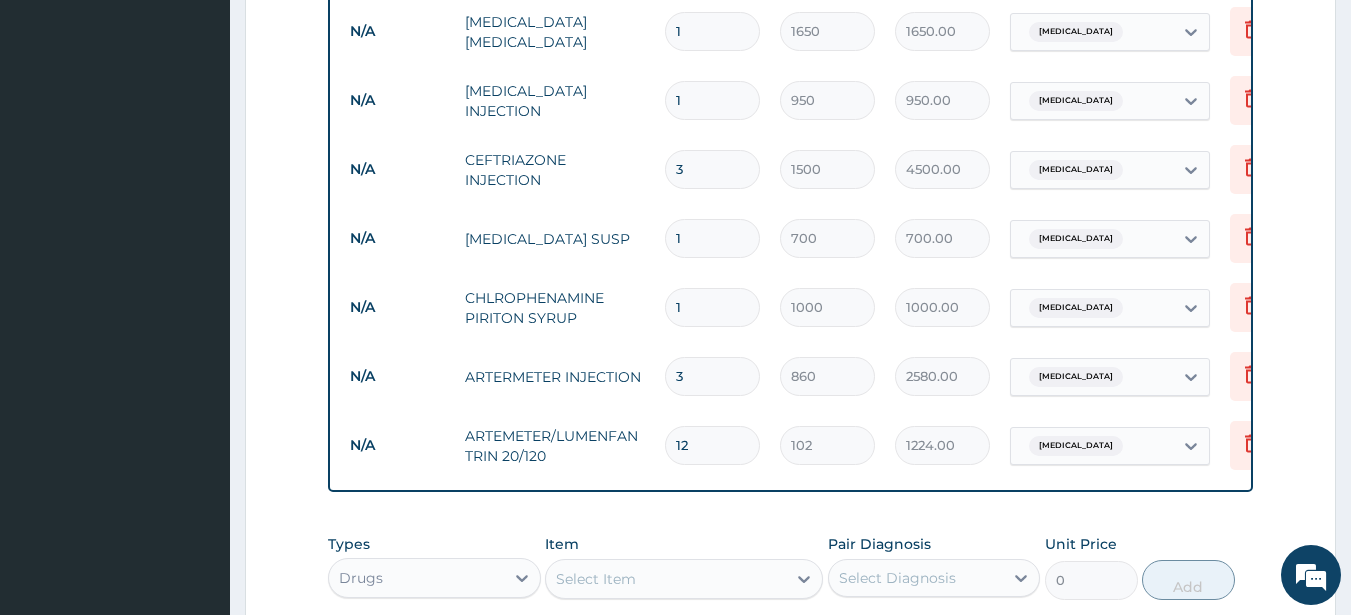 scroll, scrollTop: 916, scrollLeft: 0, axis: vertical 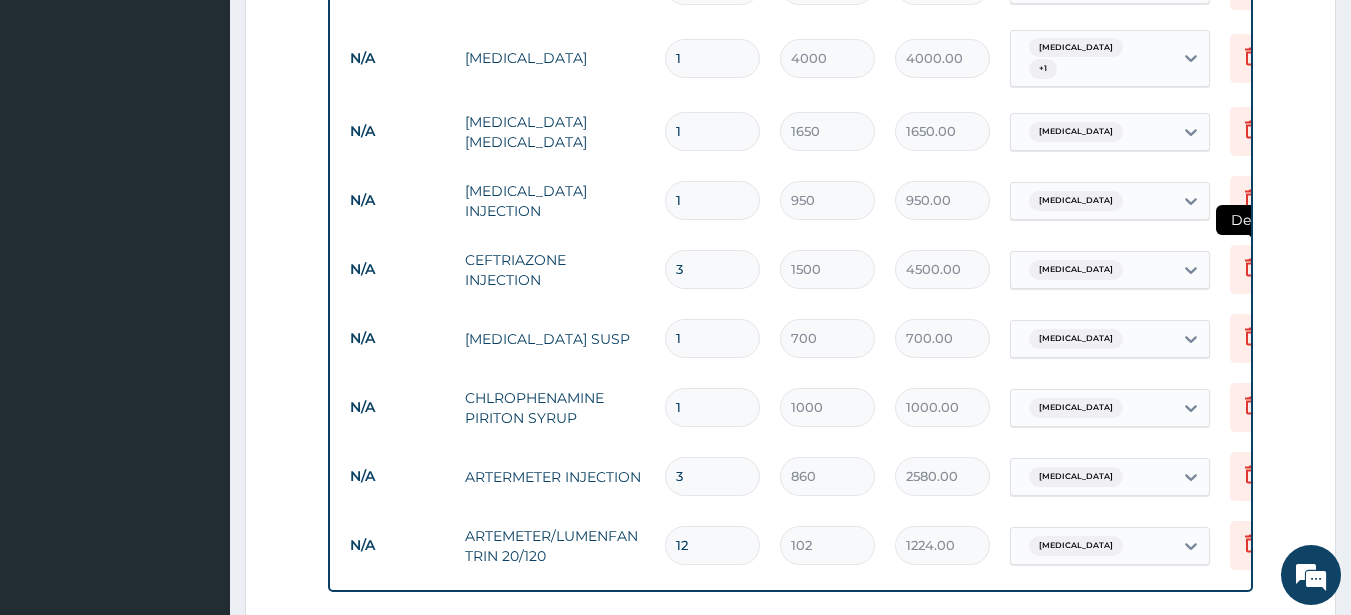 type on "12" 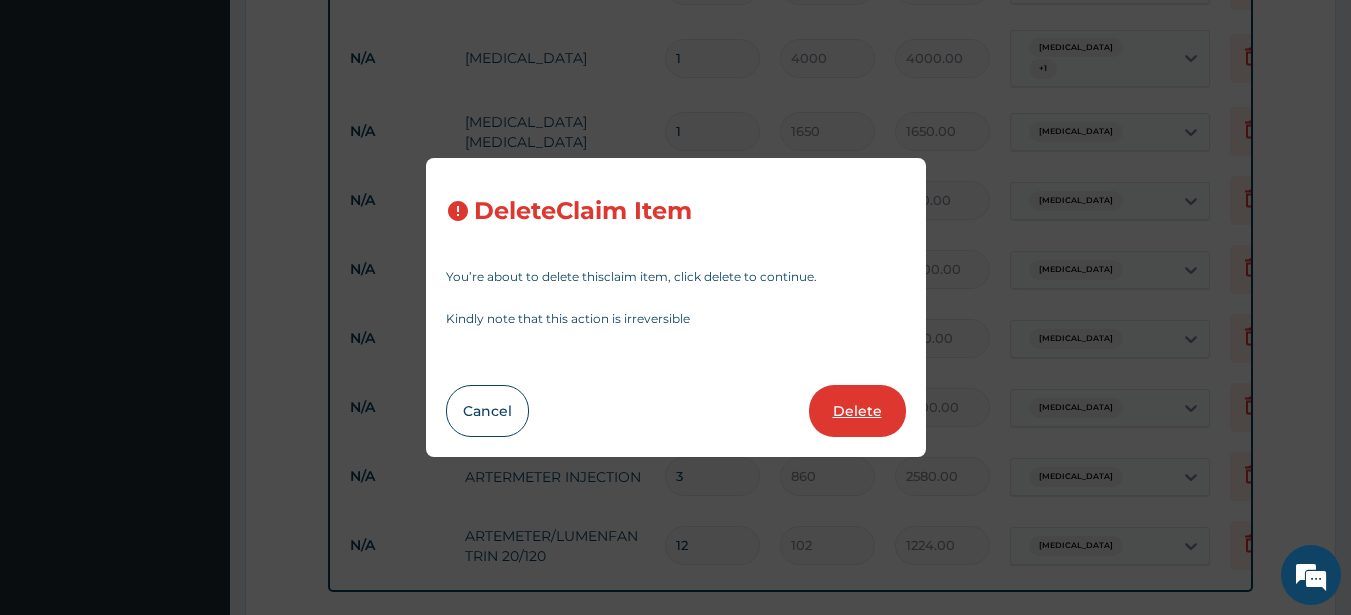 click on "Delete" at bounding box center (857, 411) 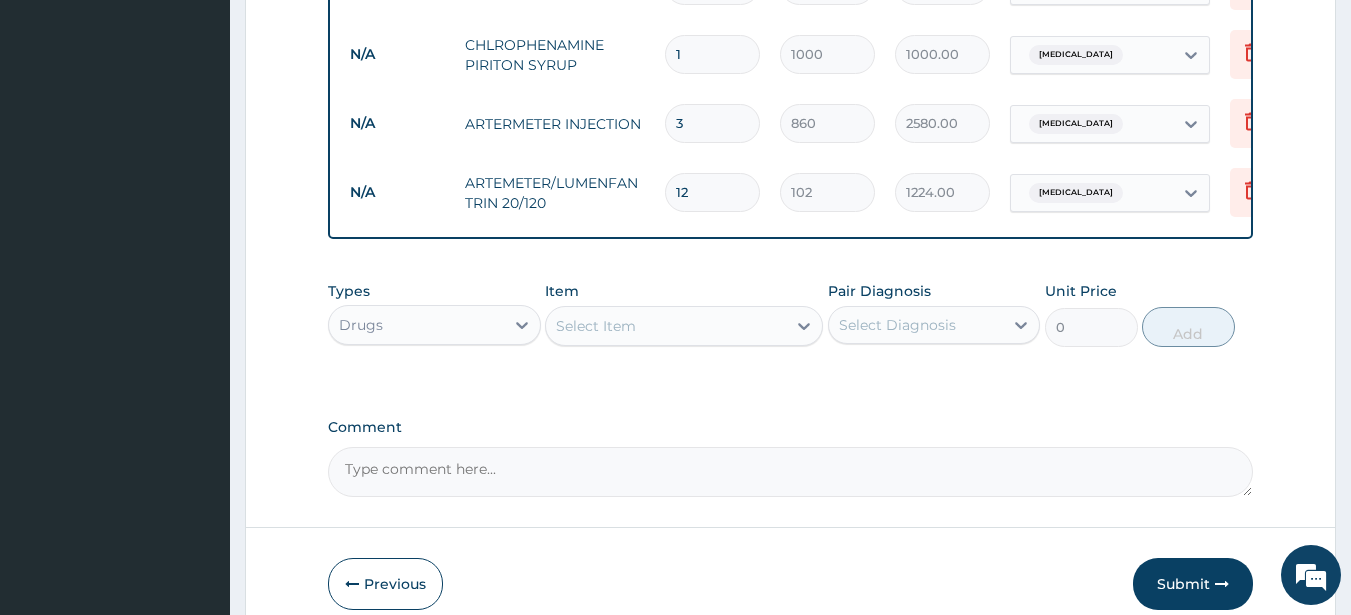 scroll, scrollTop: 1216, scrollLeft: 0, axis: vertical 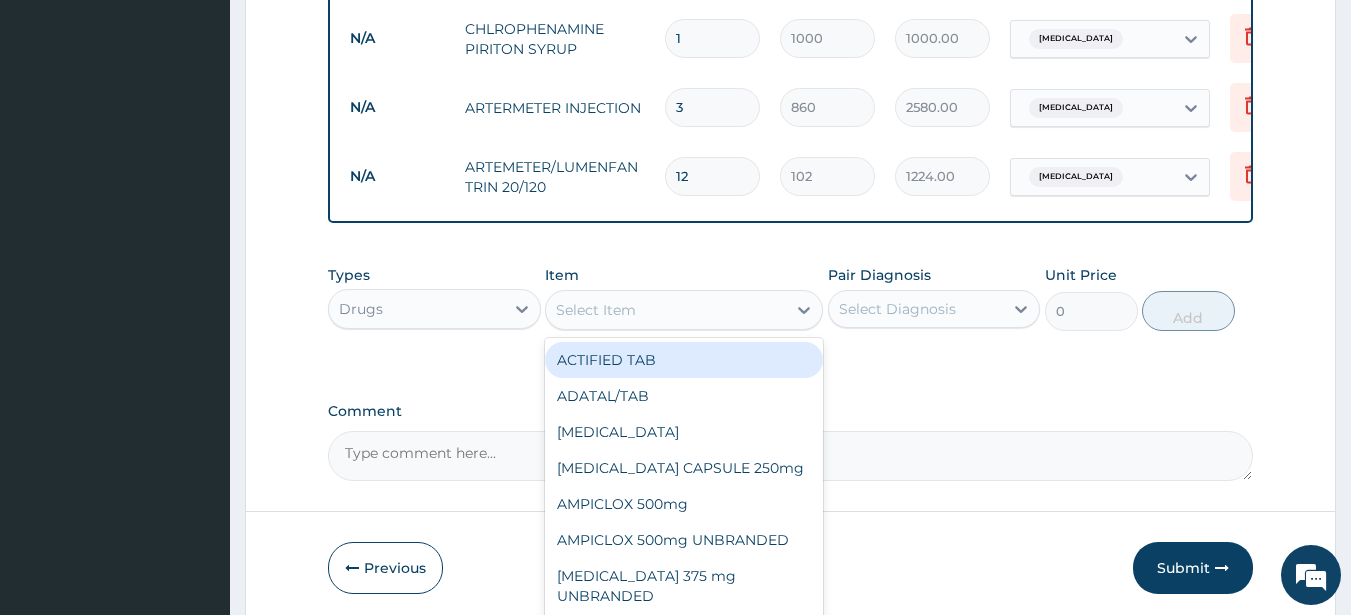 click on "Select Item" at bounding box center [666, 310] 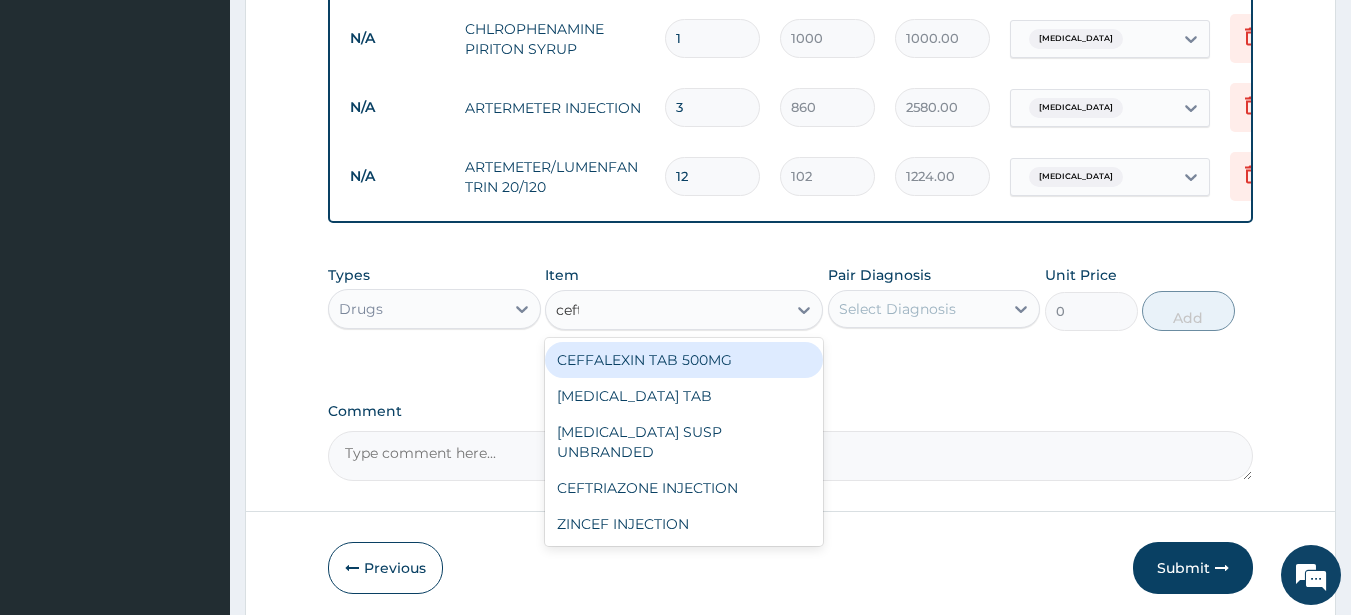 type on "ceftr" 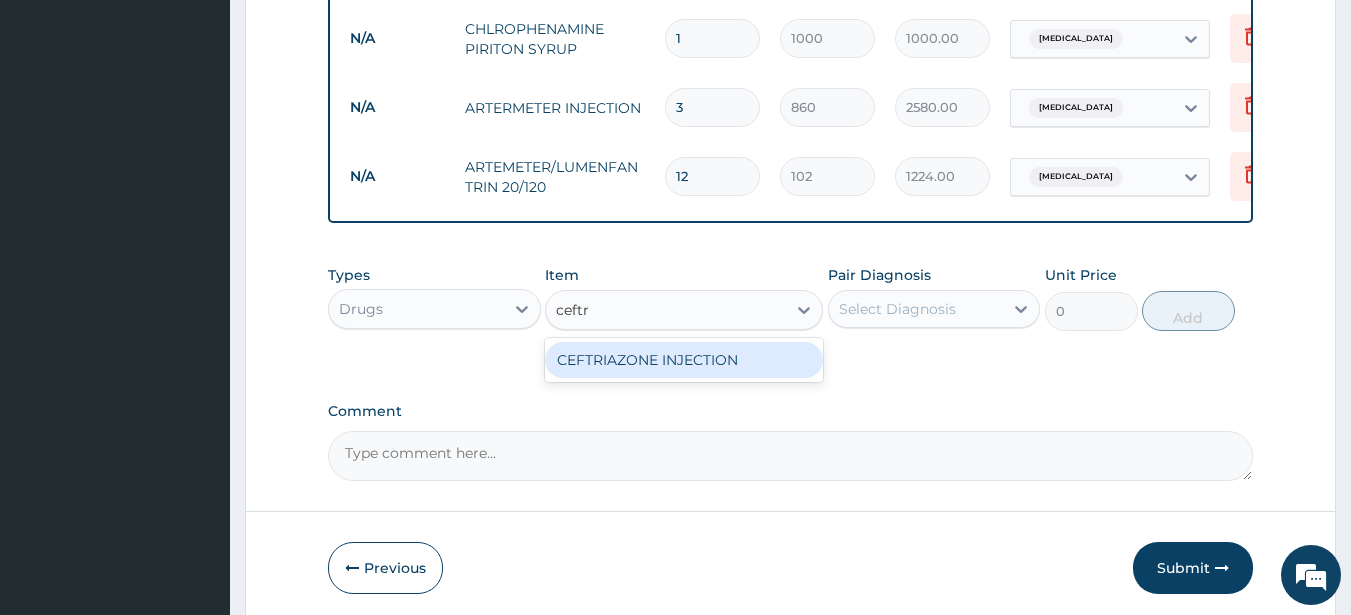 click on "CEFTRIAZONE INJECTION" at bounding box center [684, 360] 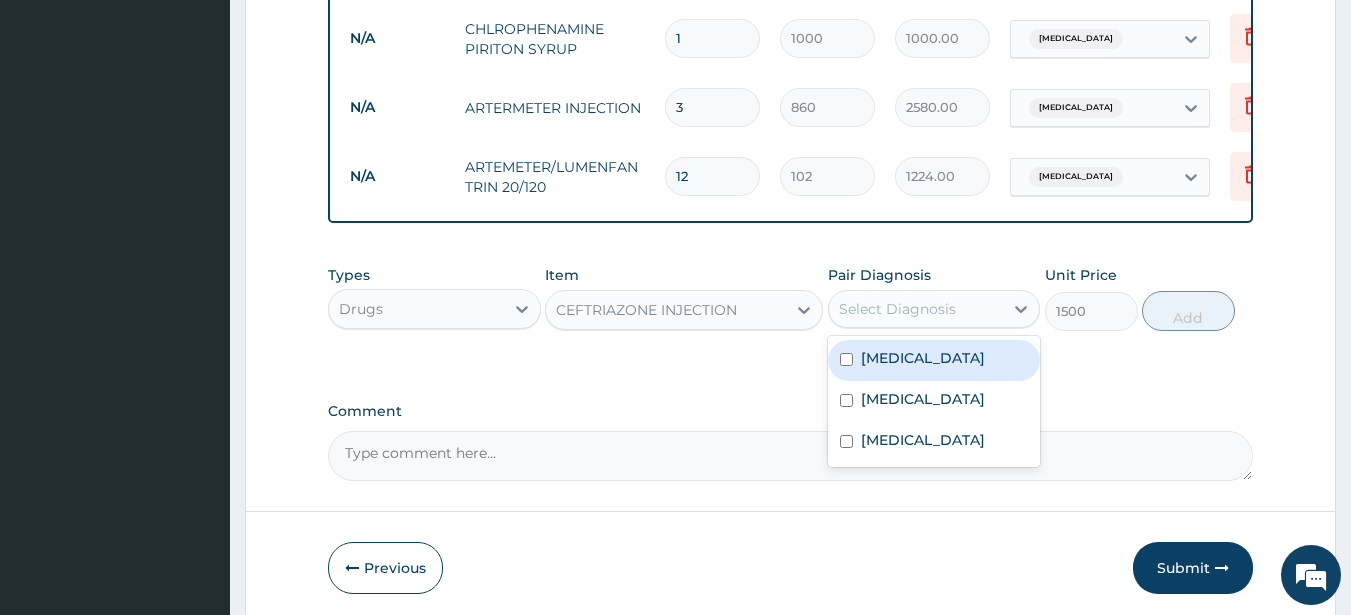 click on "Select Diagnosis" at bounding box center [897, 309] 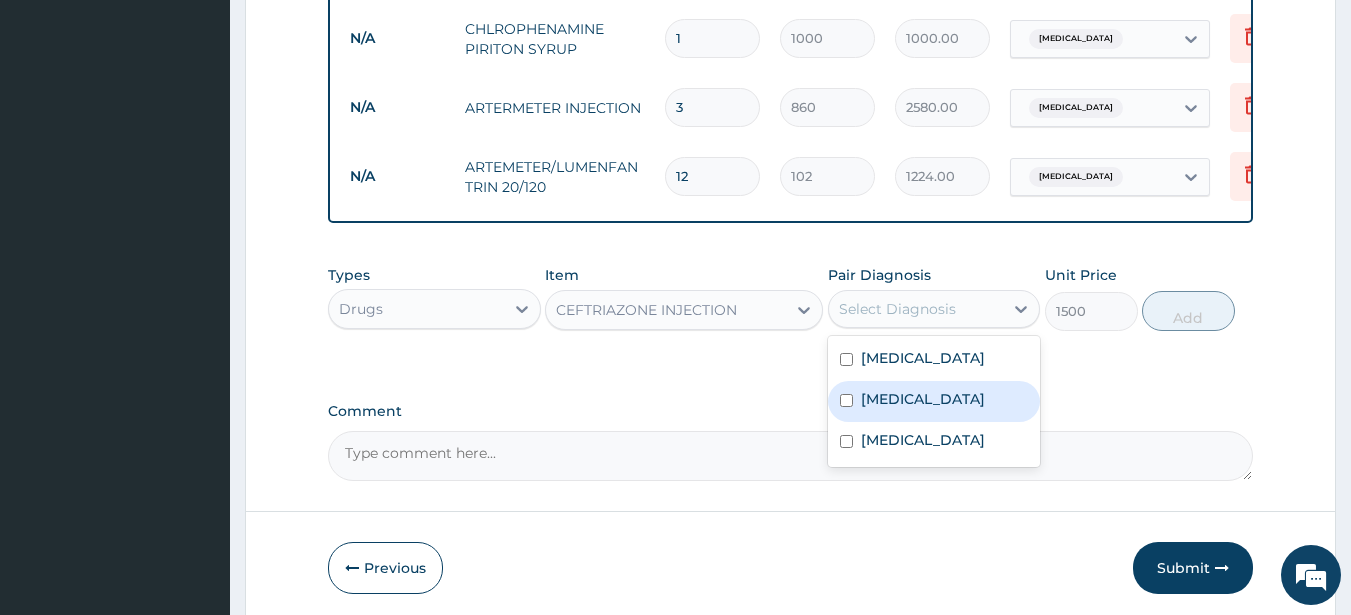 click on "Sepsis" at bounding box center [923, 399] 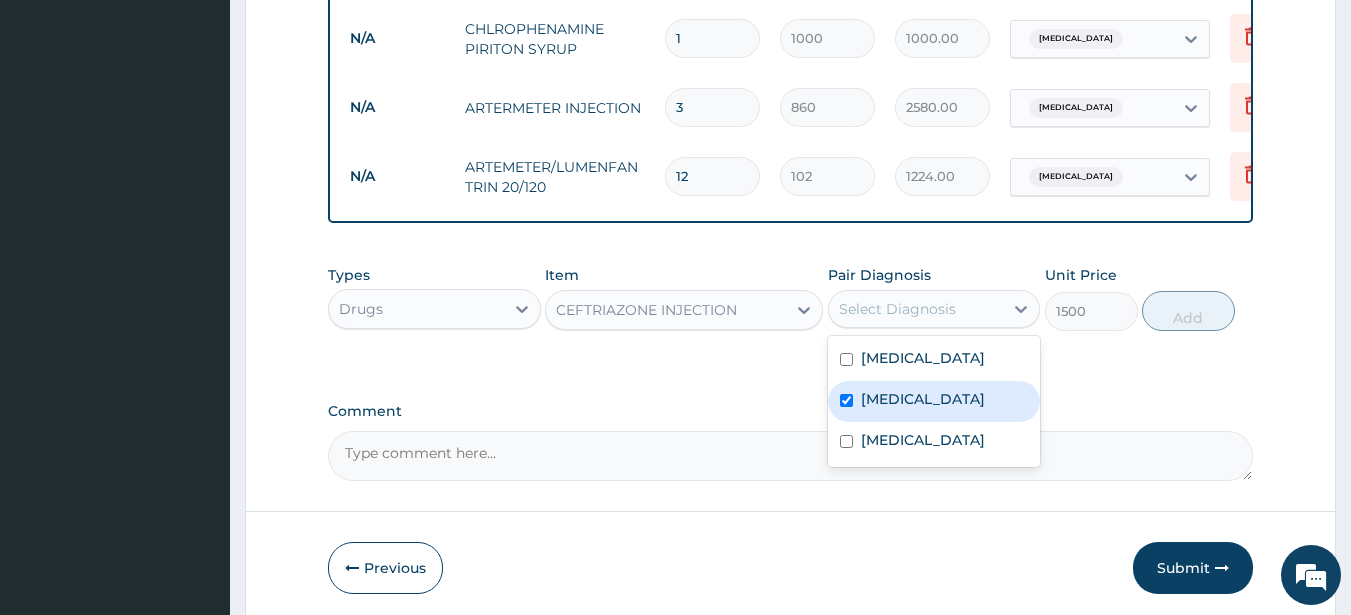 checkbox on "true" 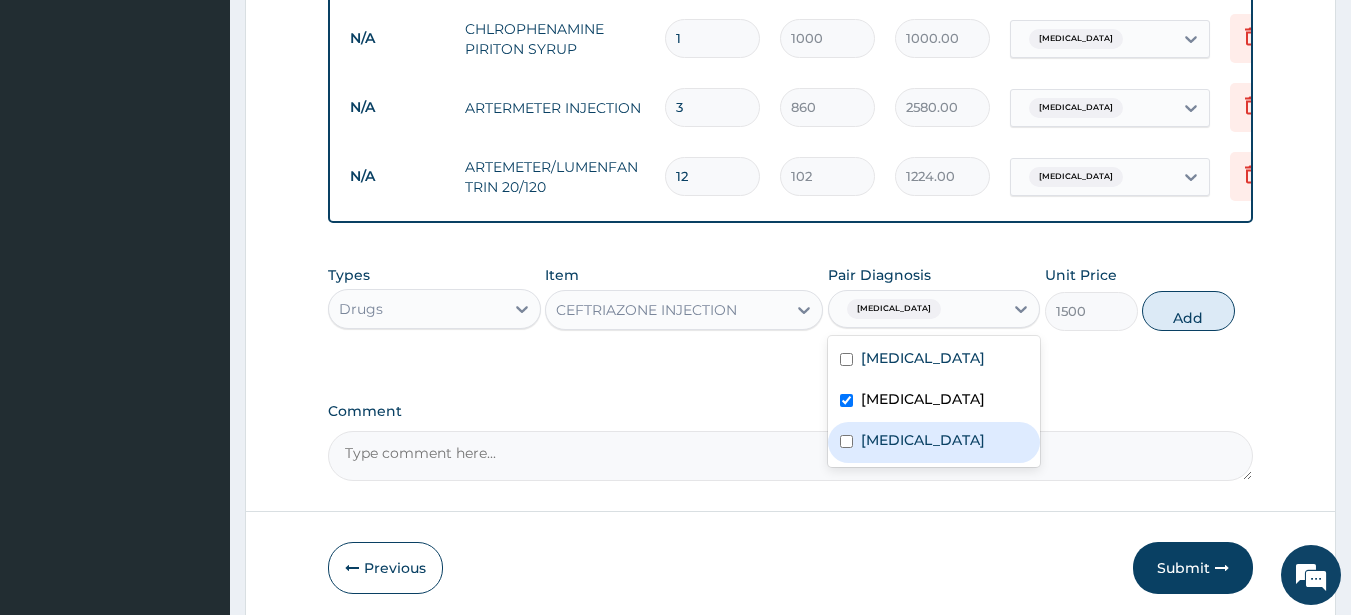 drag, startPoint x: 904, startPoint y: 464, endPoint x: 978, endPoint y: 434, distance: 79.84986 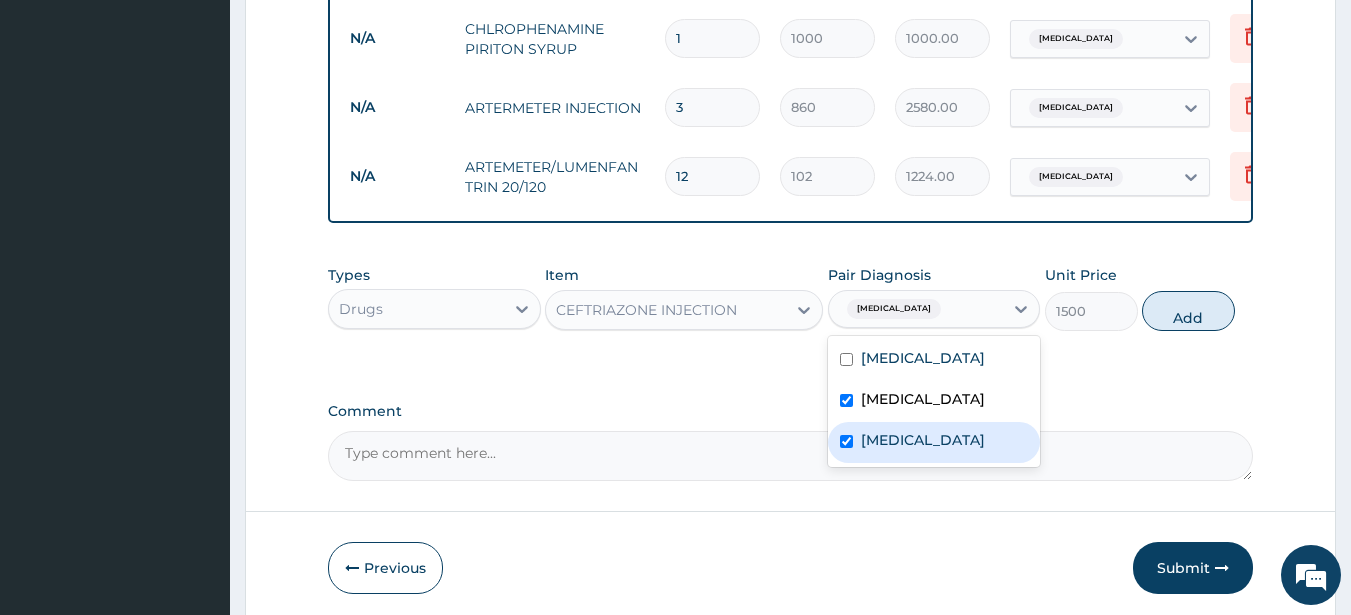 checkbox on "true" 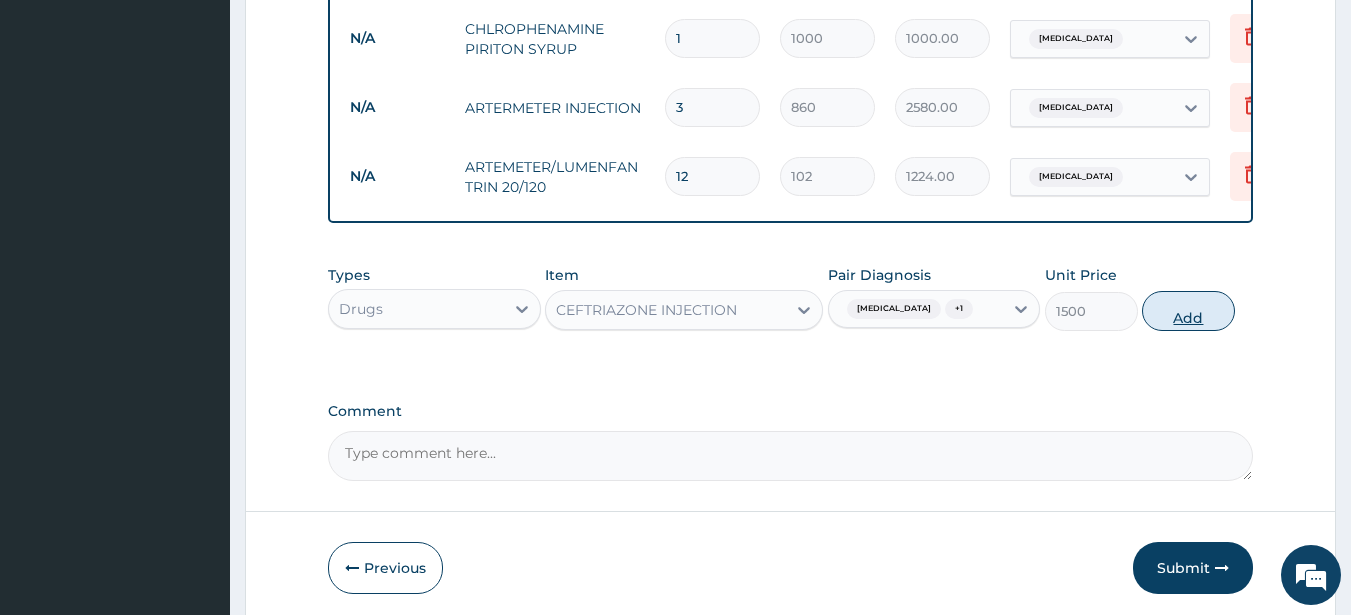 click on "Add" at bounding box center (1188, 311) 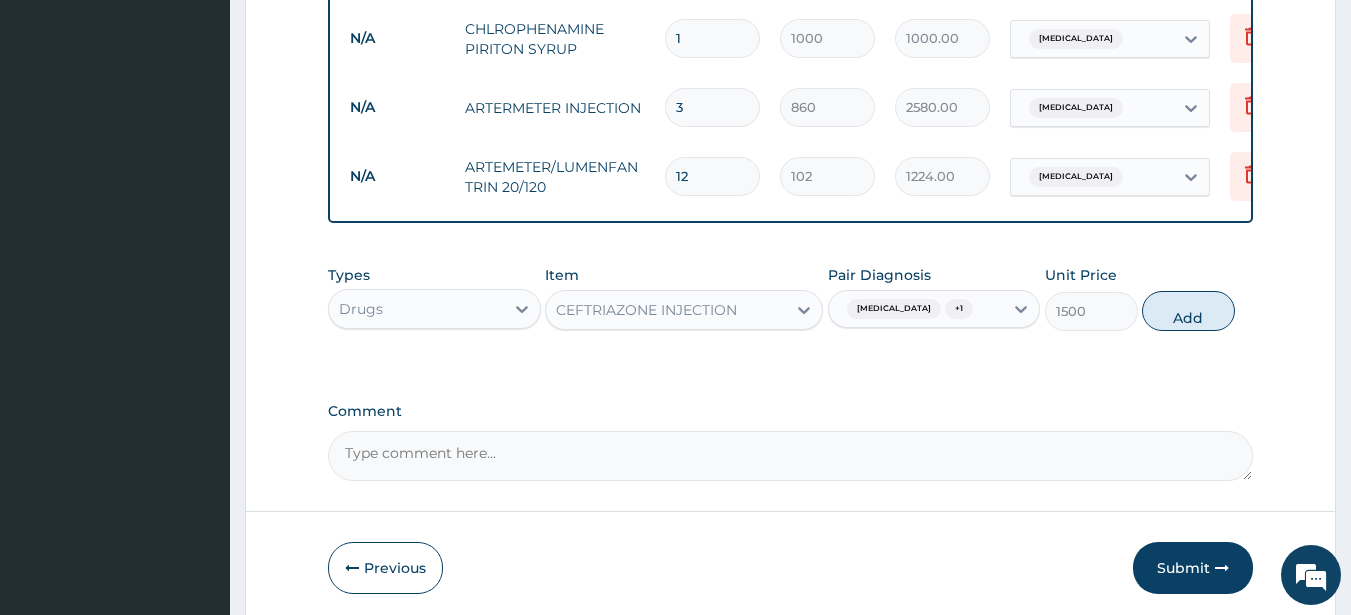 type on "0" 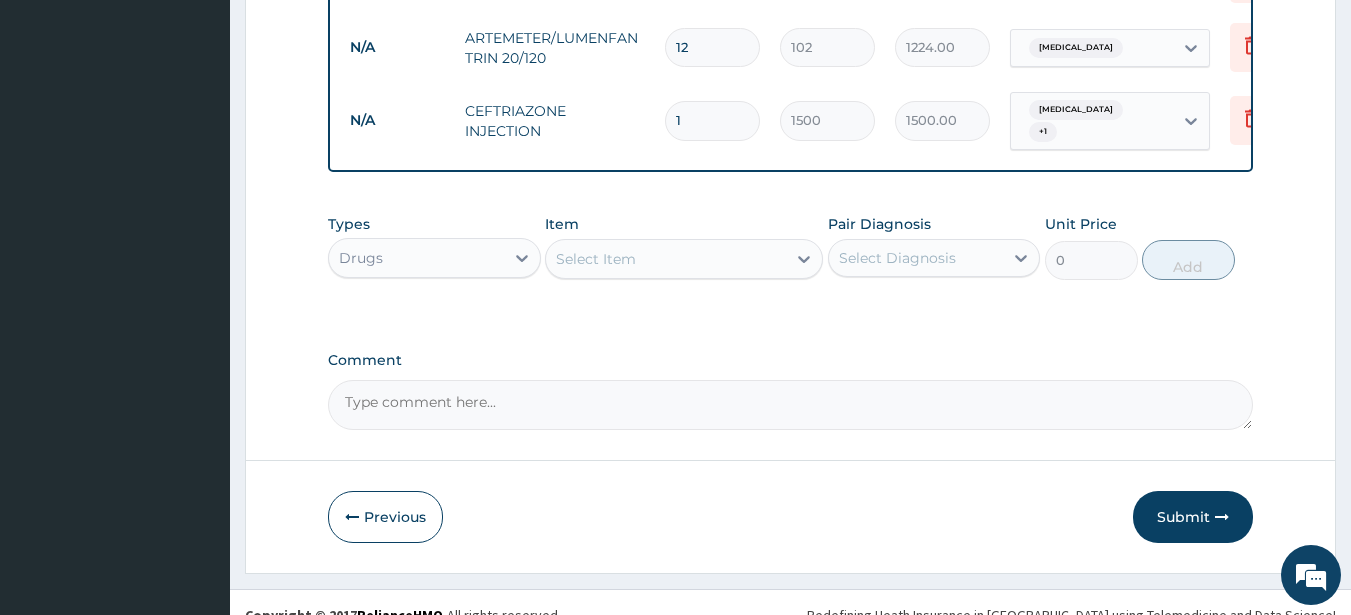scroll, scrollTop: 1368, scrollLeft: 0, axis: vertical 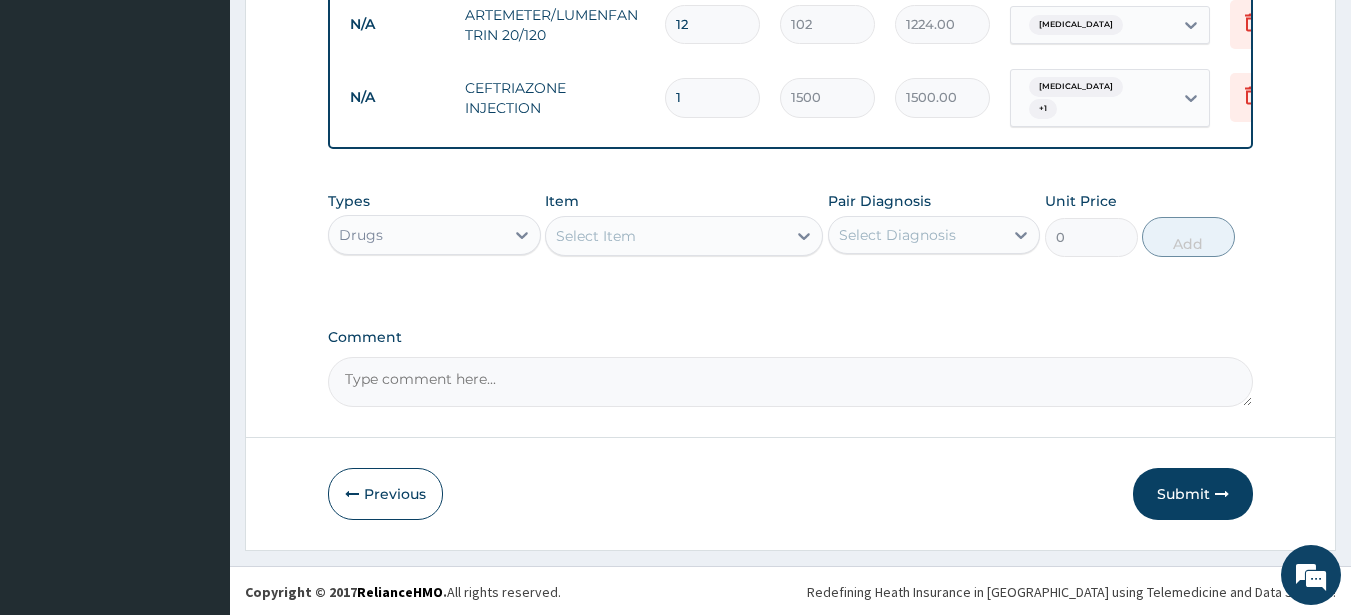 click on "Comment" at bounding box center [791, 382] 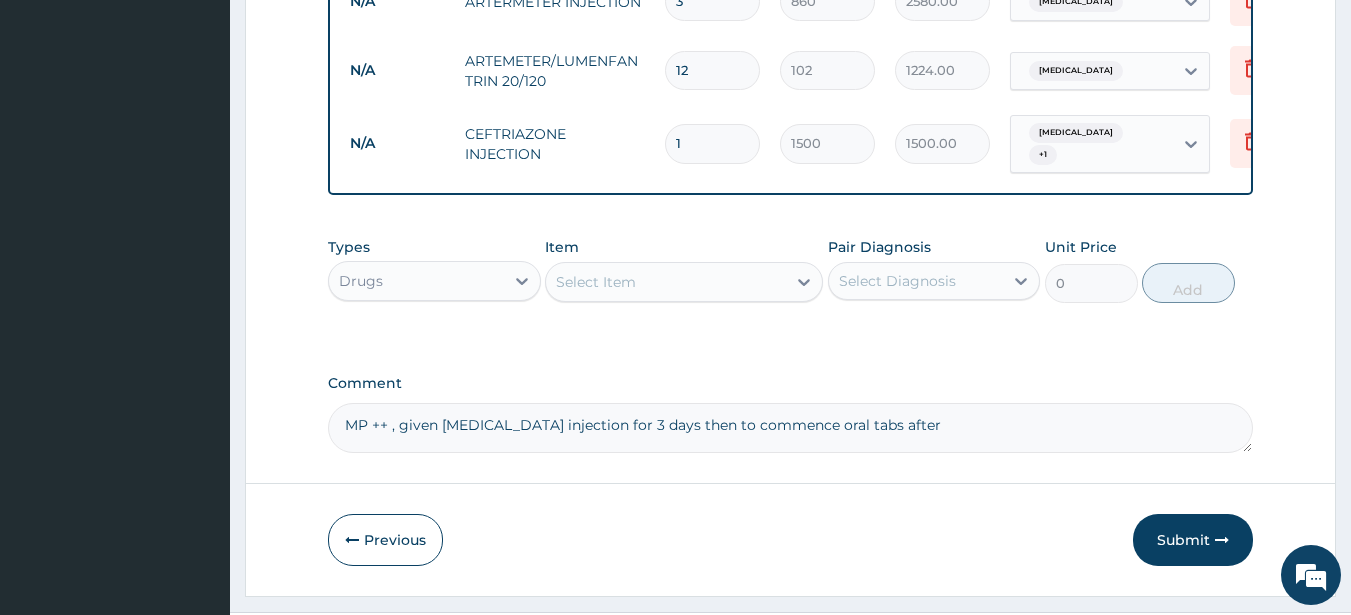 scroll, scrollTop: 1368, scrollLeft: 0, axis: vertical 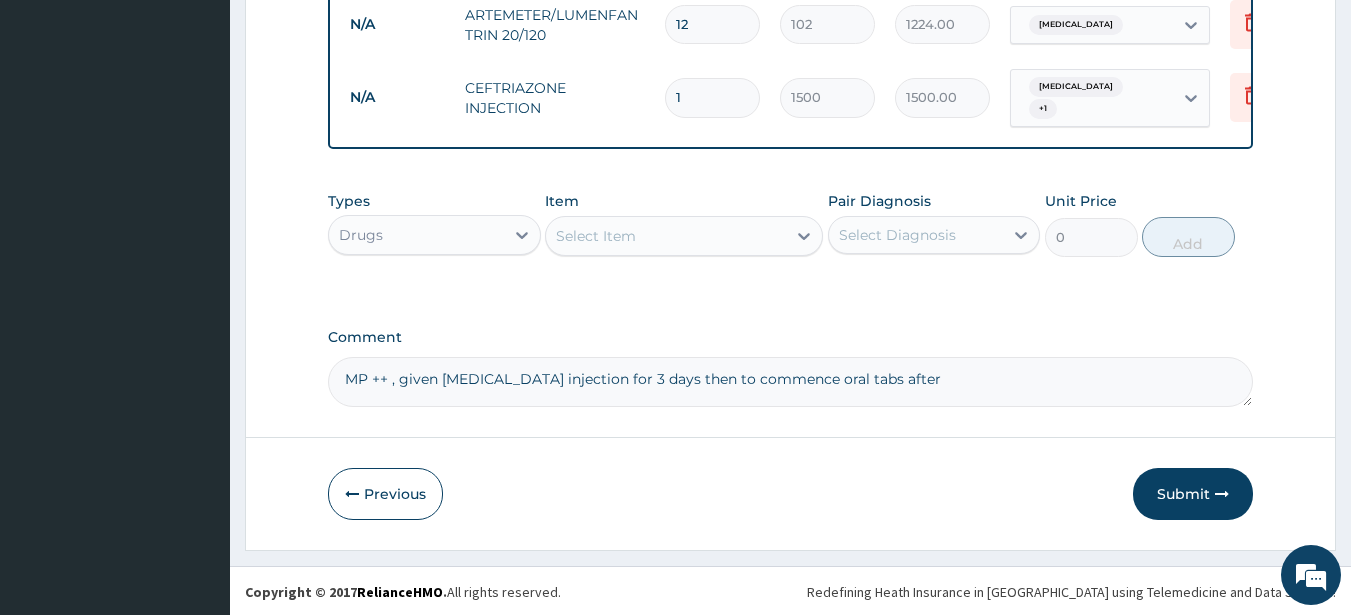 click on "MP ++ , given artemether injection for 3 days then to commence oral tabs after" at bounding box center [791, 382] 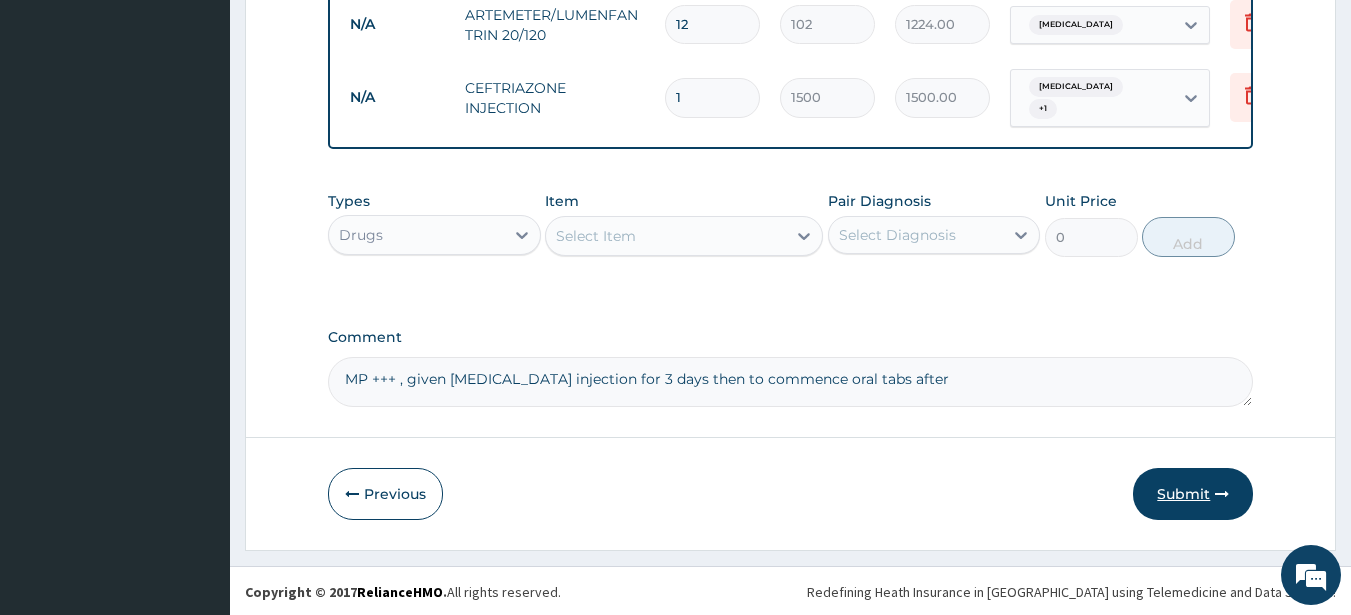 type on "MP +++ , given artemether injection for 3 days then to commence oral tabs after" 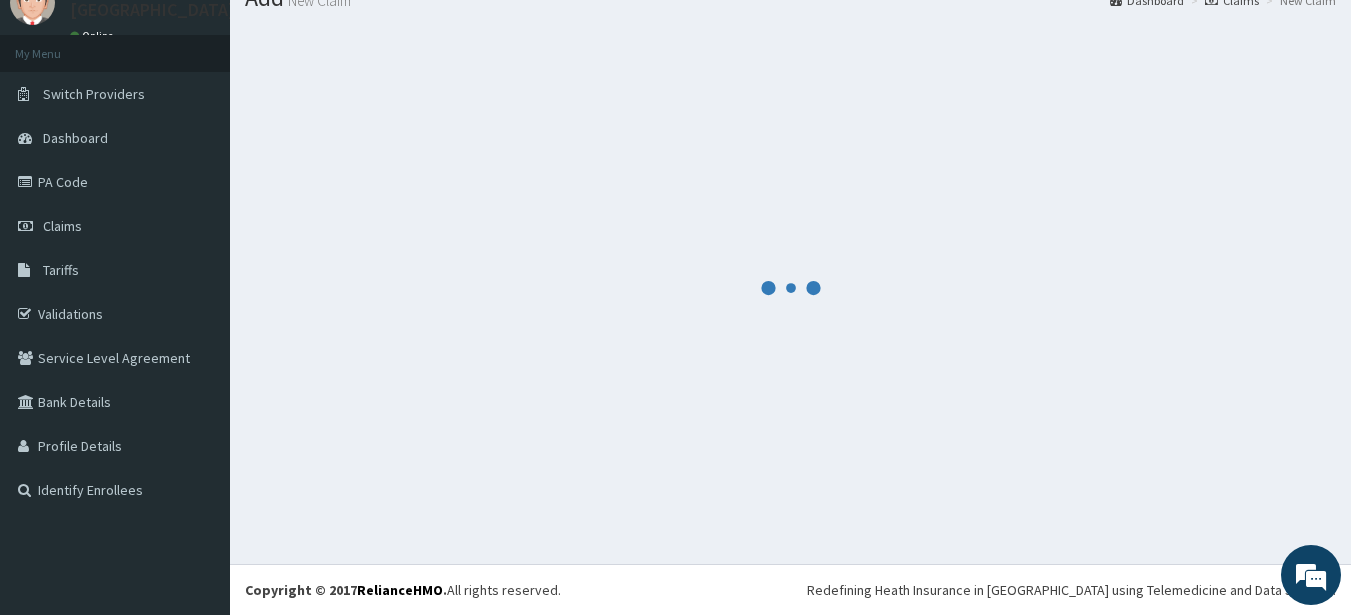 scroll, scrollTop: 1368, scrollLeft: 0, axis: vertical 